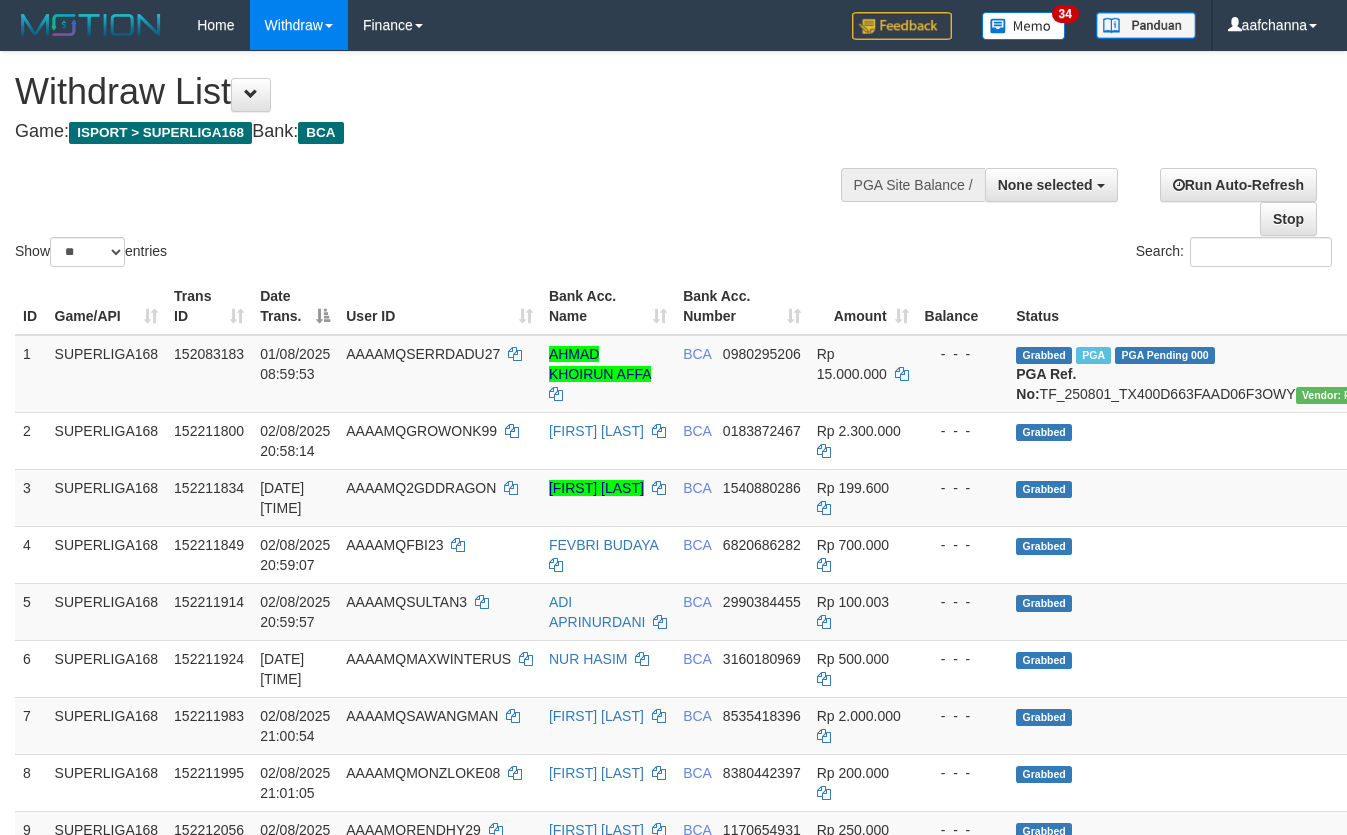 select 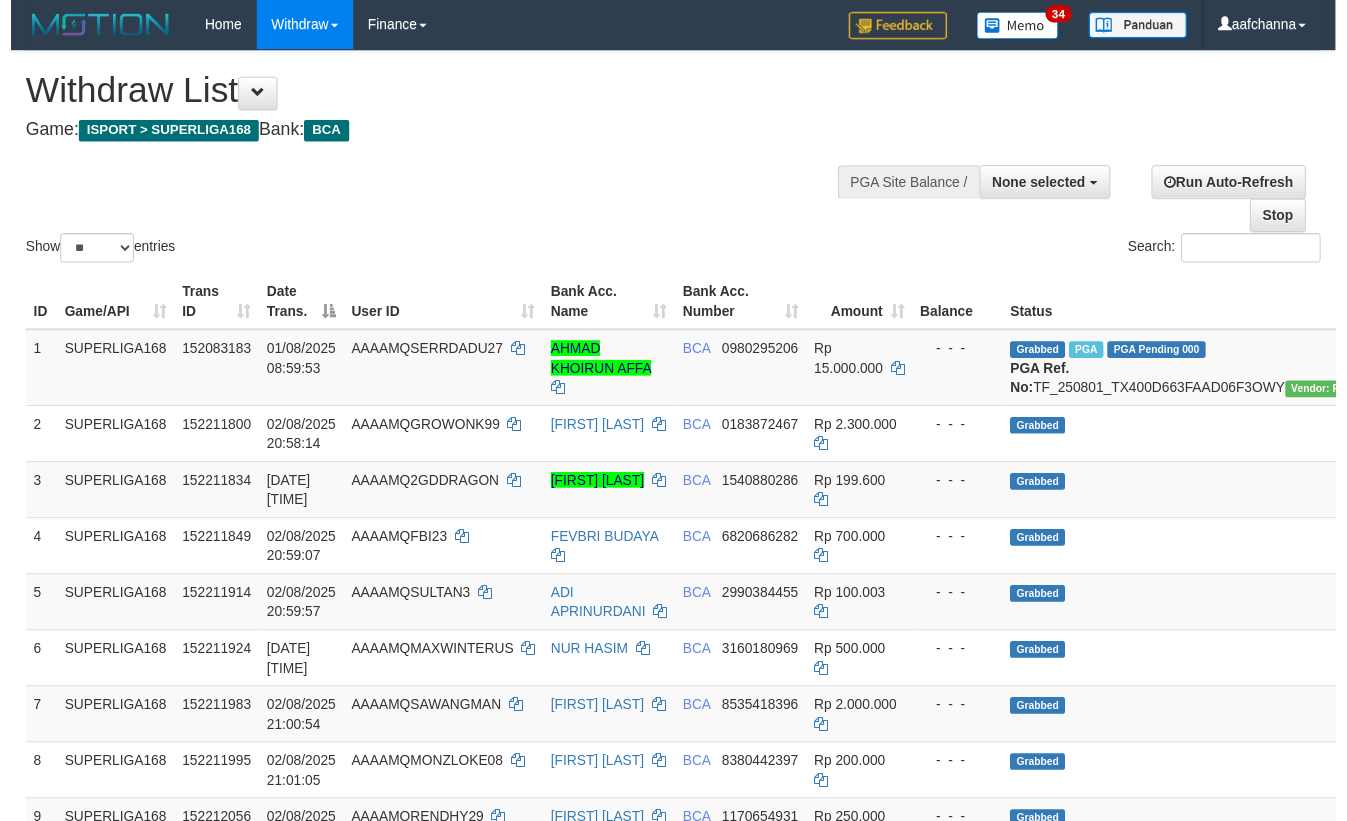 scroll, scrollTop: 0, scrollLeft: 0, axis: both 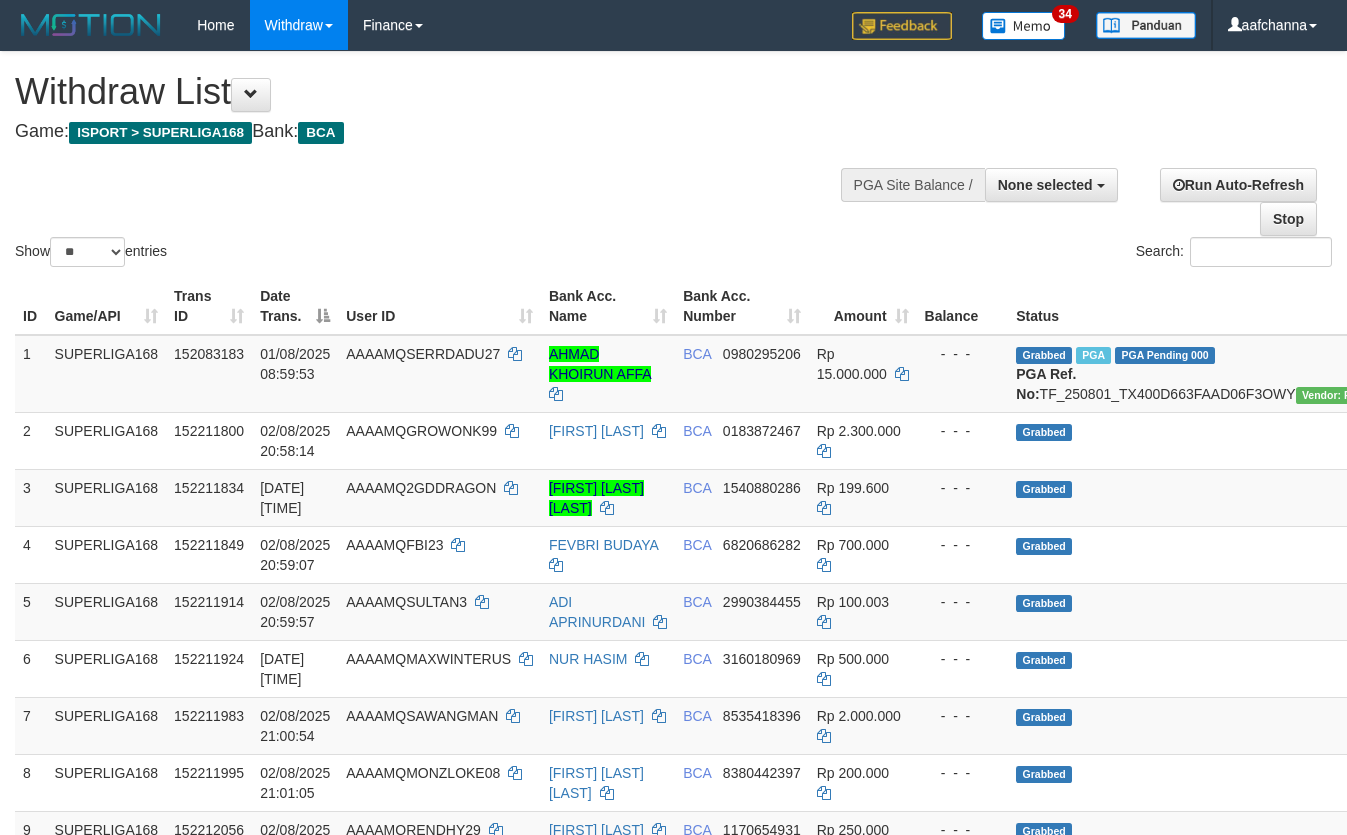 select 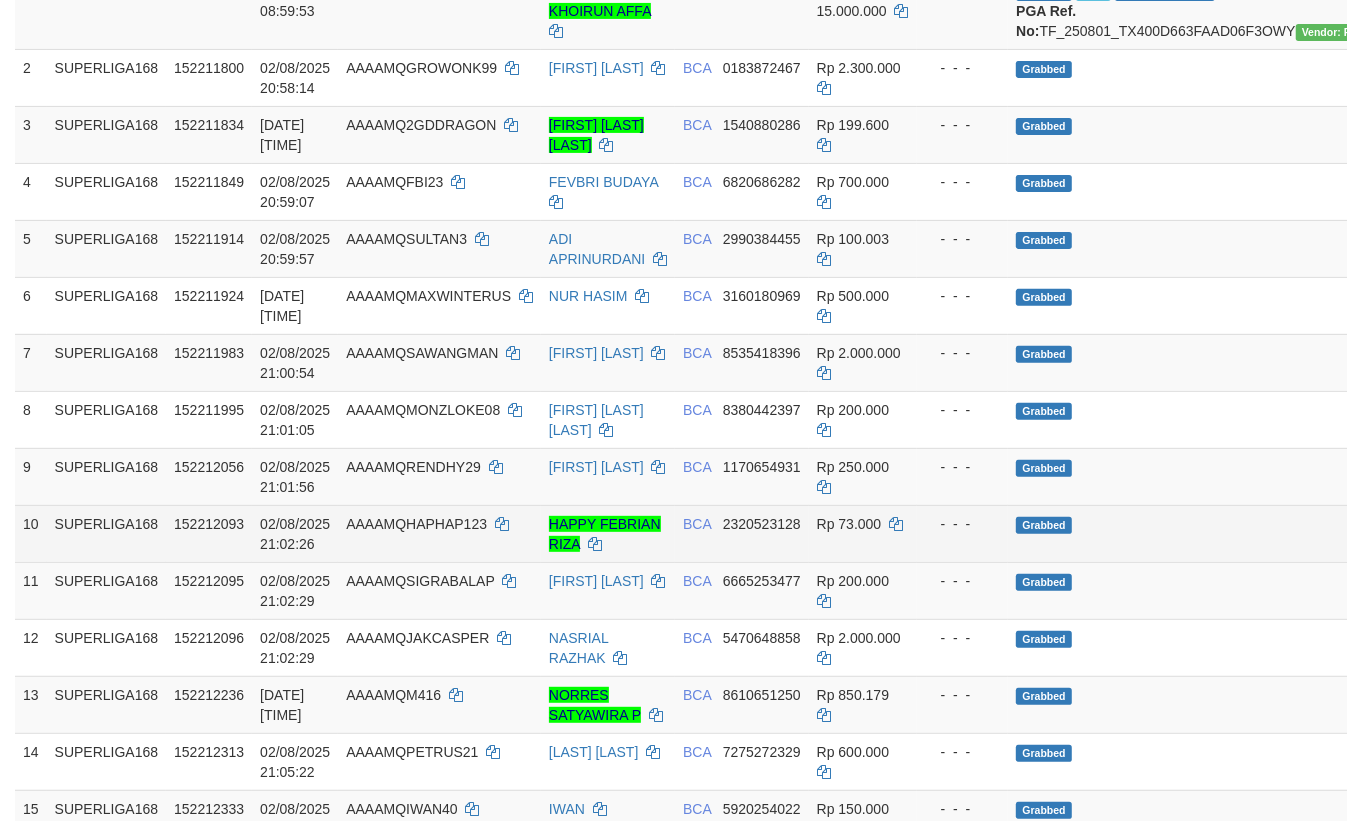 scroll, scrollTop: 454, scrollLeft: 0, axis: vertical 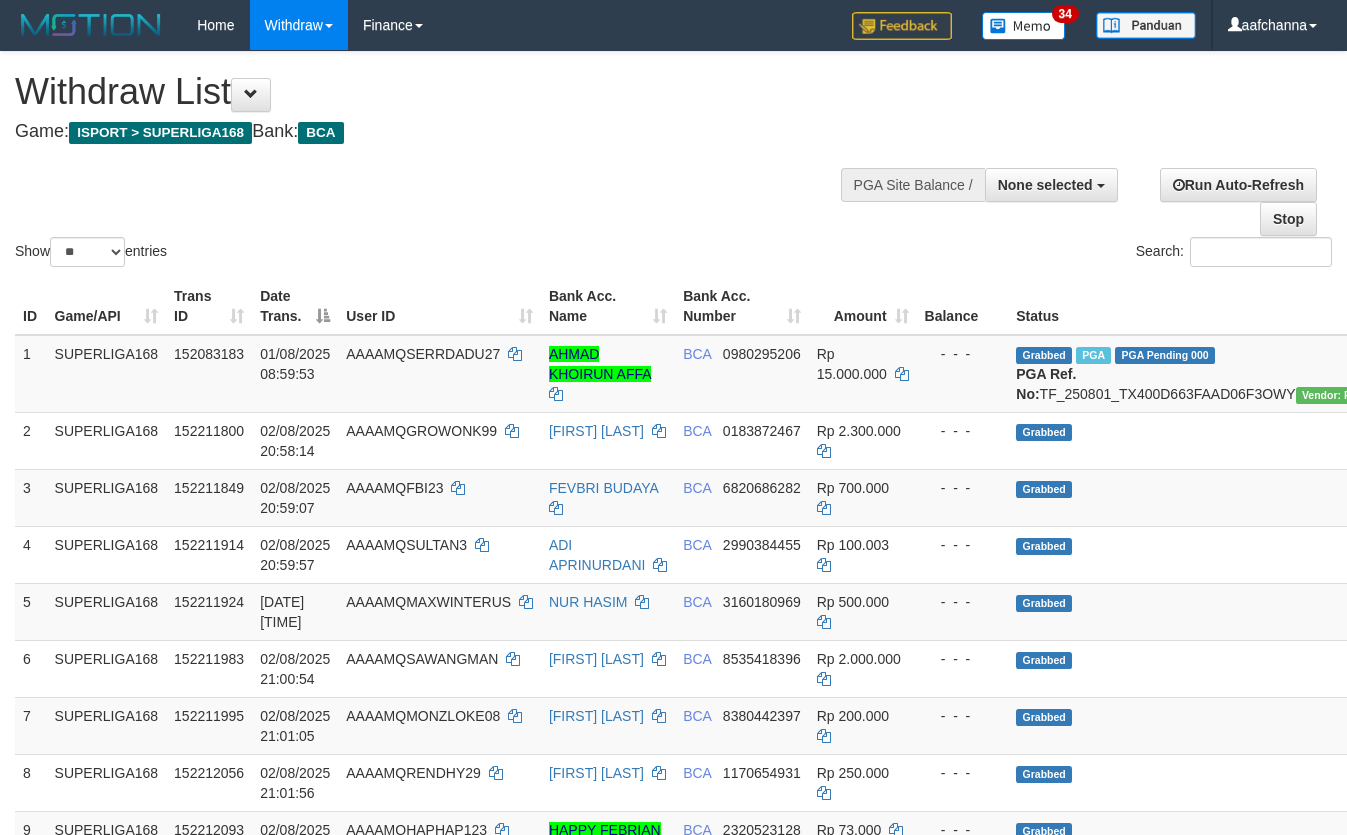 select 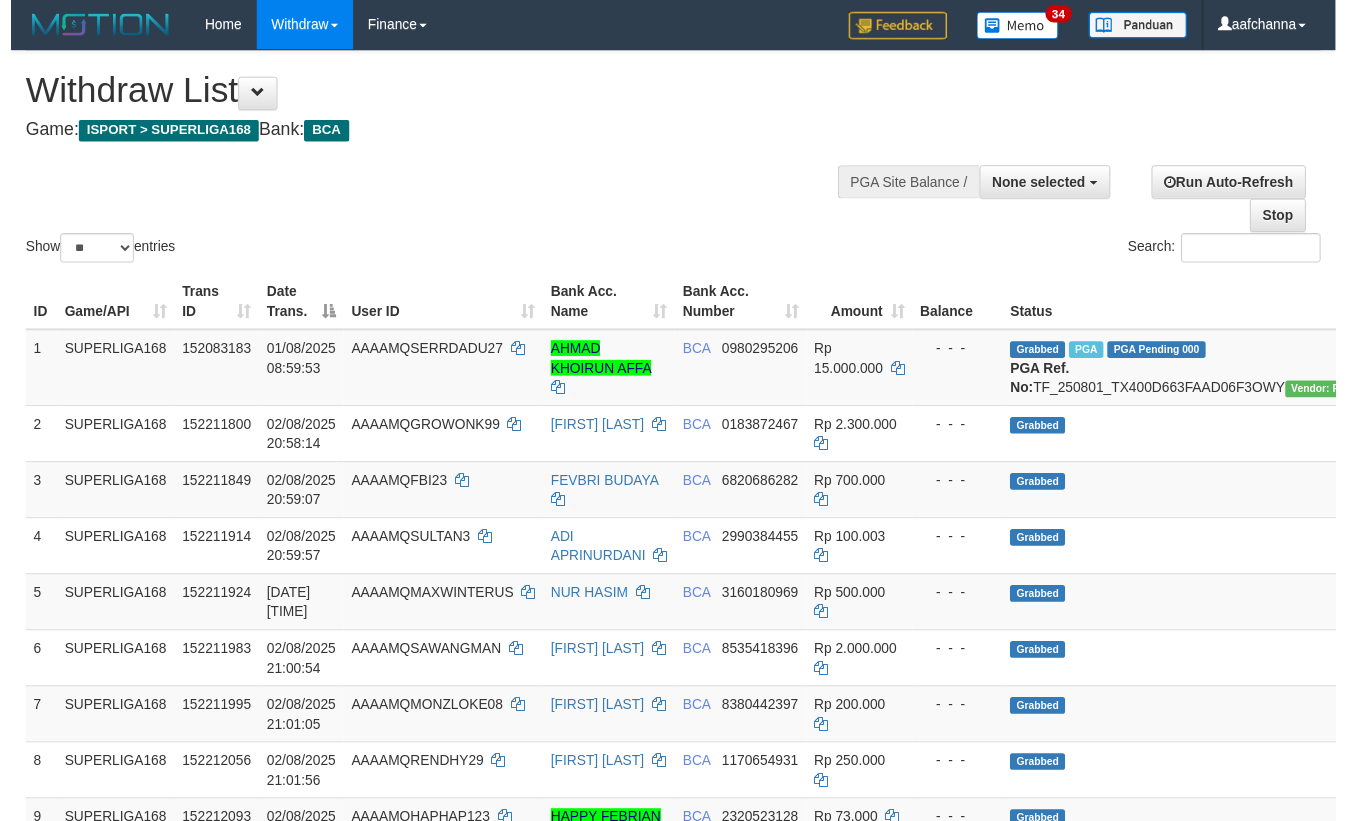 scroll, scrollTop: 509, scrollLeft: 0, axis: vertical 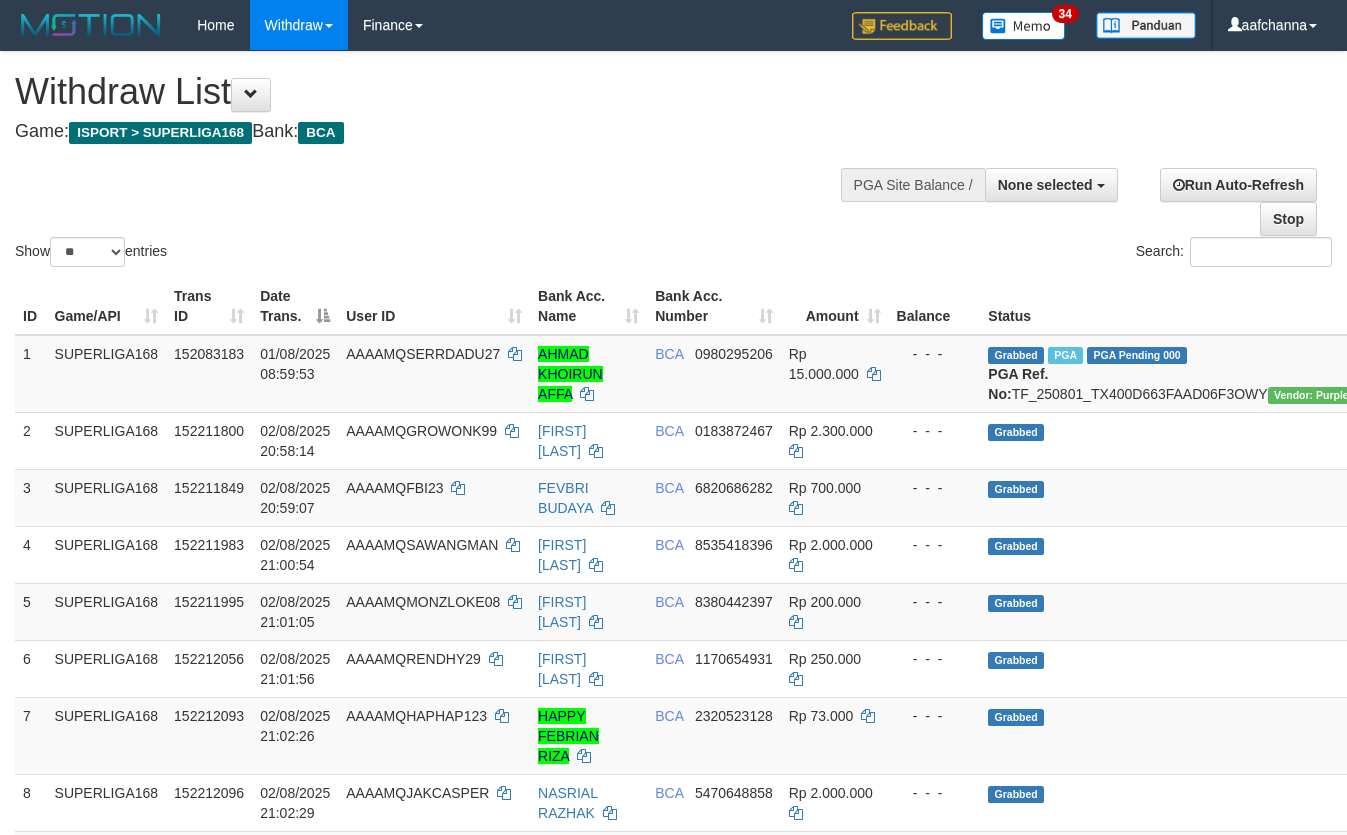 select 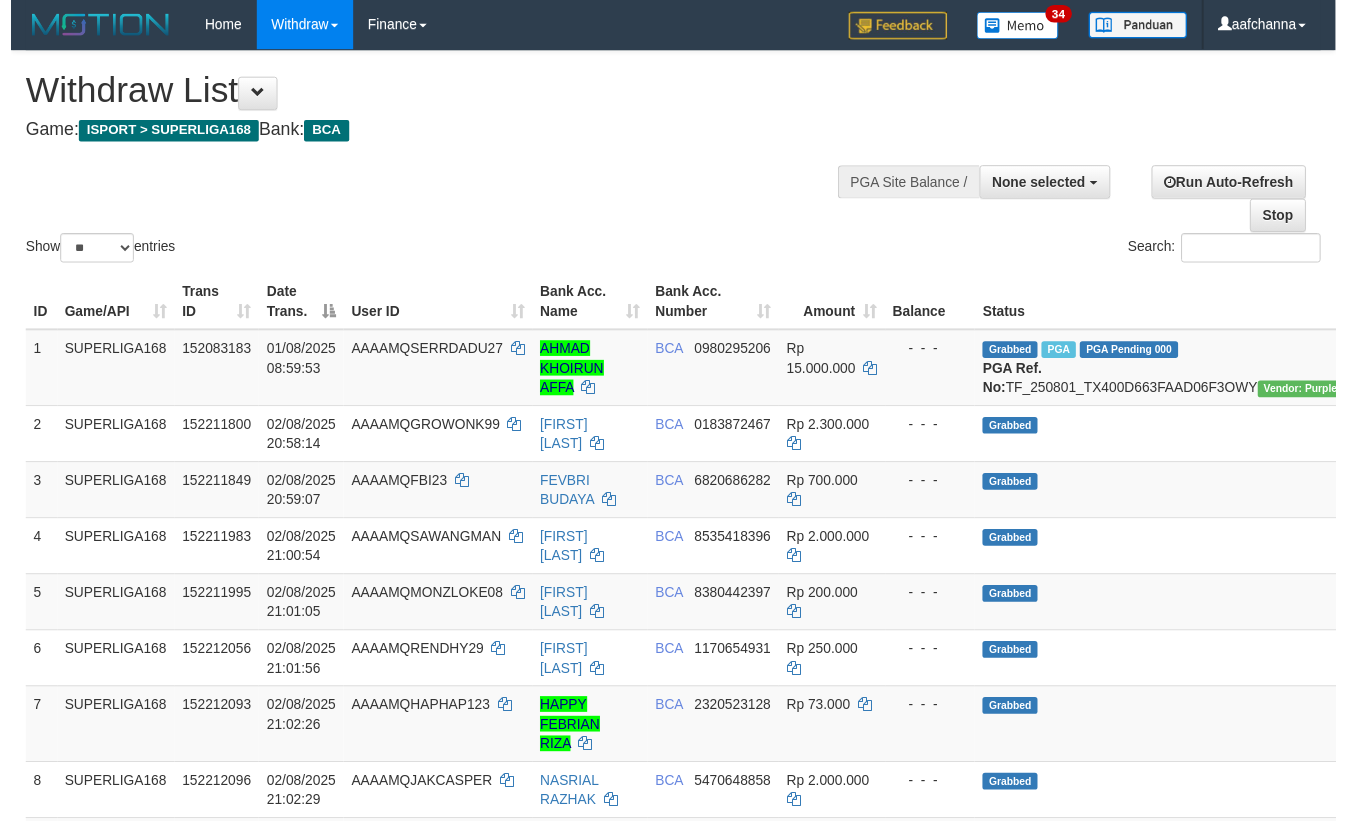 scroll, scrollTop: 563, scrollLeft: 0, axis: vertical 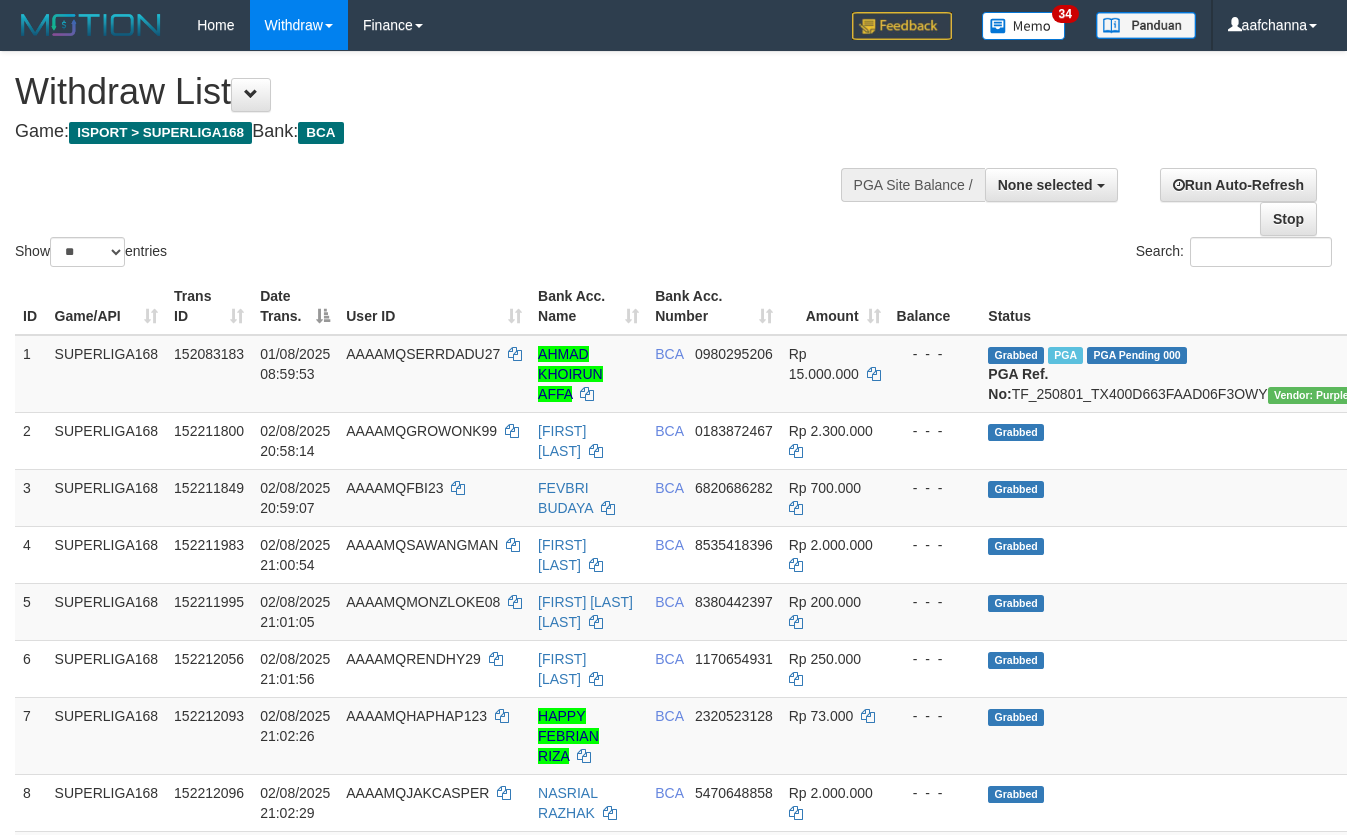 select 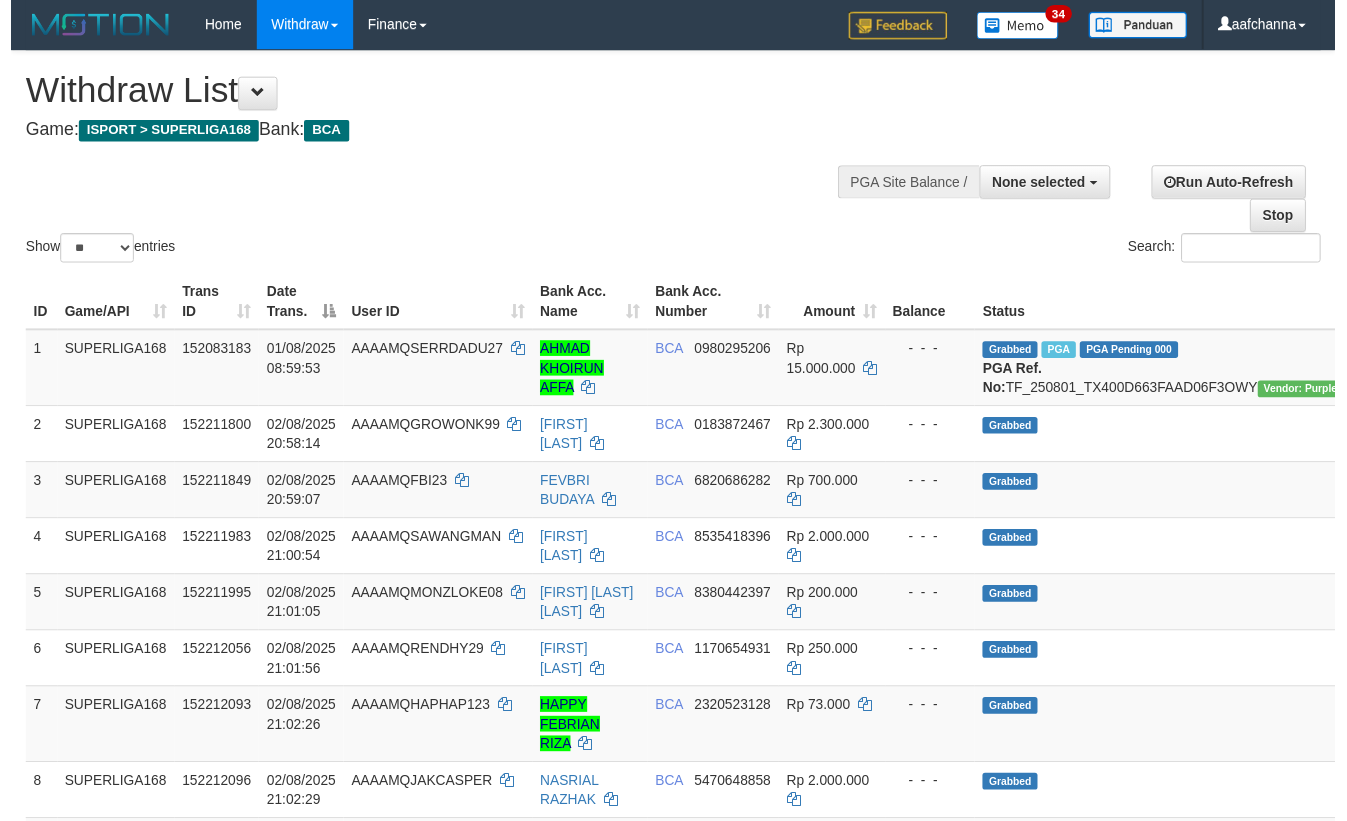 scroll, scrollTop: 563, scrollLeft: 0, axis: vertical 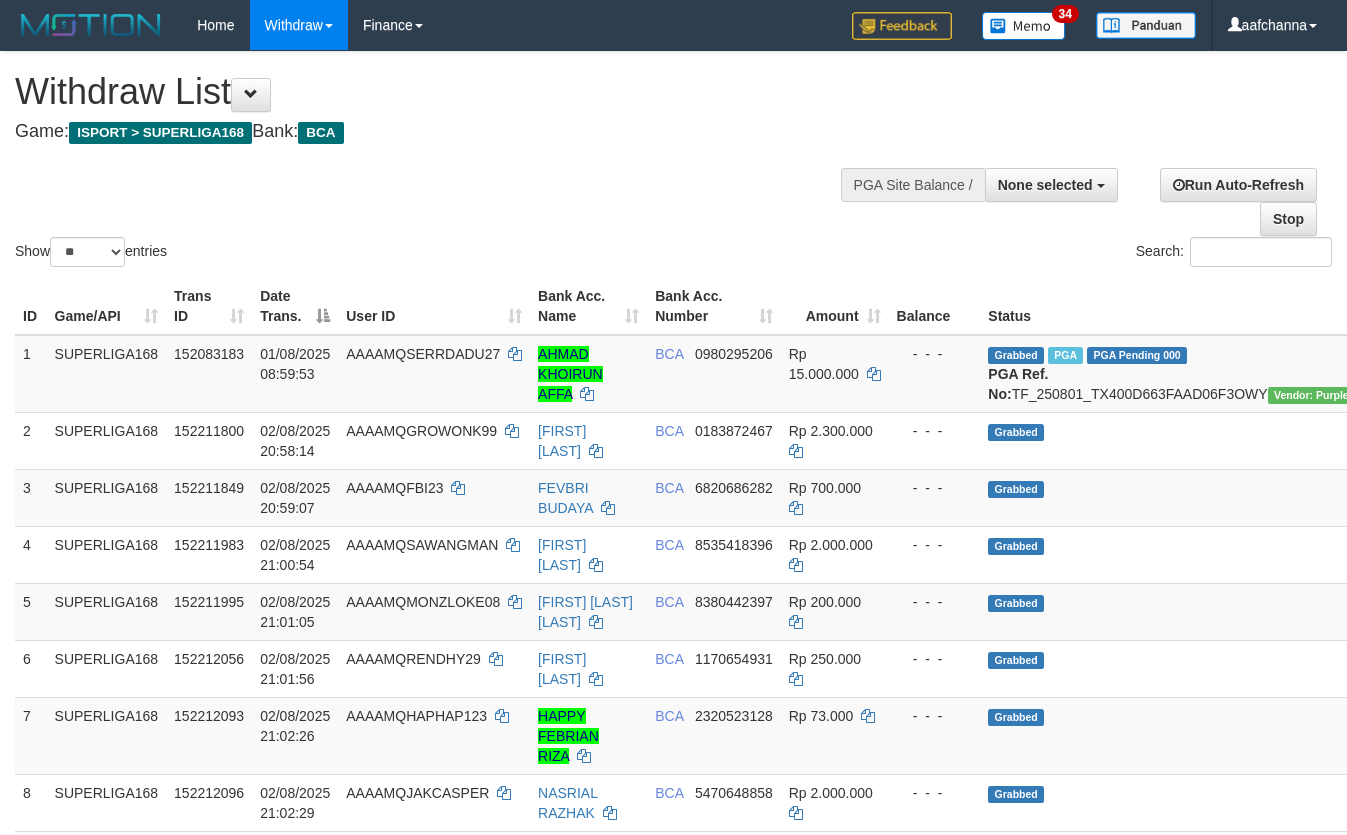 select 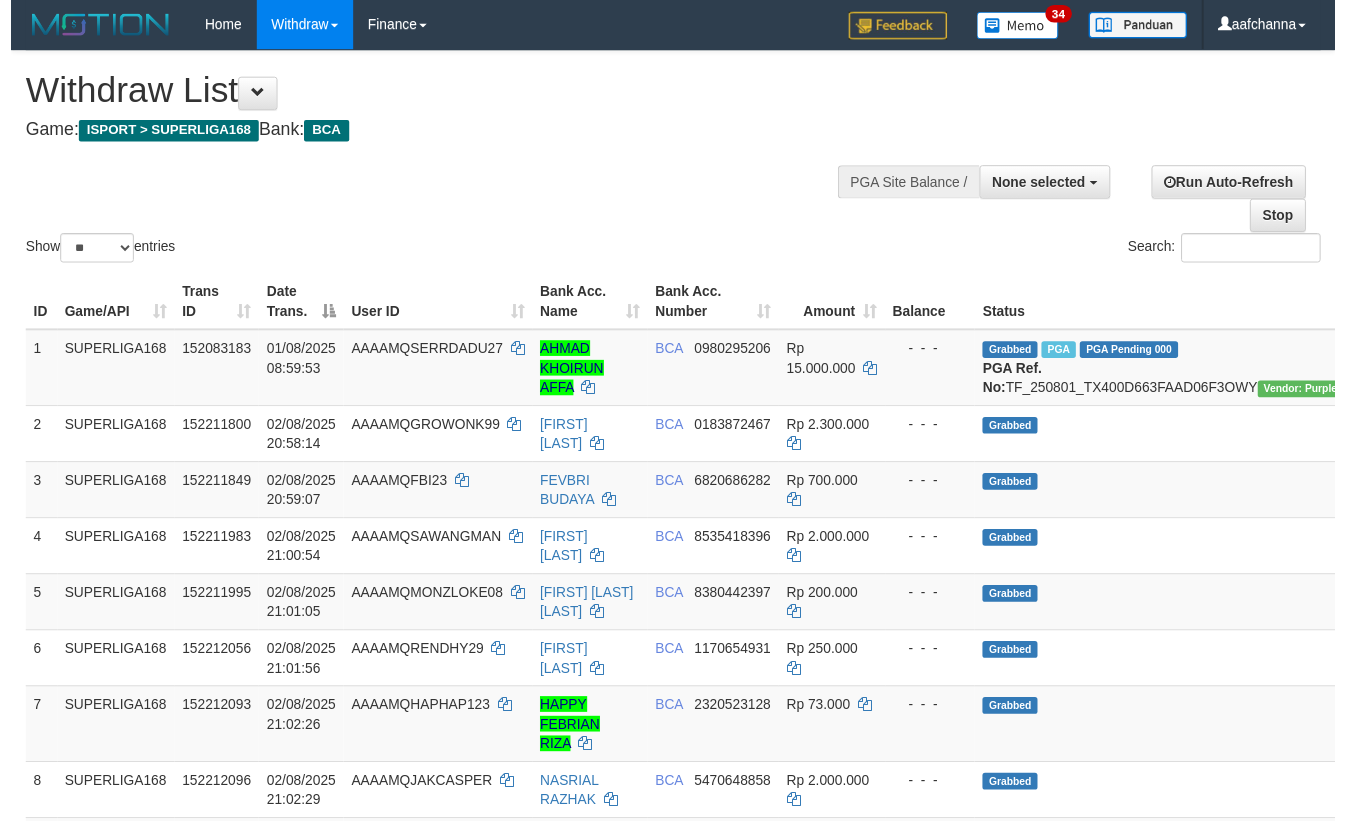 scroll, scrollTop: 563, scrollLeft: 0, axis: vertical 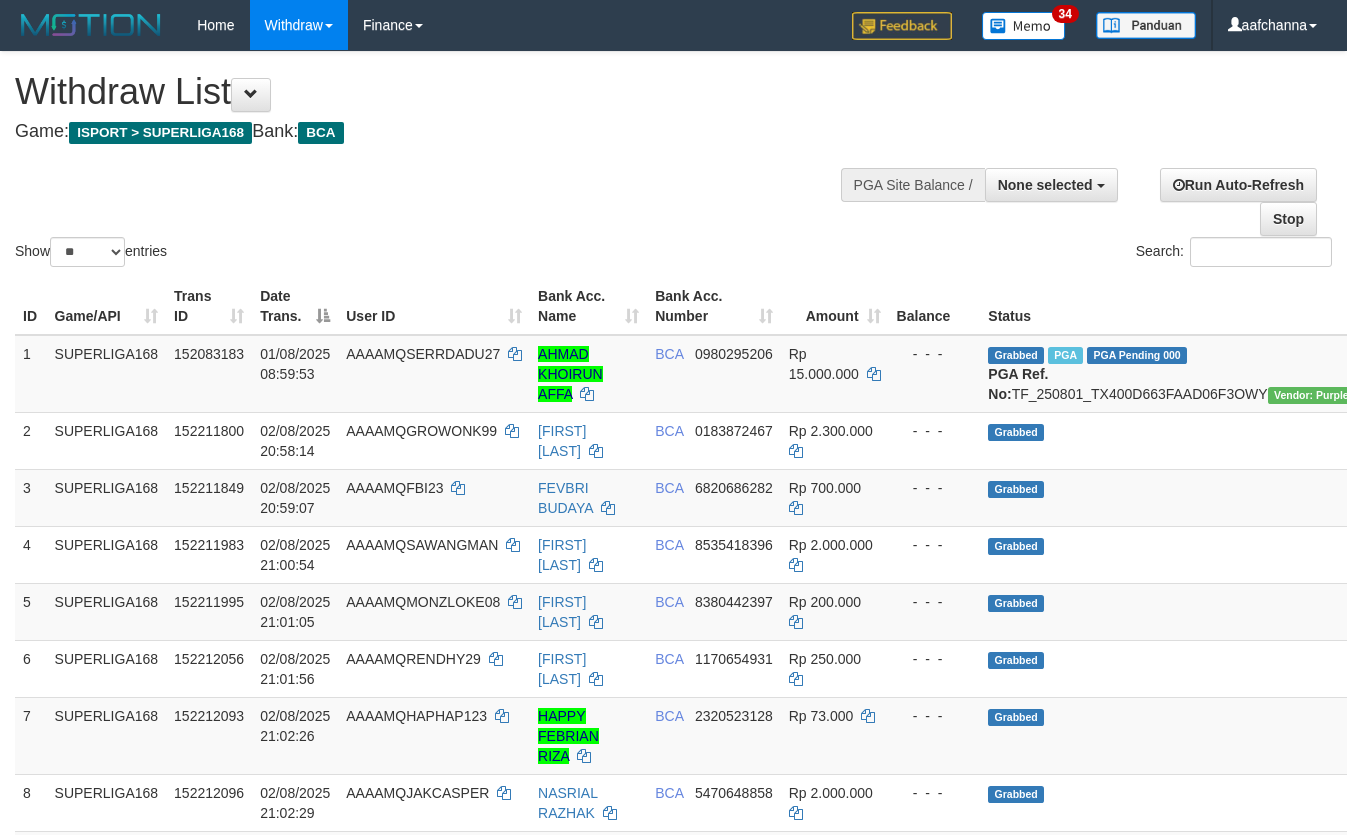 select 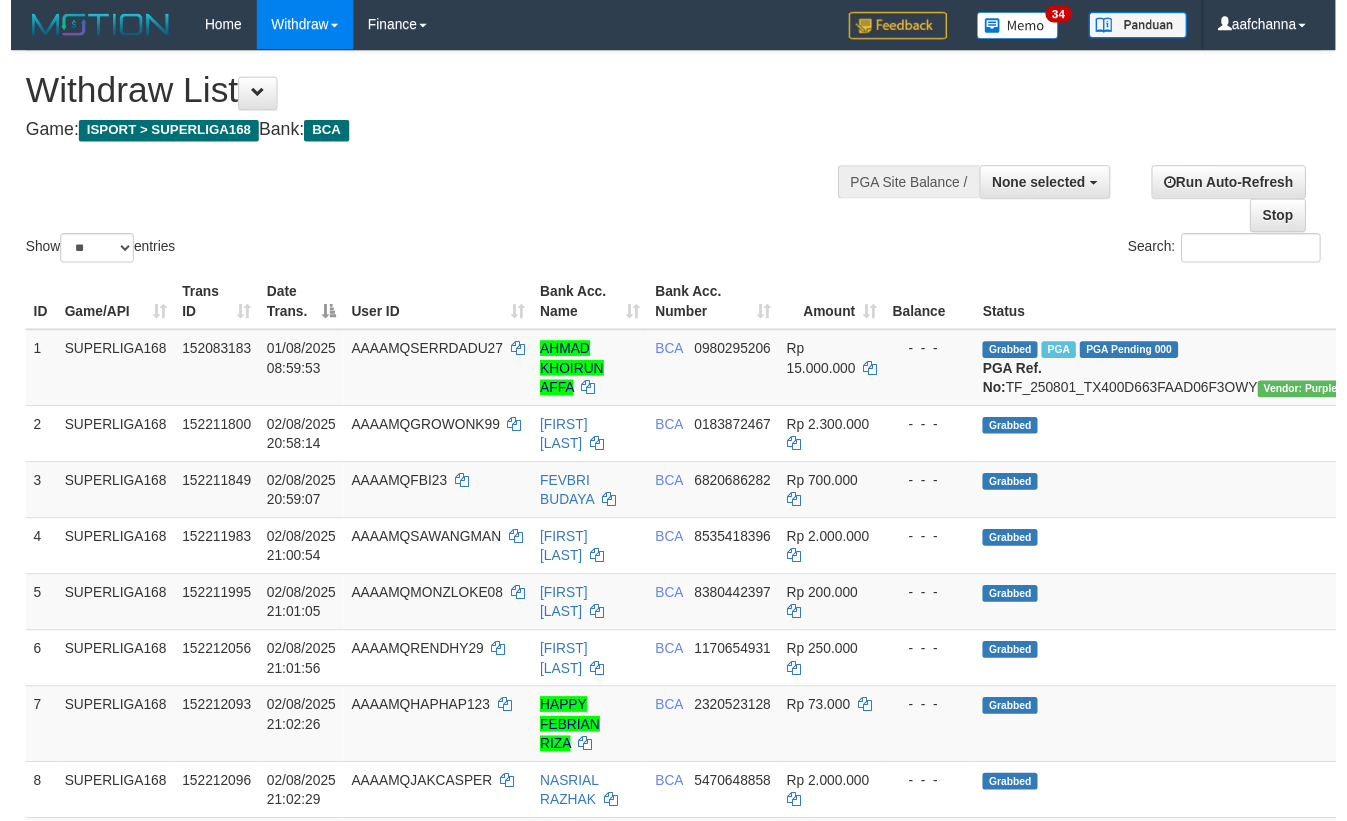 scroll, scrollTop: 563, scrollLeft: 0, axis: vertical 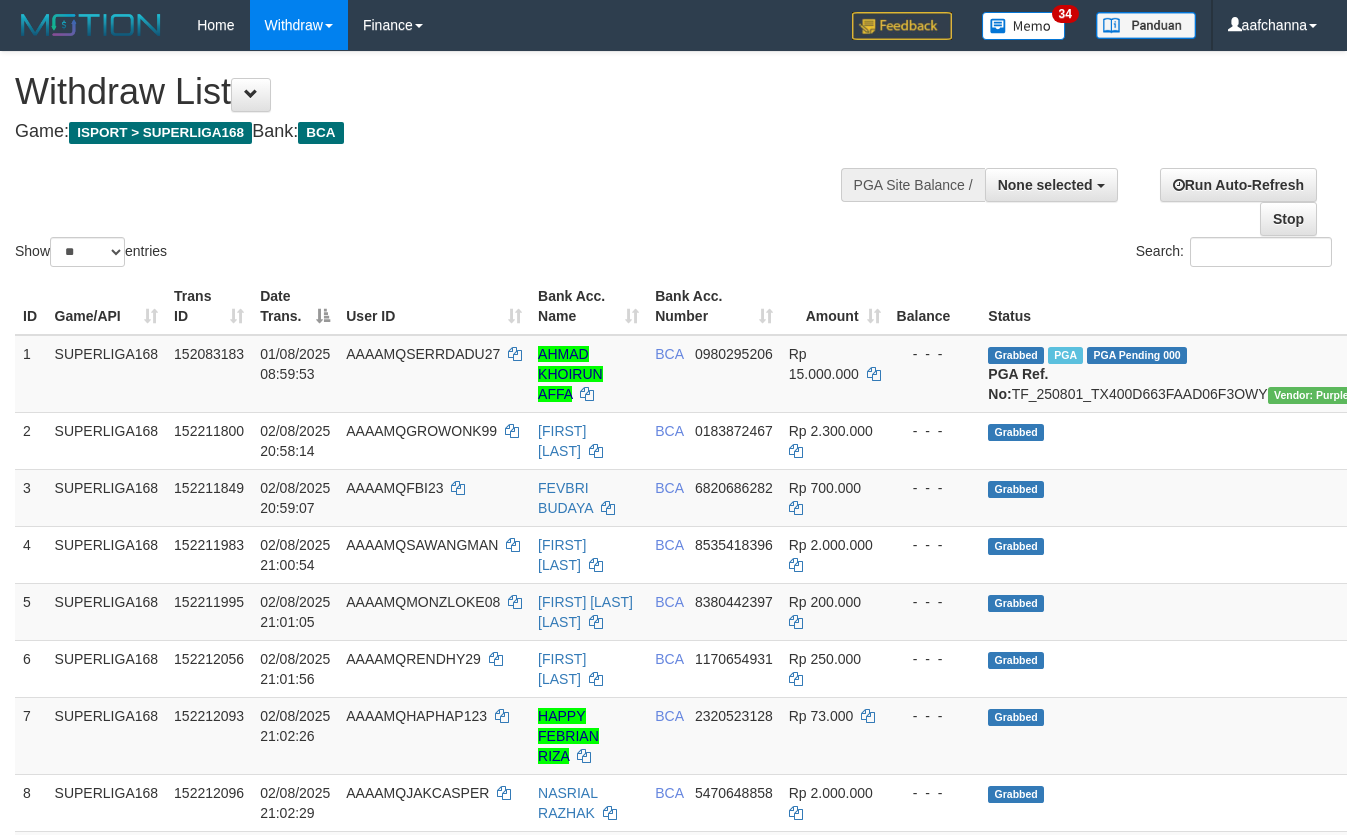 select 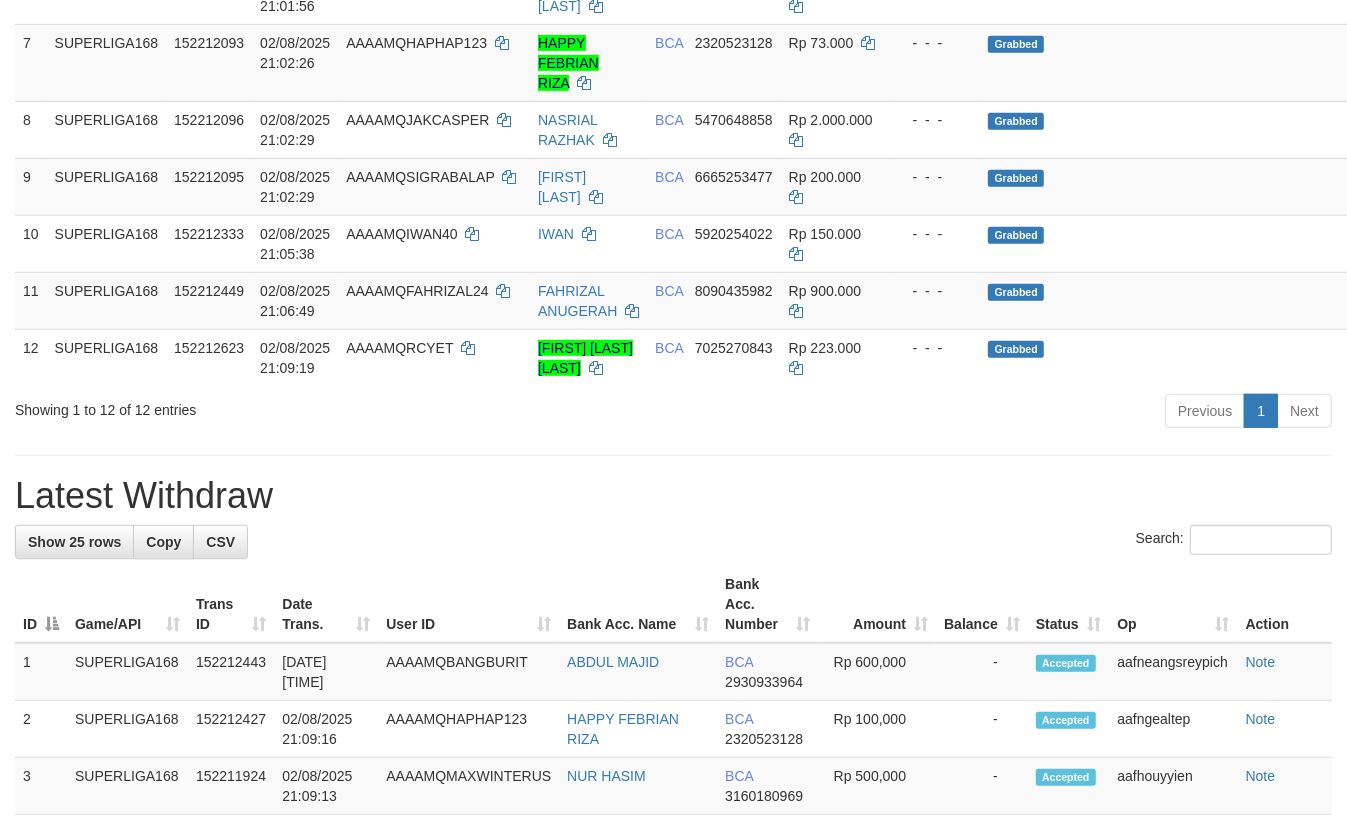 scroll, scrollTop: 618, scrollLeft: 0, axis: vertical 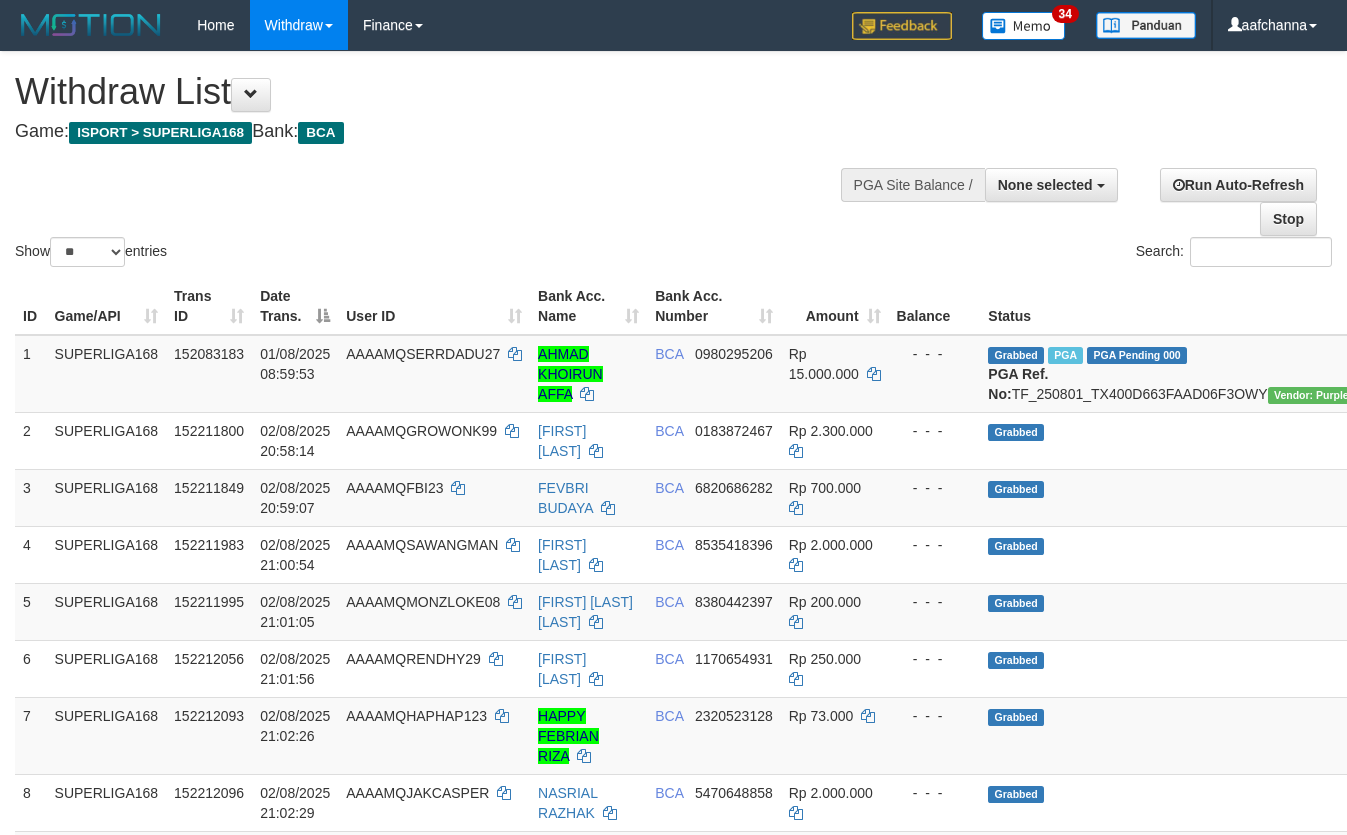 select 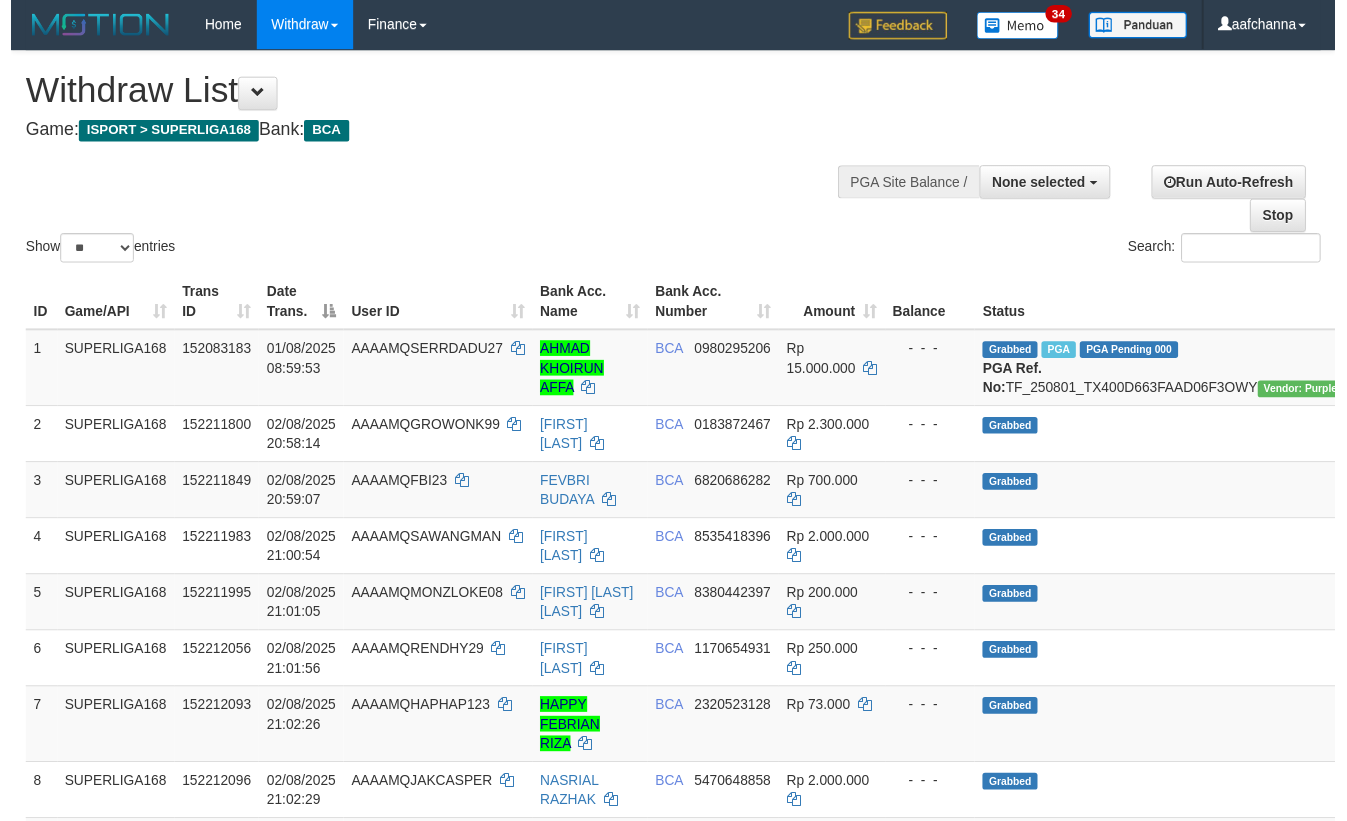 scroll, scrollTop: 673, scrollLeft: 0, axis: vertical 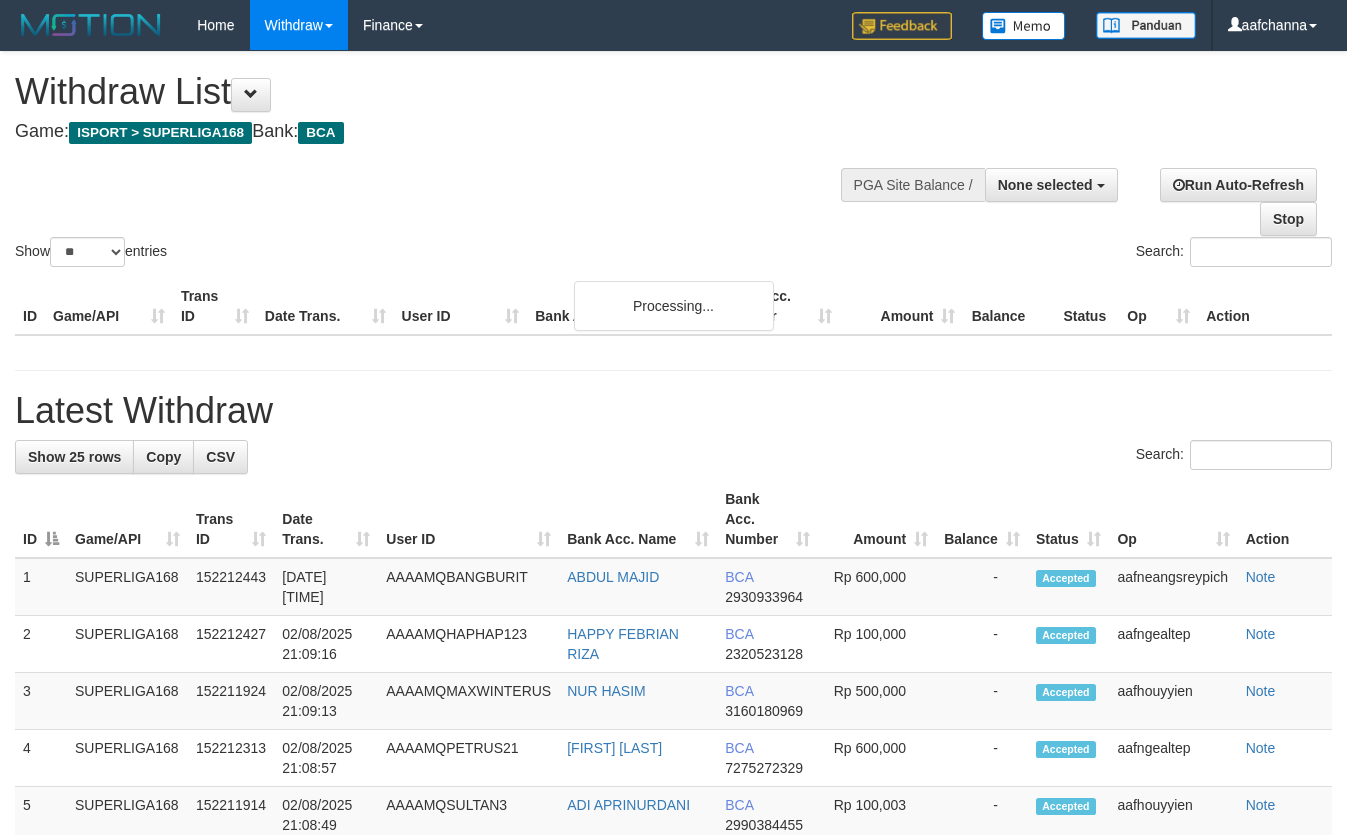 select 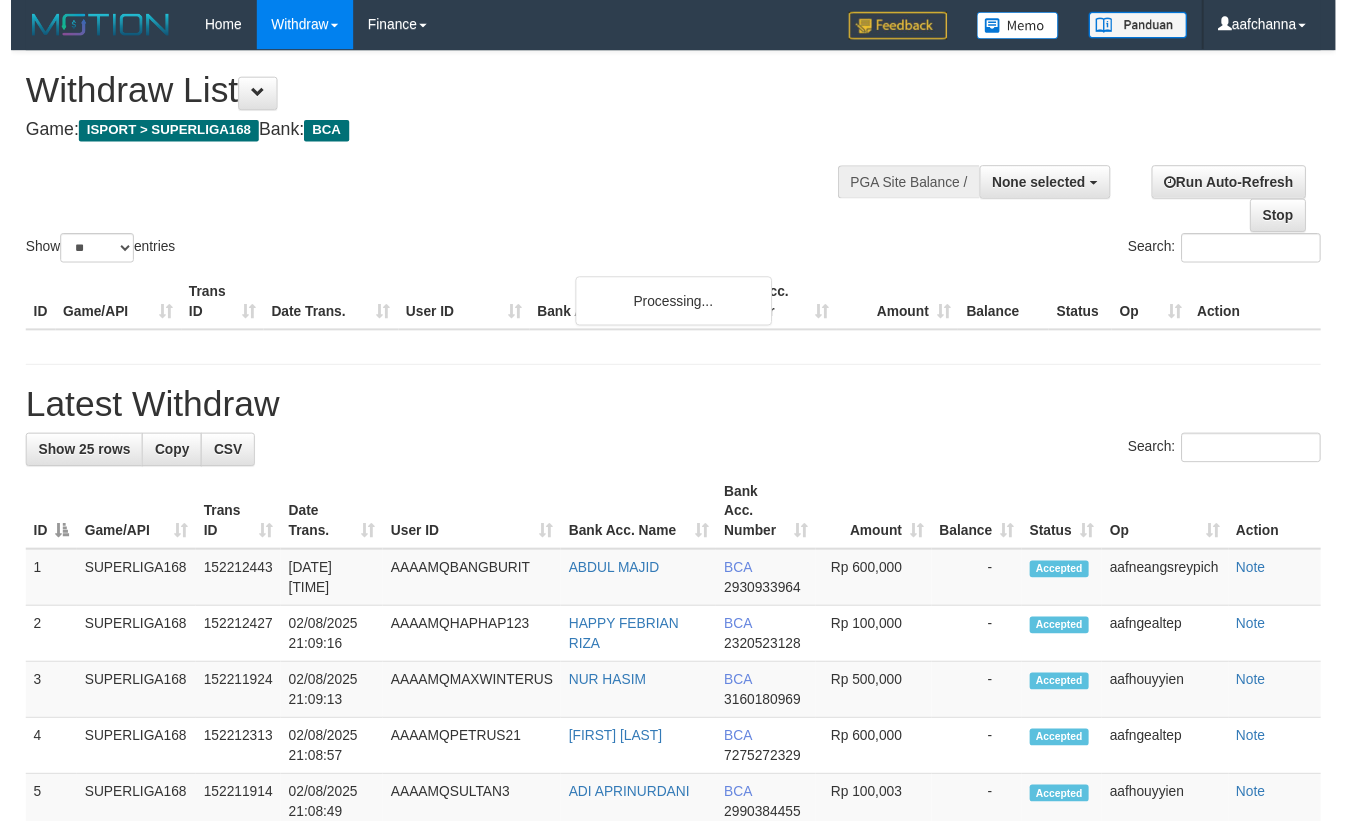 scroll, scrollTop: 673, scrollLeft: 0, axis: vertical 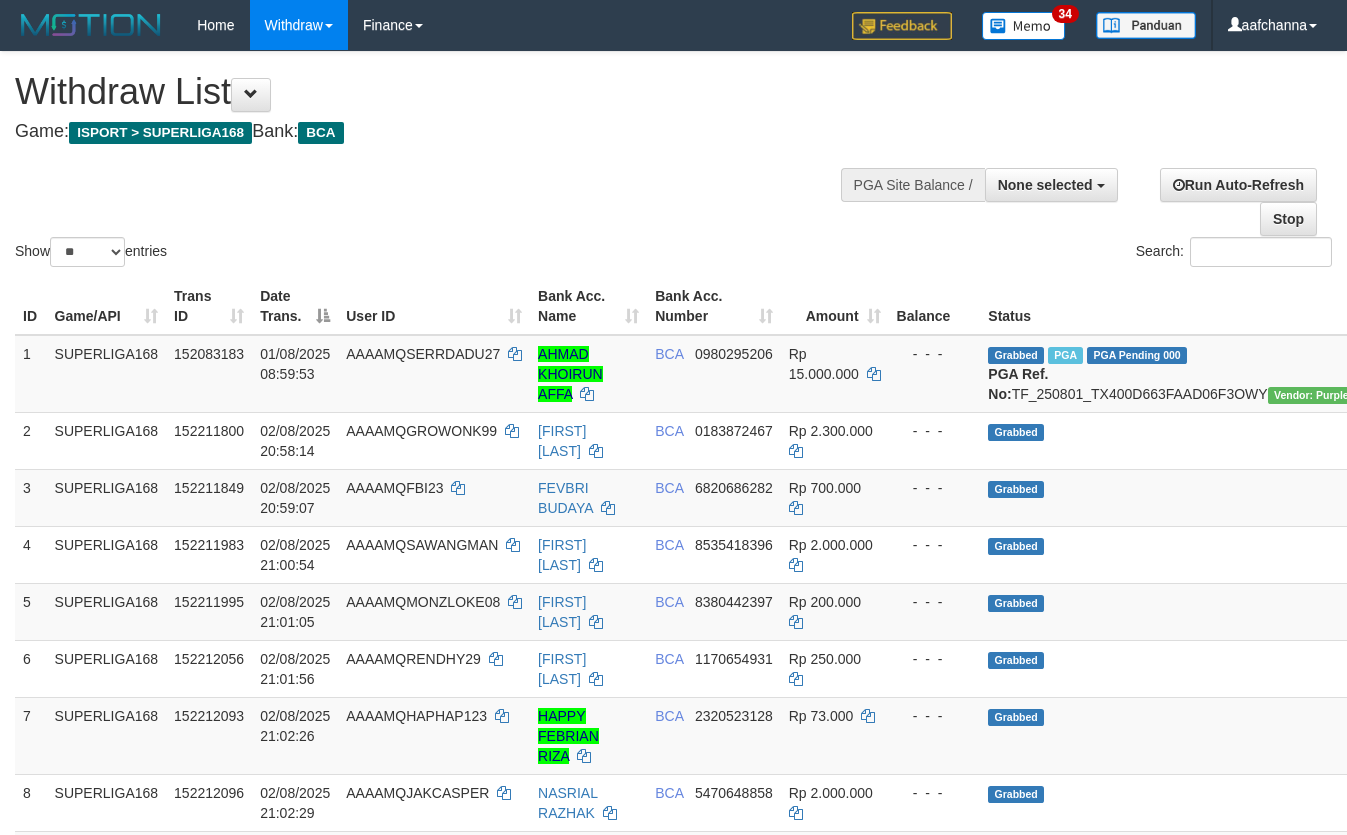 select 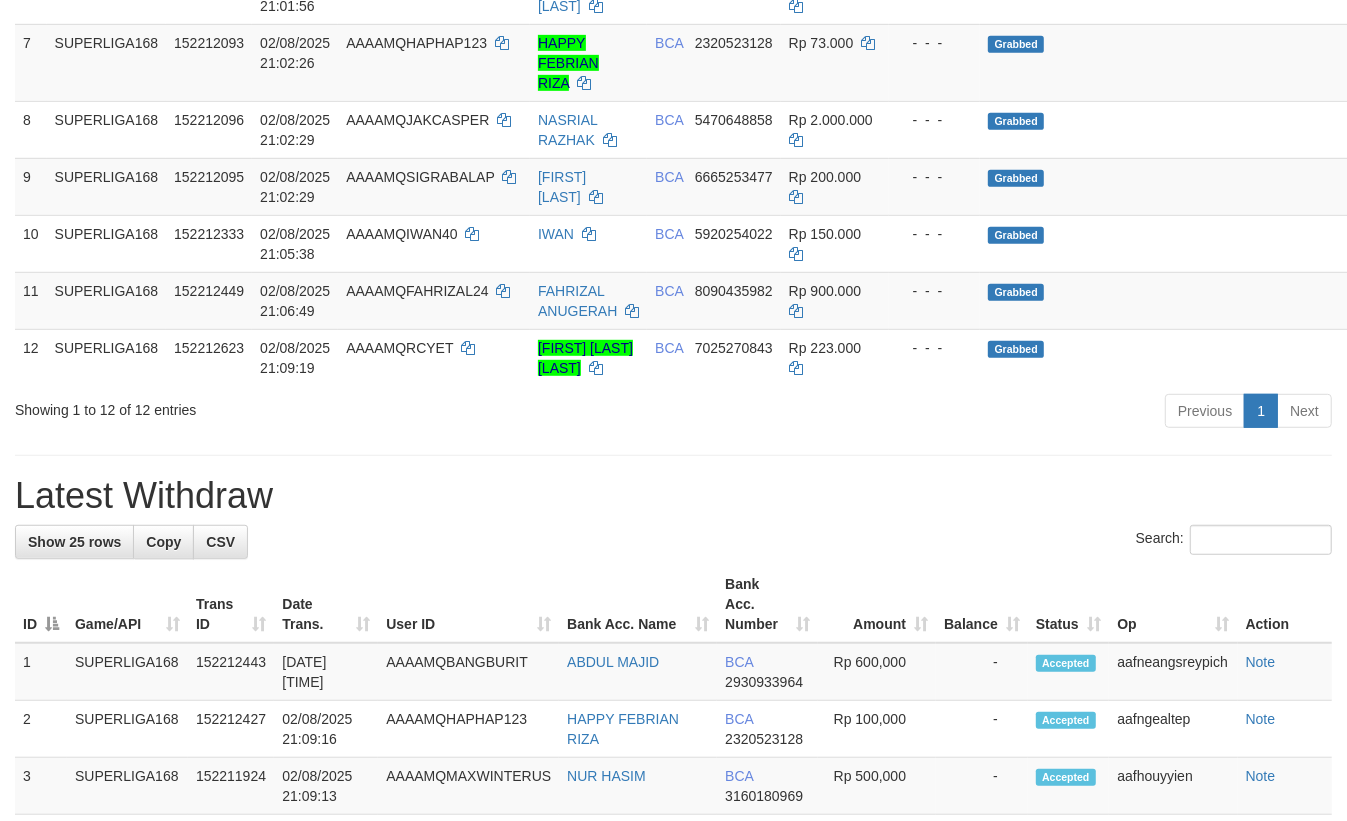 scroll, scrollTop: 618, scrollLeft: 0, axis: vertical 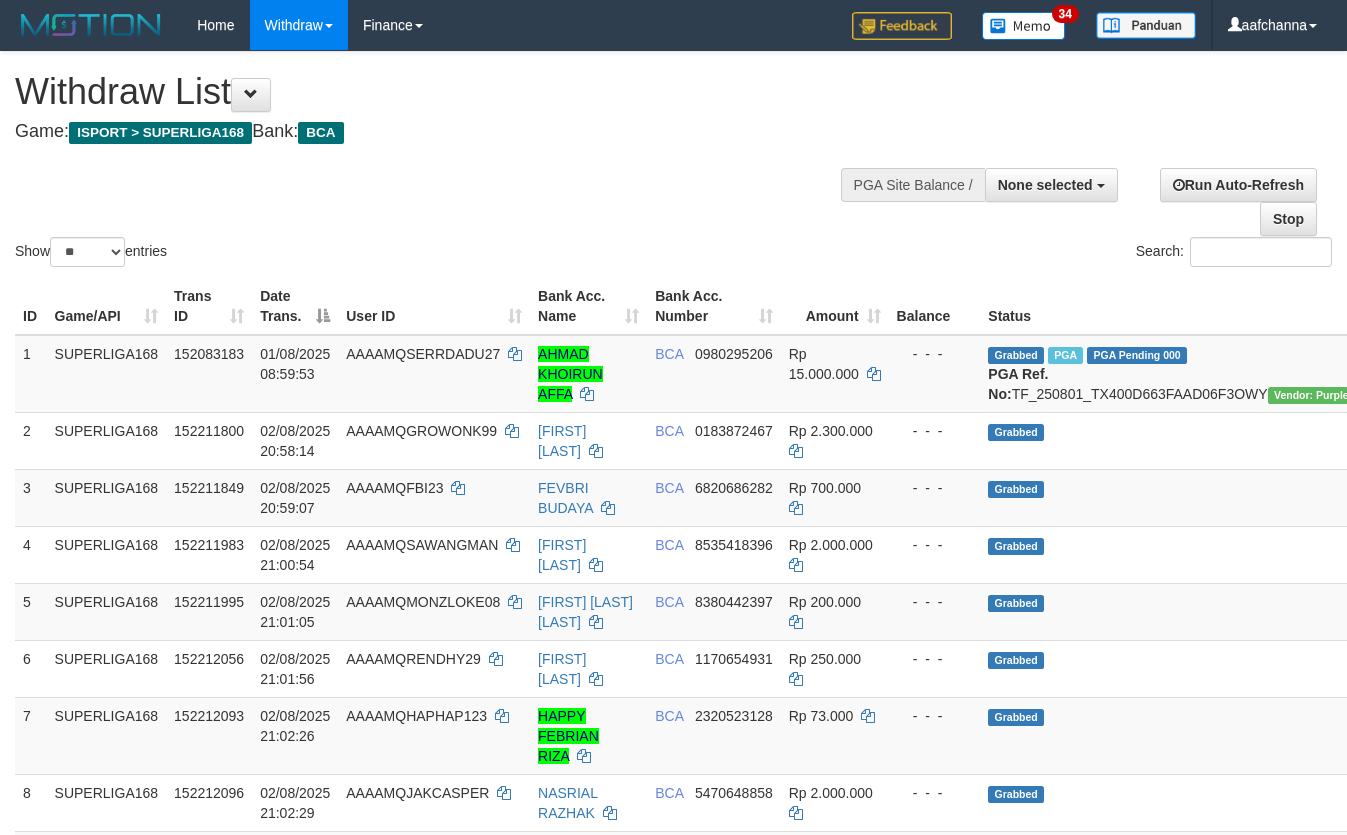 select 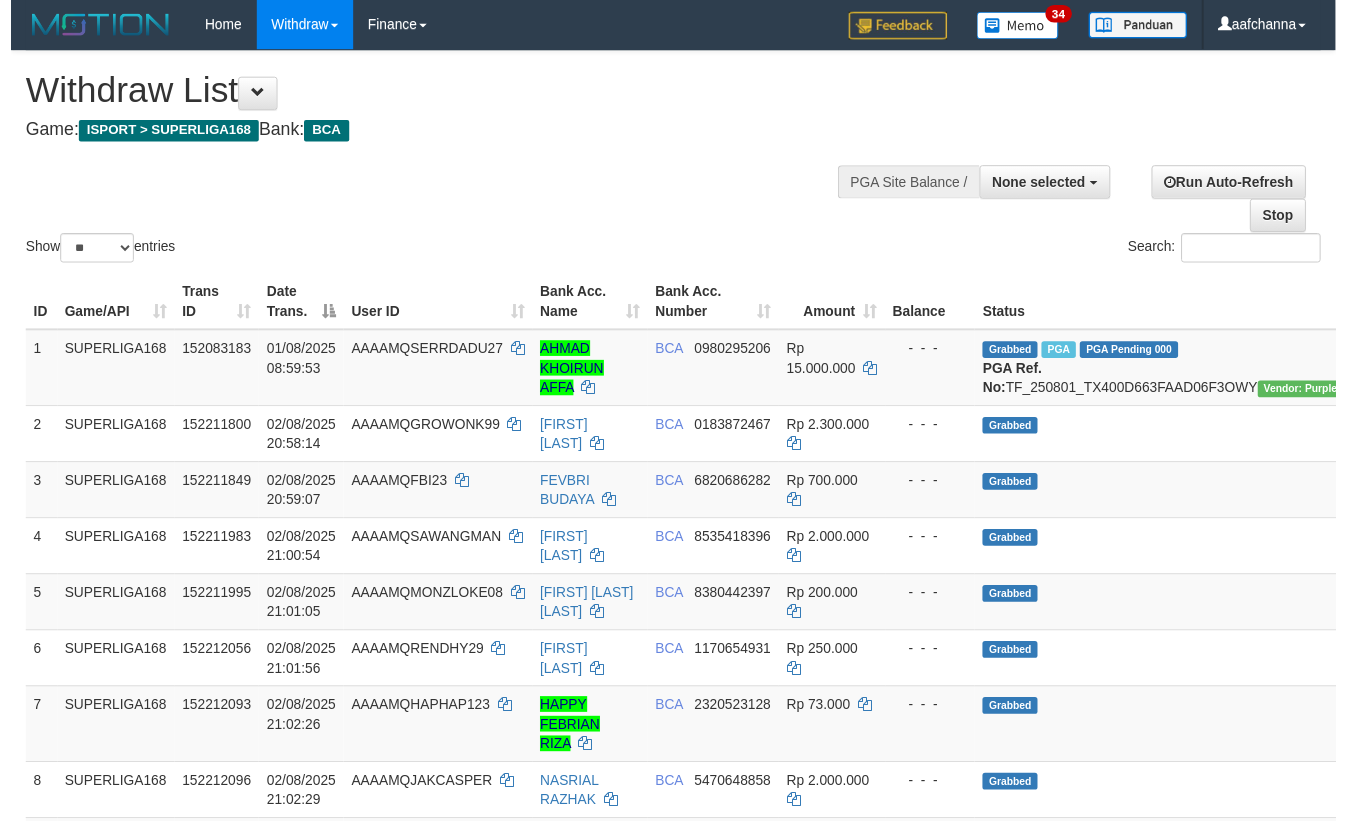 scroll, scrollTop: 673, scrollLeft: 0, axis: vertical 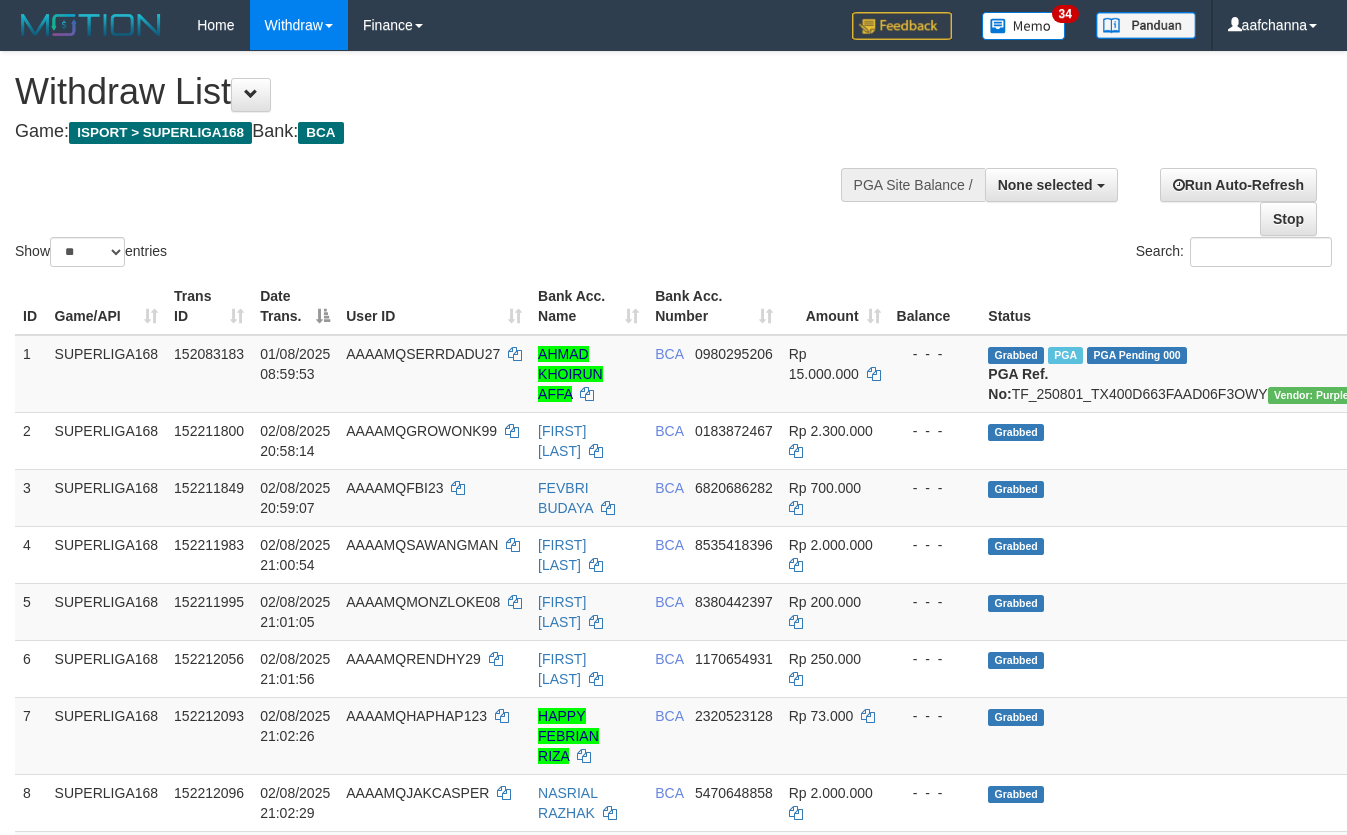 select 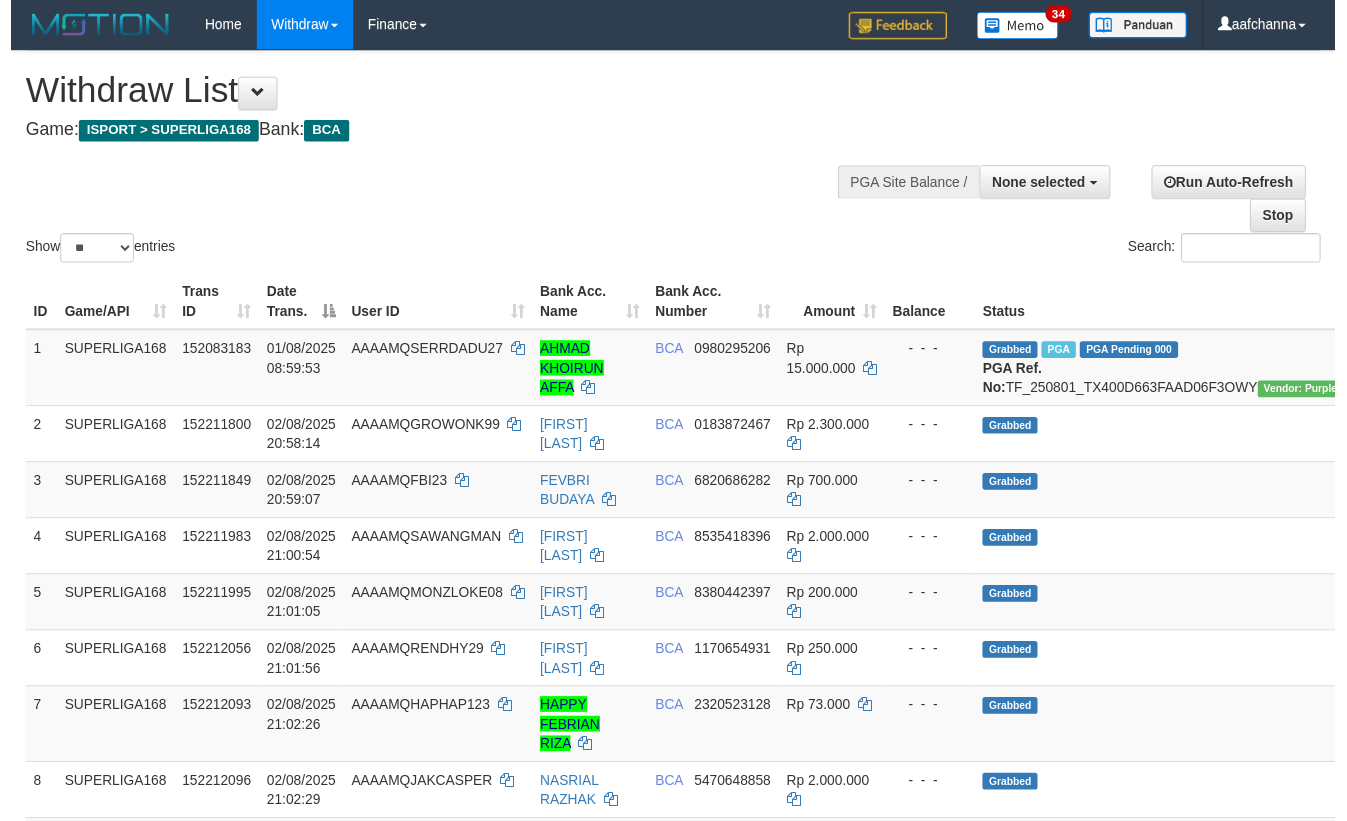 scroll, scrollTop: 673, scrollLeft: 0, axis: vertical 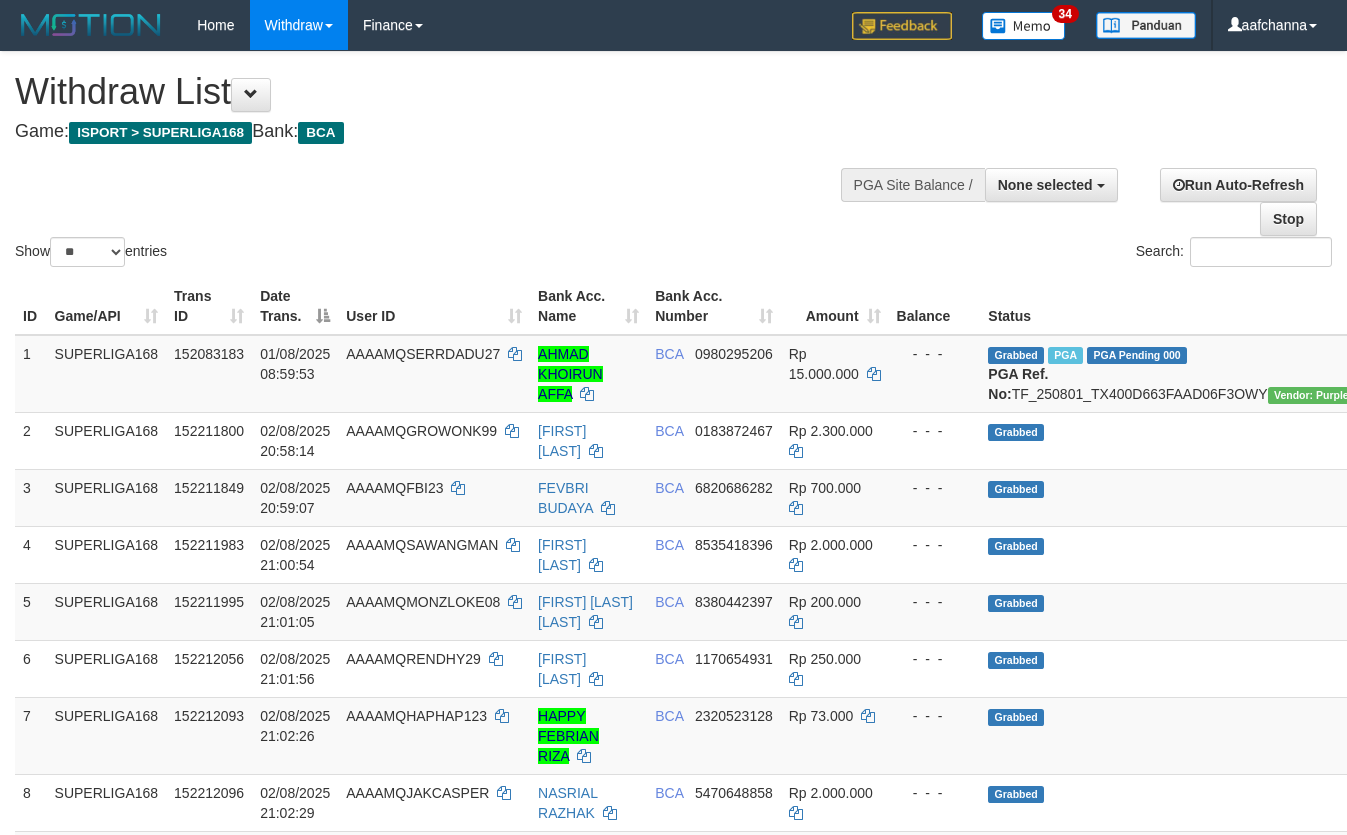 select 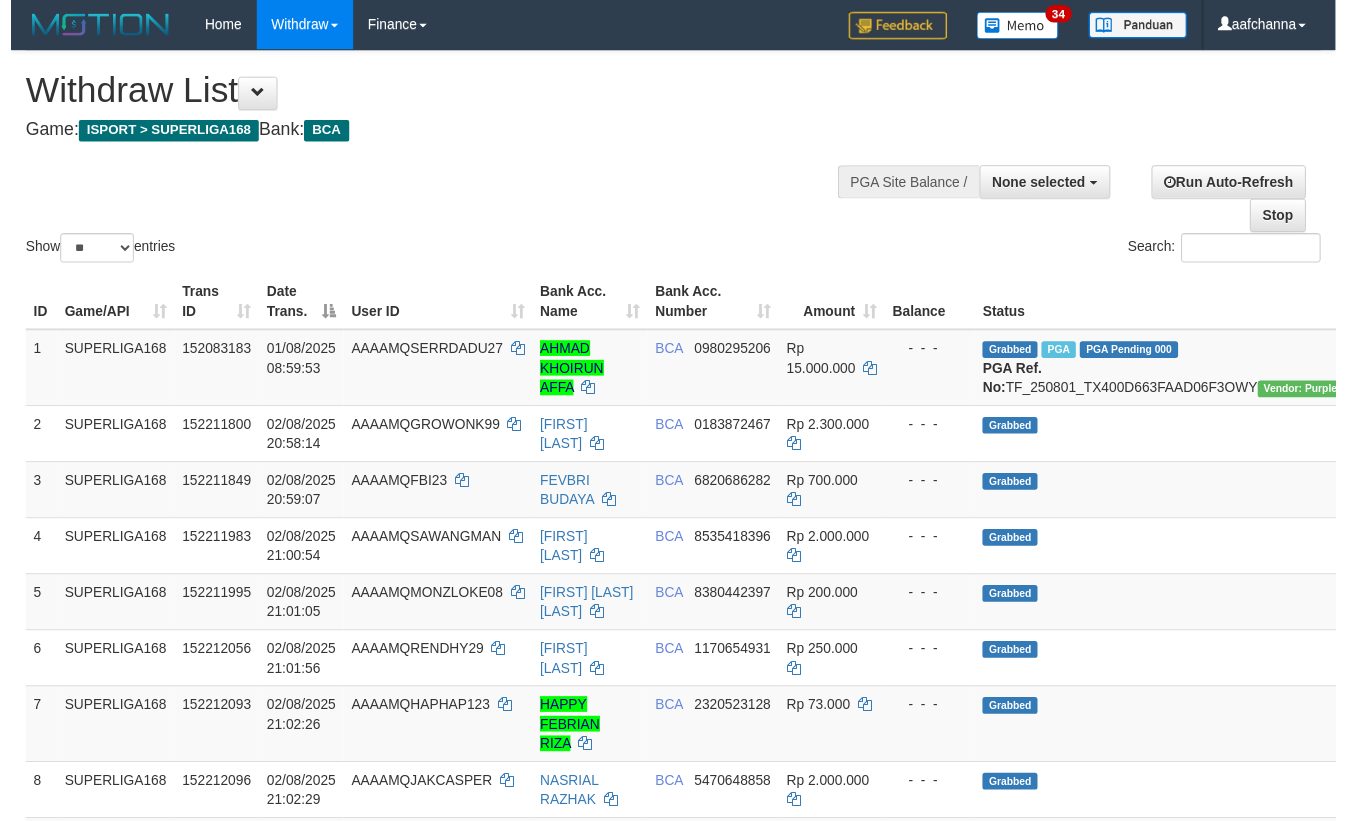 scroll, scrollTop: 673, scrollLeft: 0, axis: vertical 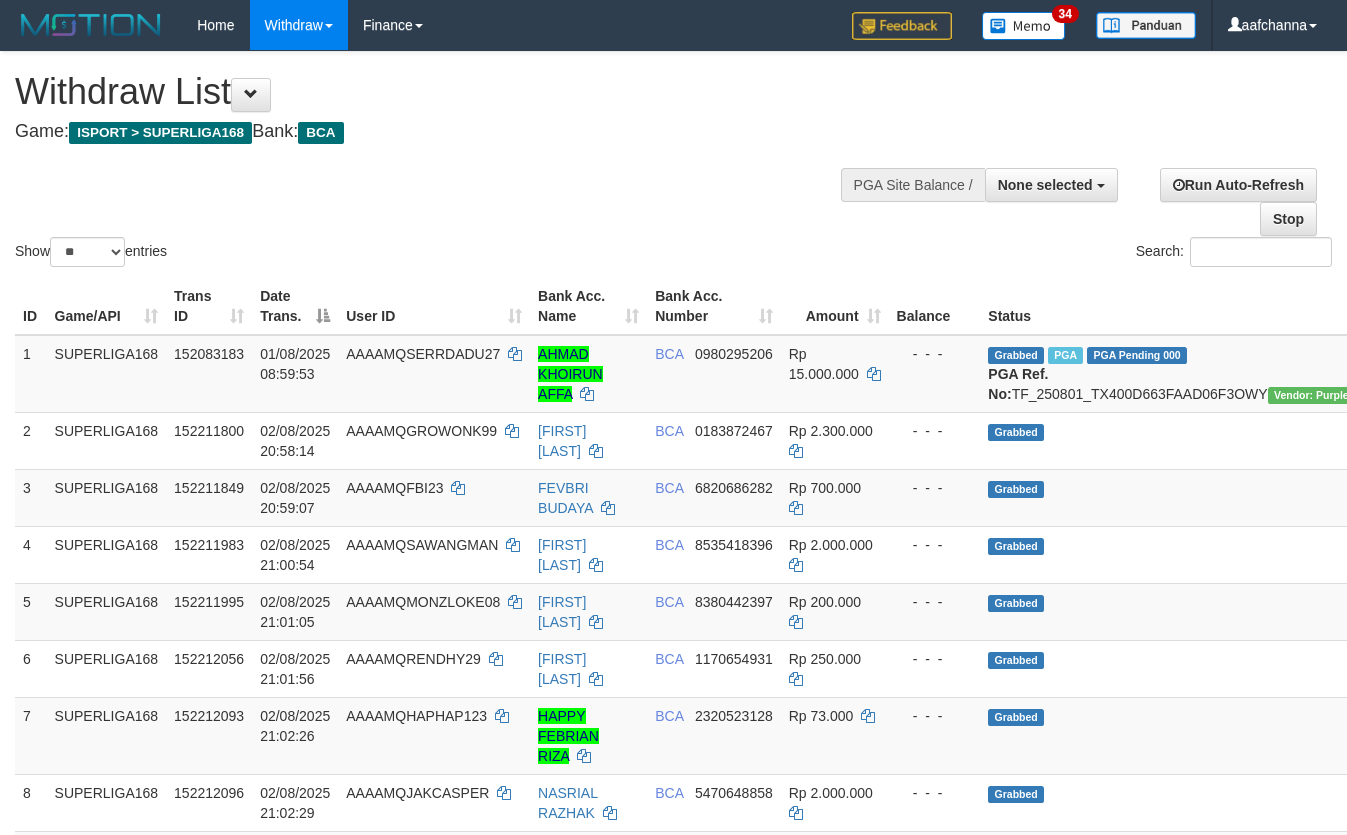 select 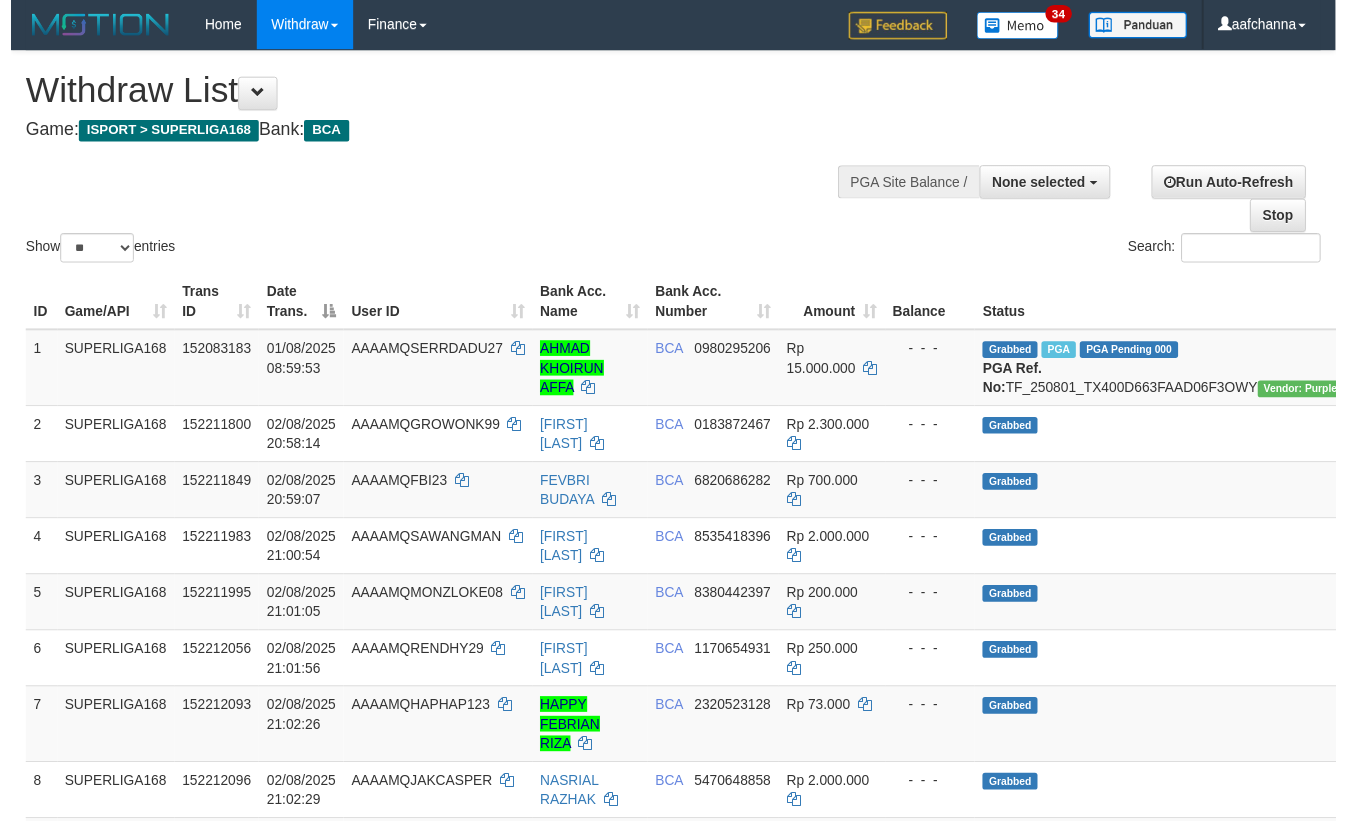 scroll, scrollTop: 673, scrollLeft: 0, axis: vertical 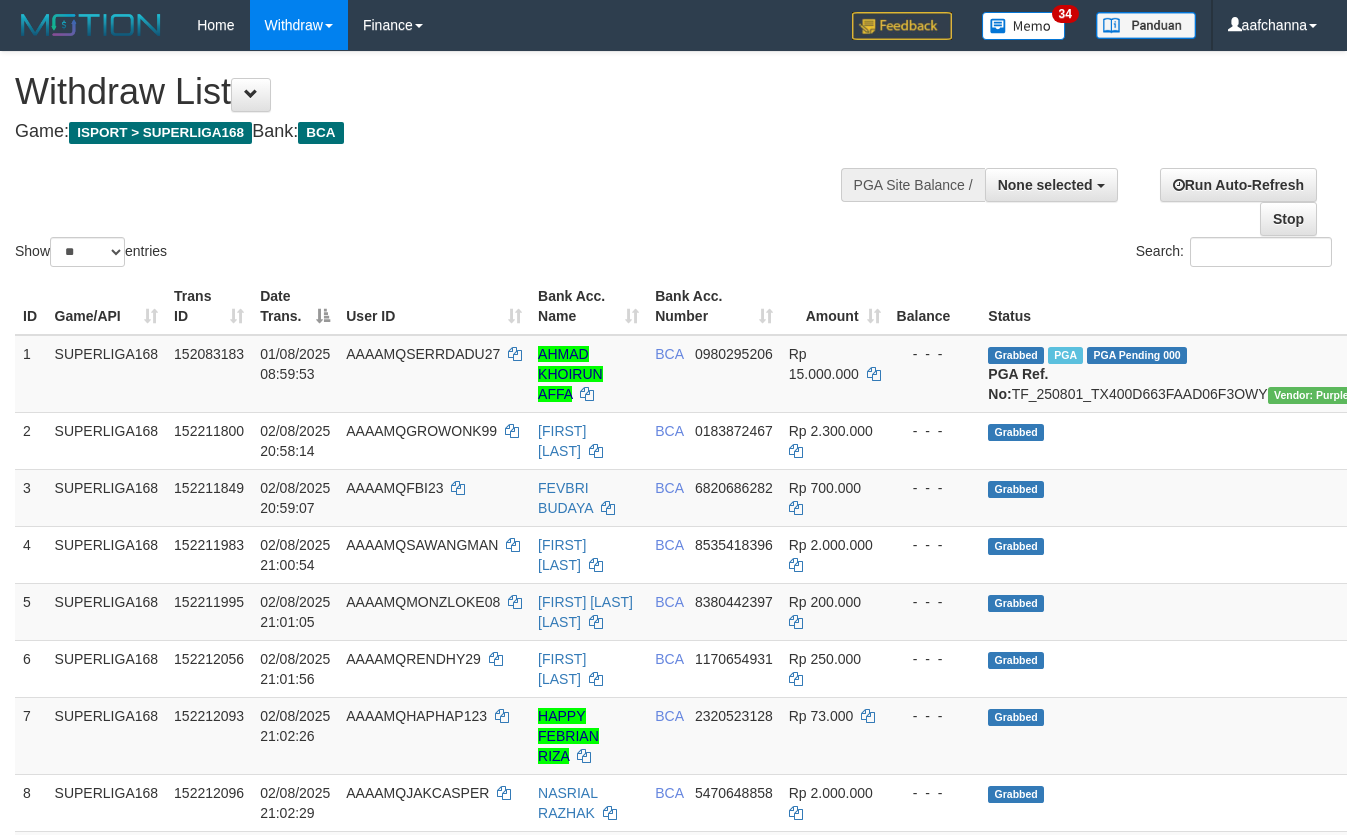 select 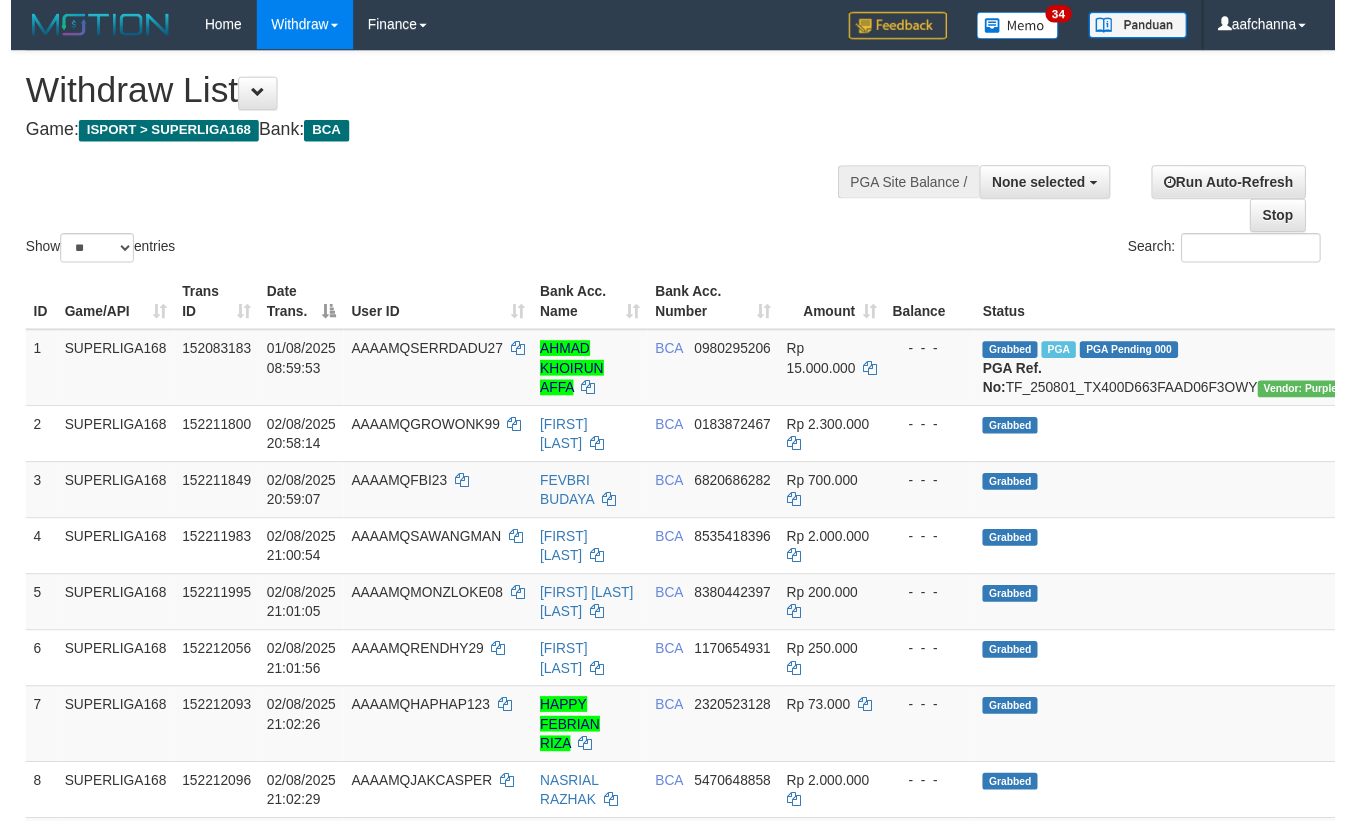 scroll, scrollTop: 673, scrollLeft: 0, axis: vertical 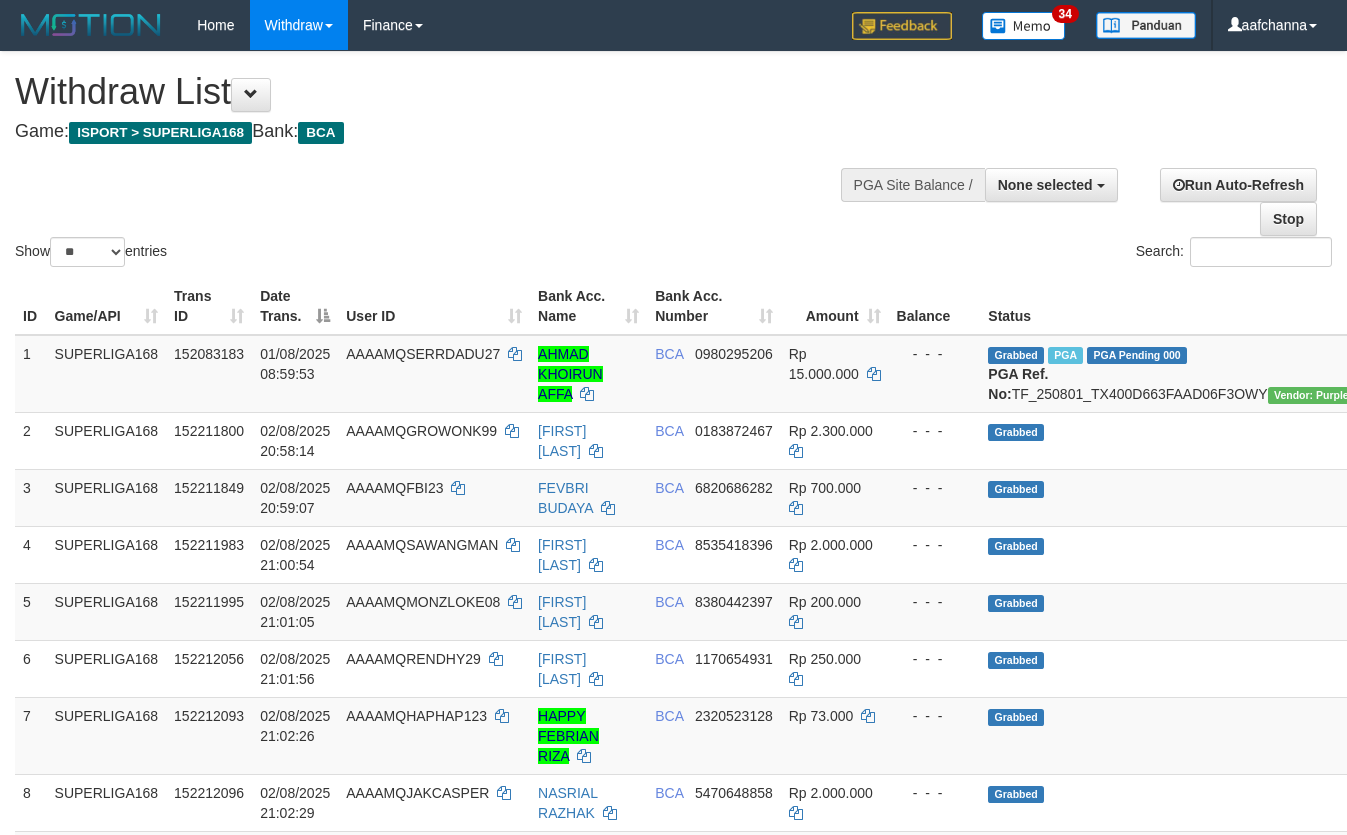 select 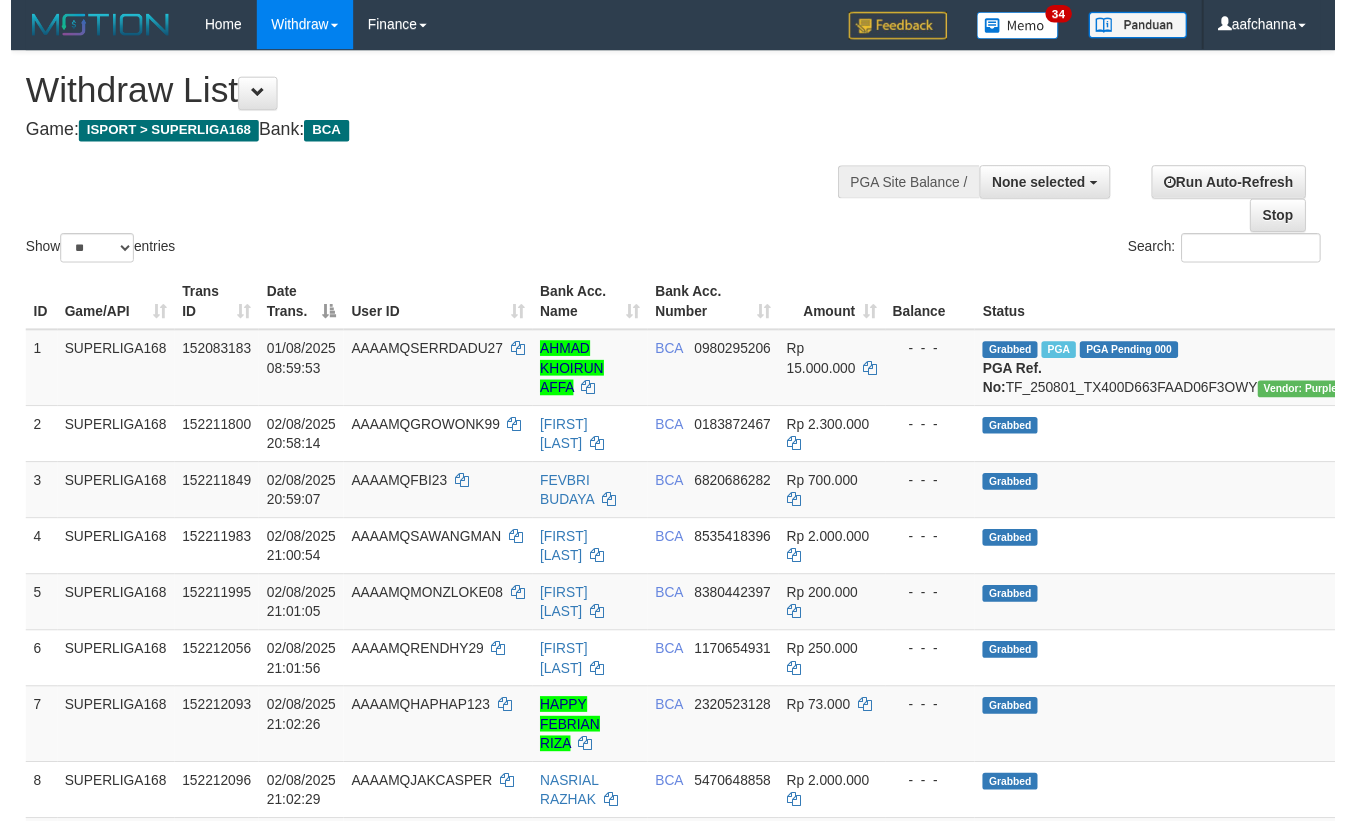 scroll, scrollTop: 673, scrollLeft: 0, axis: vertical 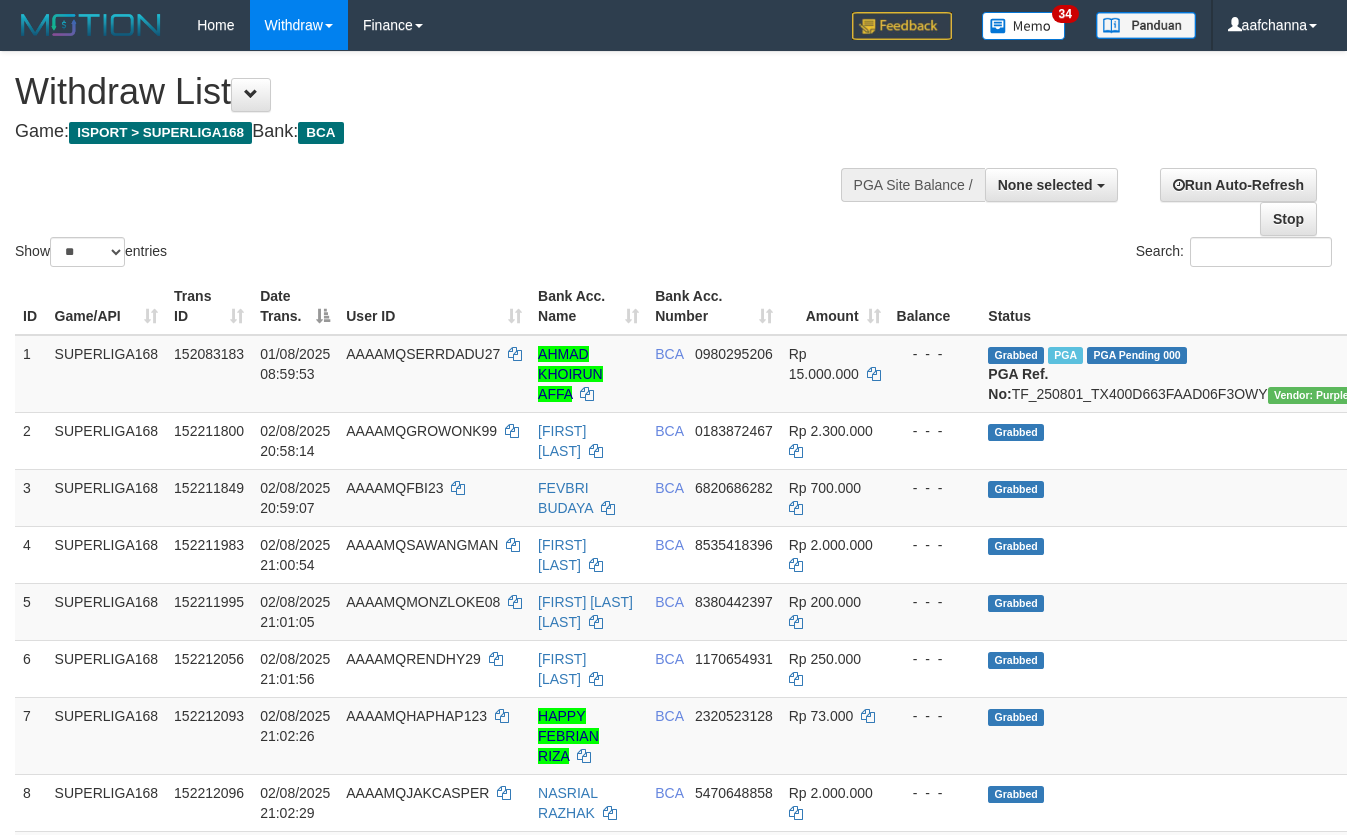 select 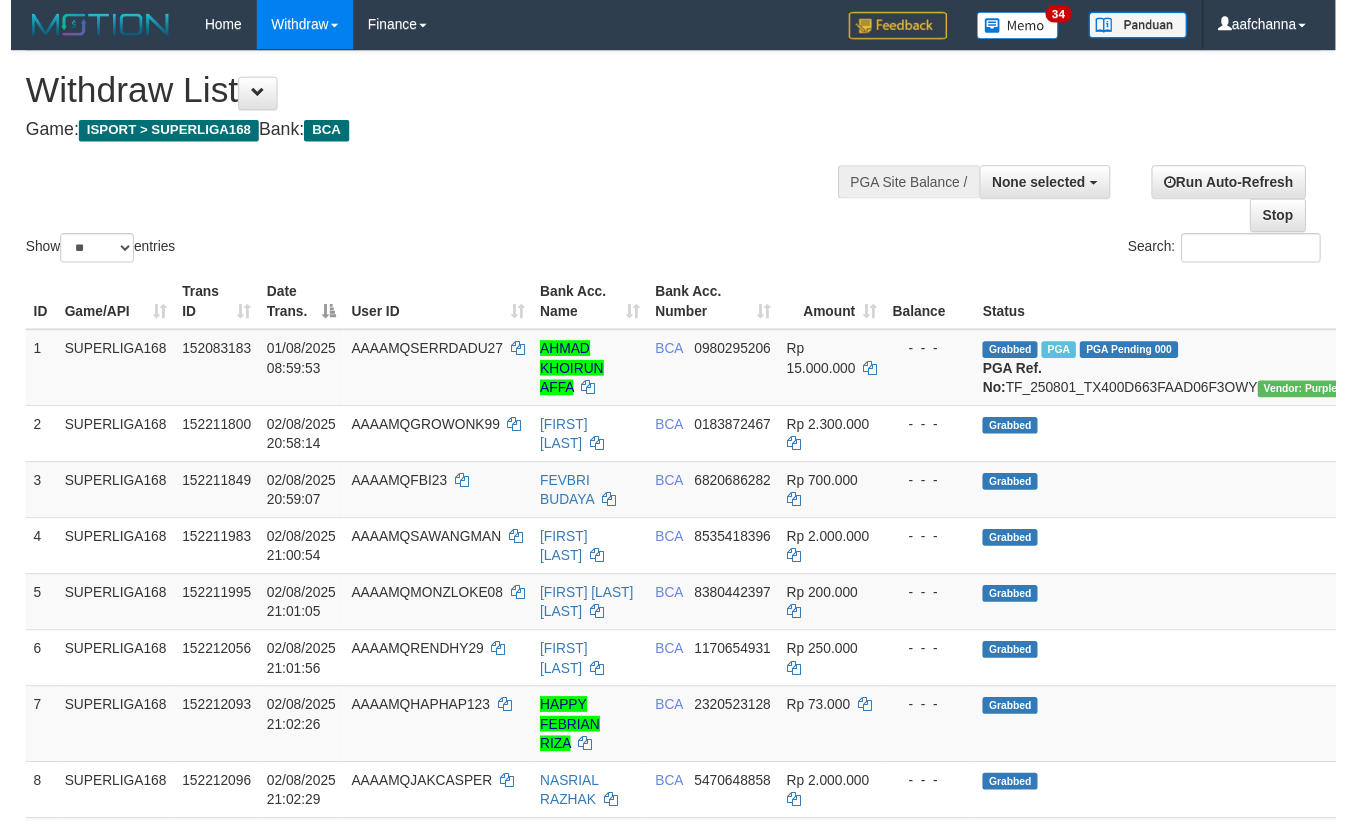 scroll, scrollTop: 673, scrollLeft: 0, axis: vertical 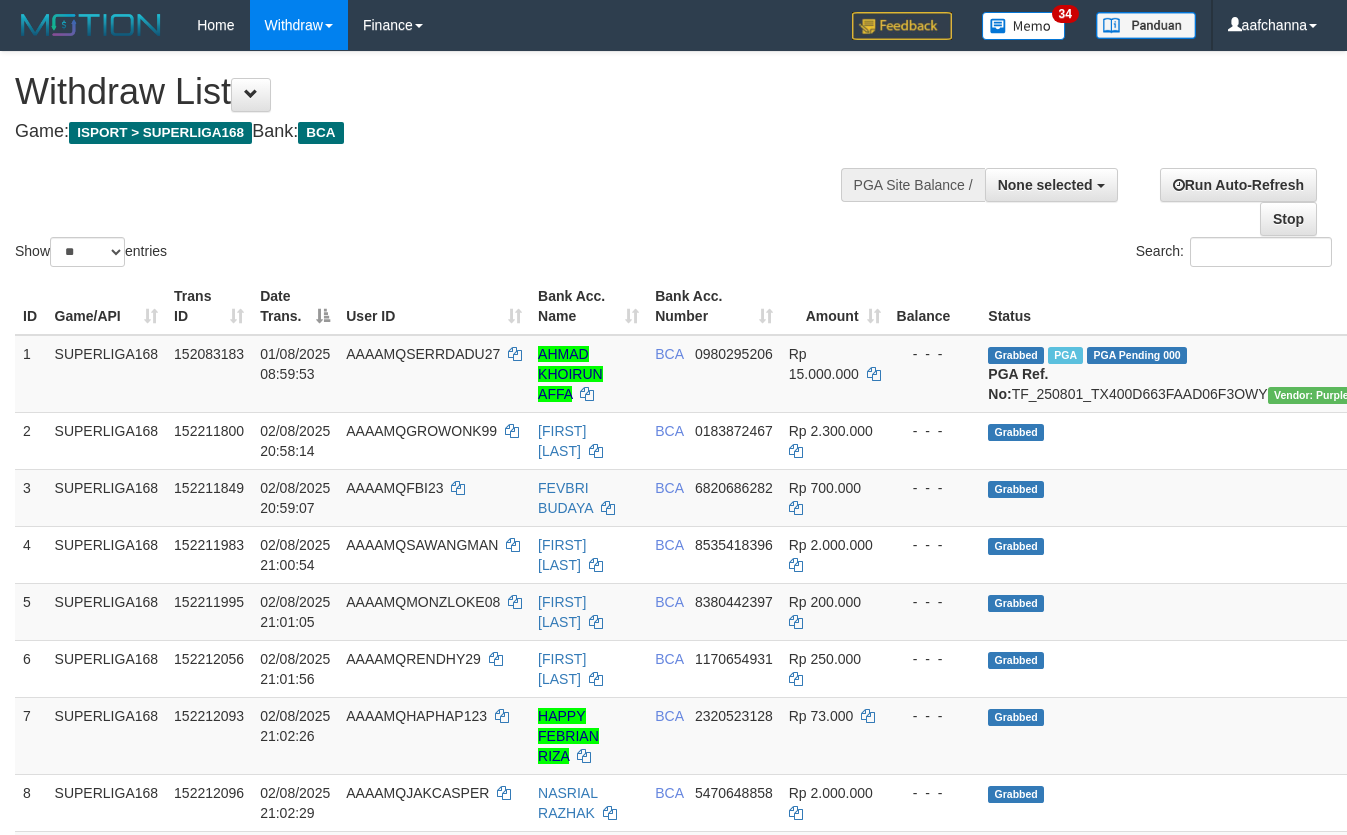select 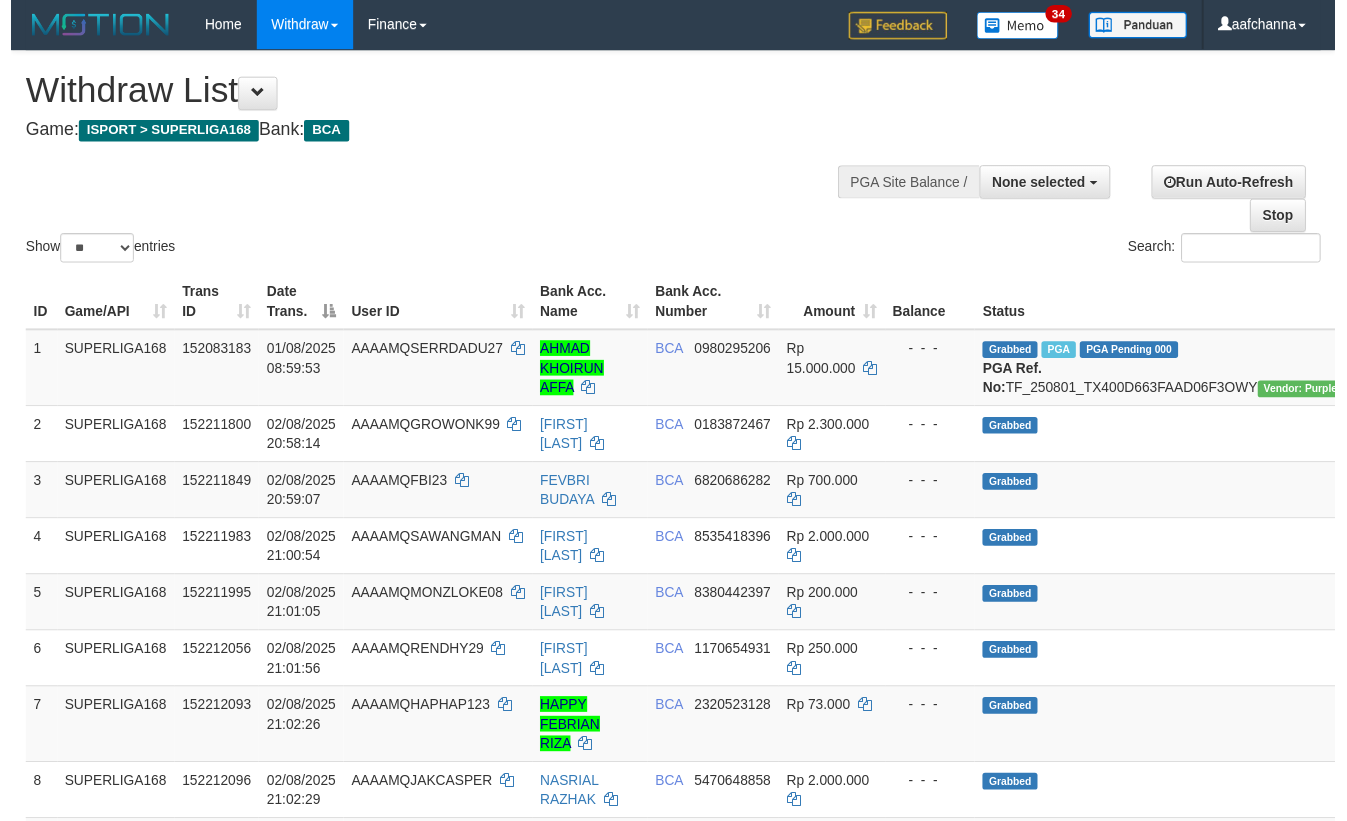 scroll, scrollTop: 673, scrollLeft: 0, axis: vertical 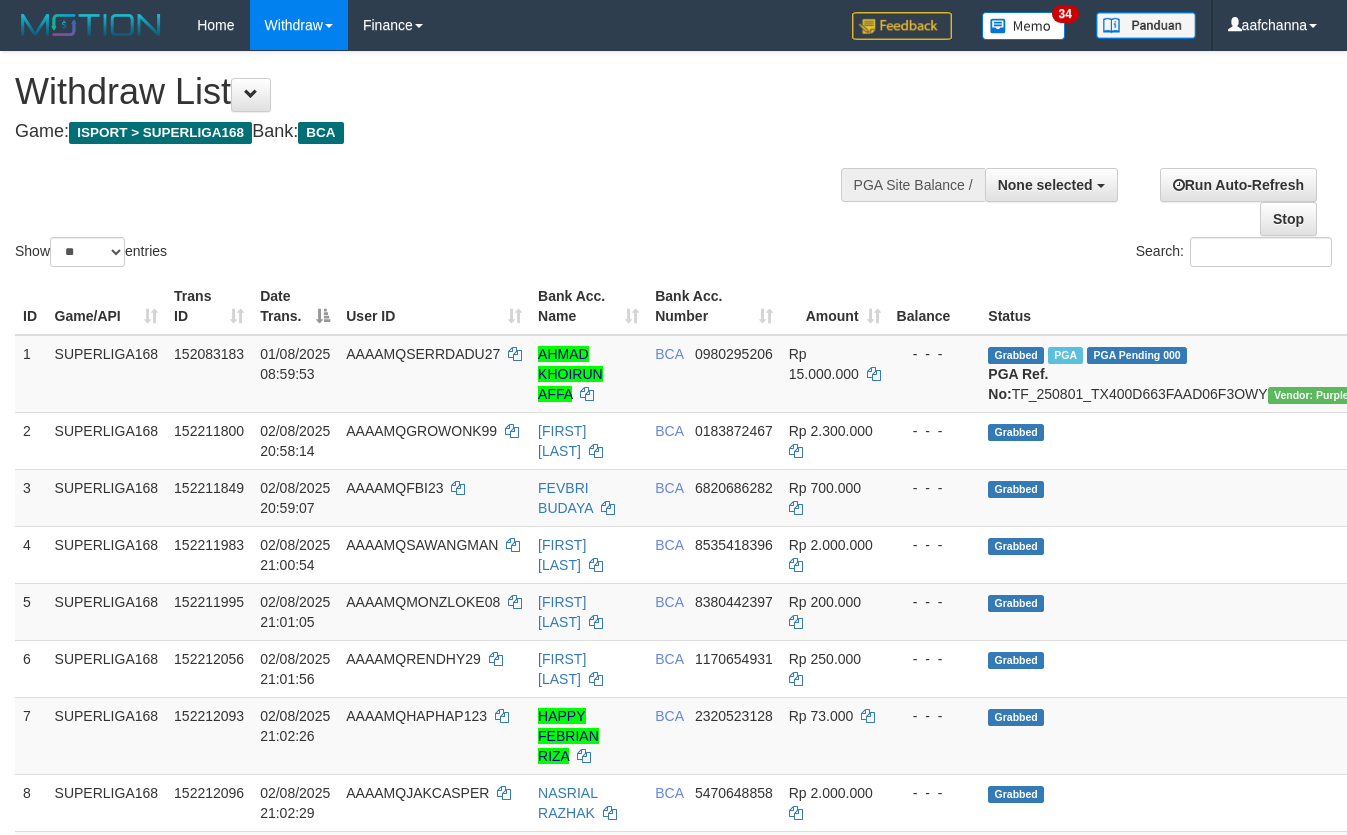 select 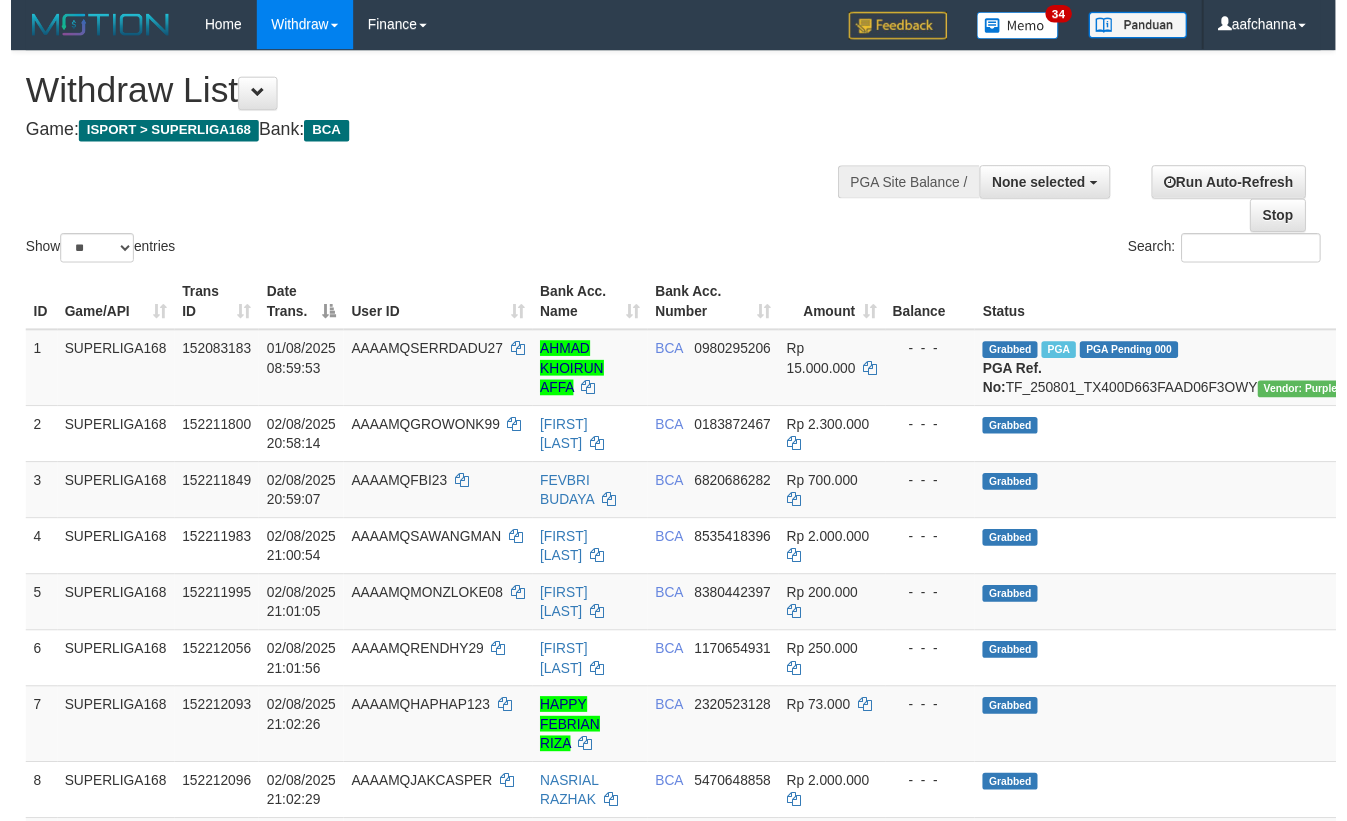 scroll, scrollTop: 673, scrollLeft: 0, axis: vertical 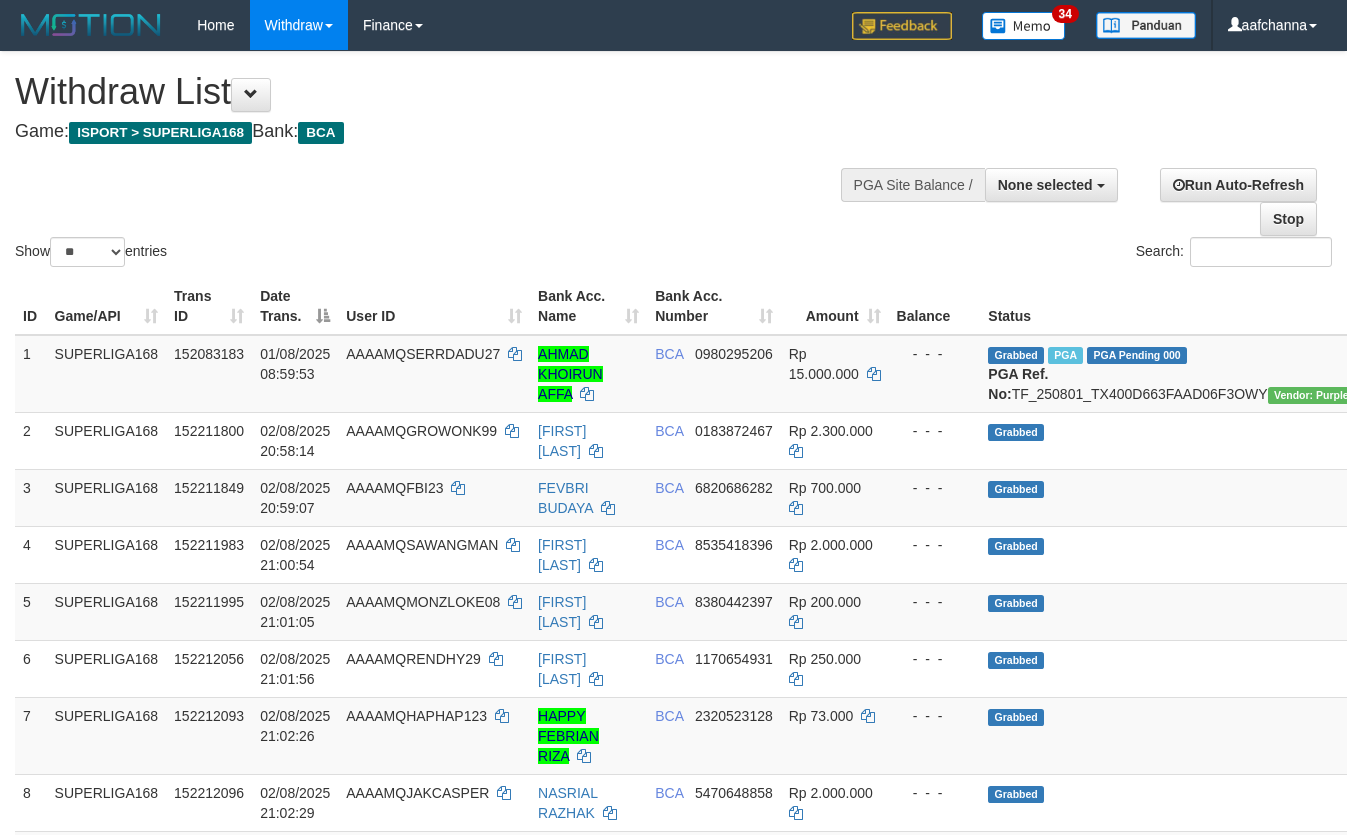 select 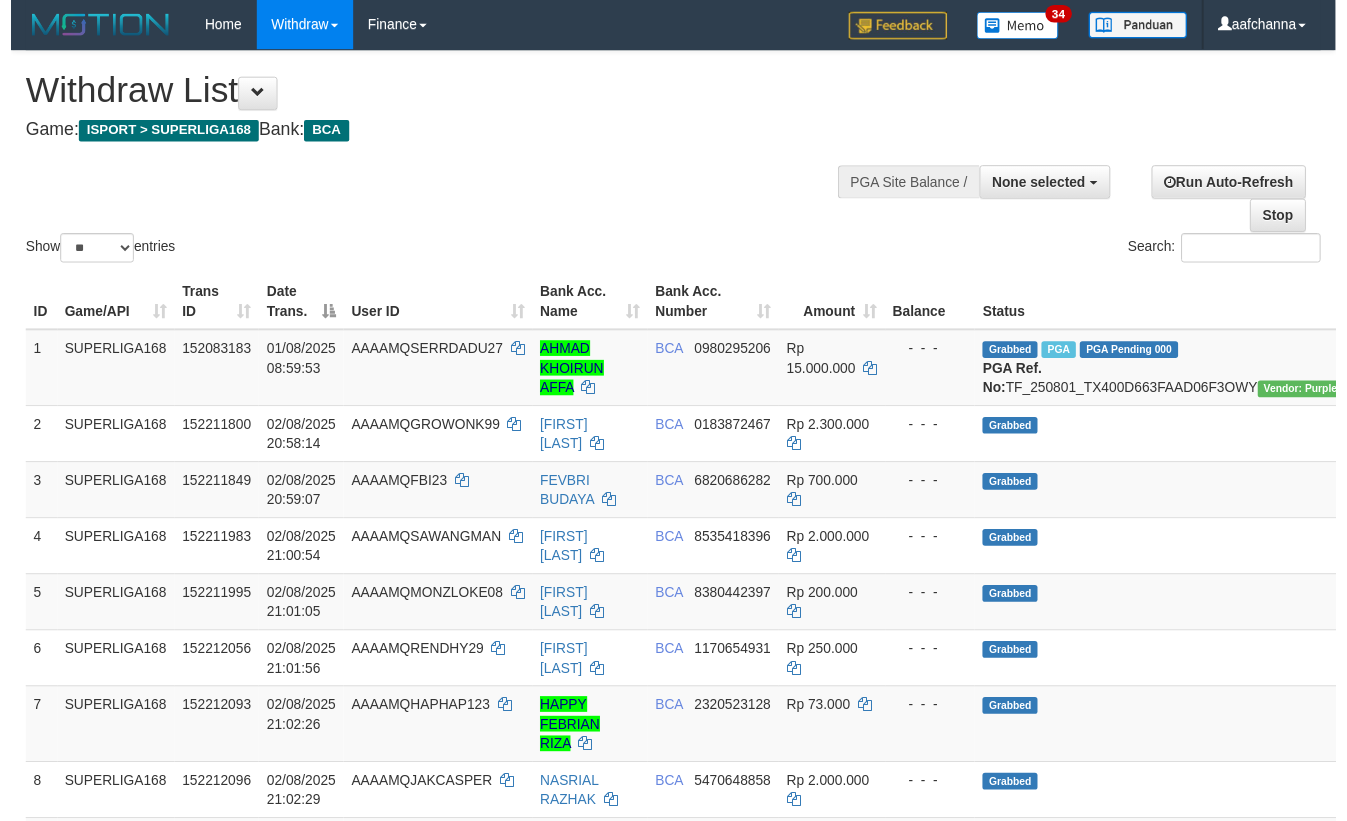 scroll, scrollTop: 673, scrollLeft: 0, axis: vertical 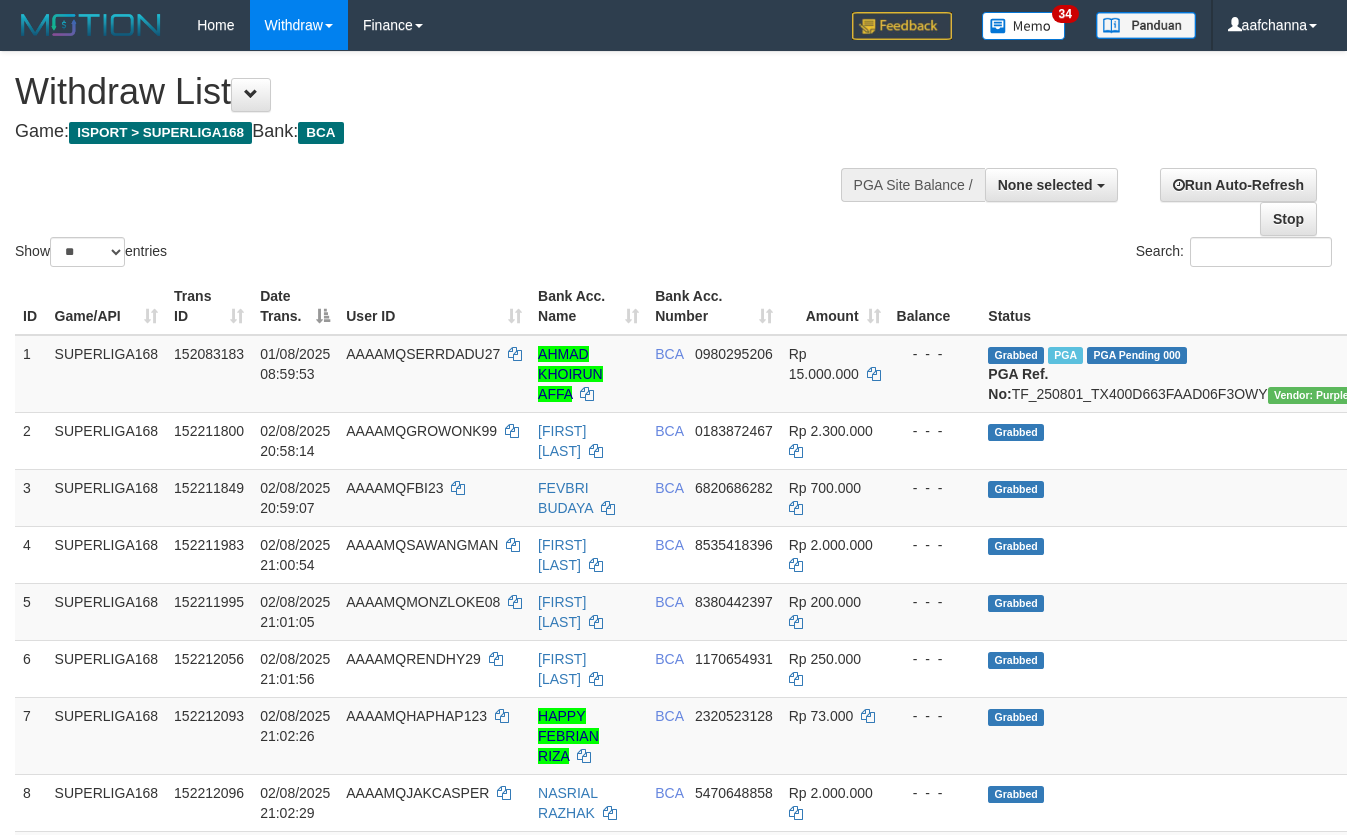 select 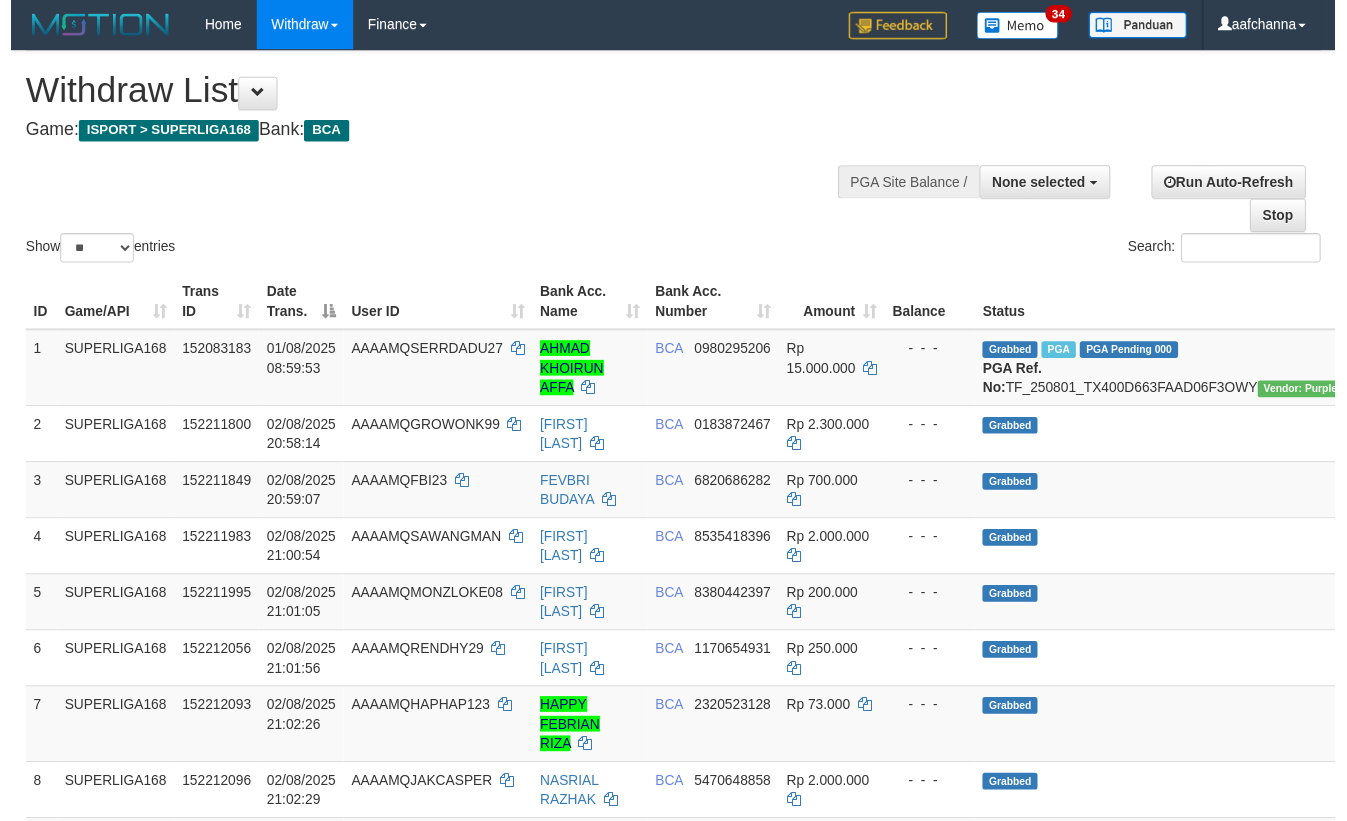 scroll, scrollTop: 673, scrollLeft: 0, axis: vertical 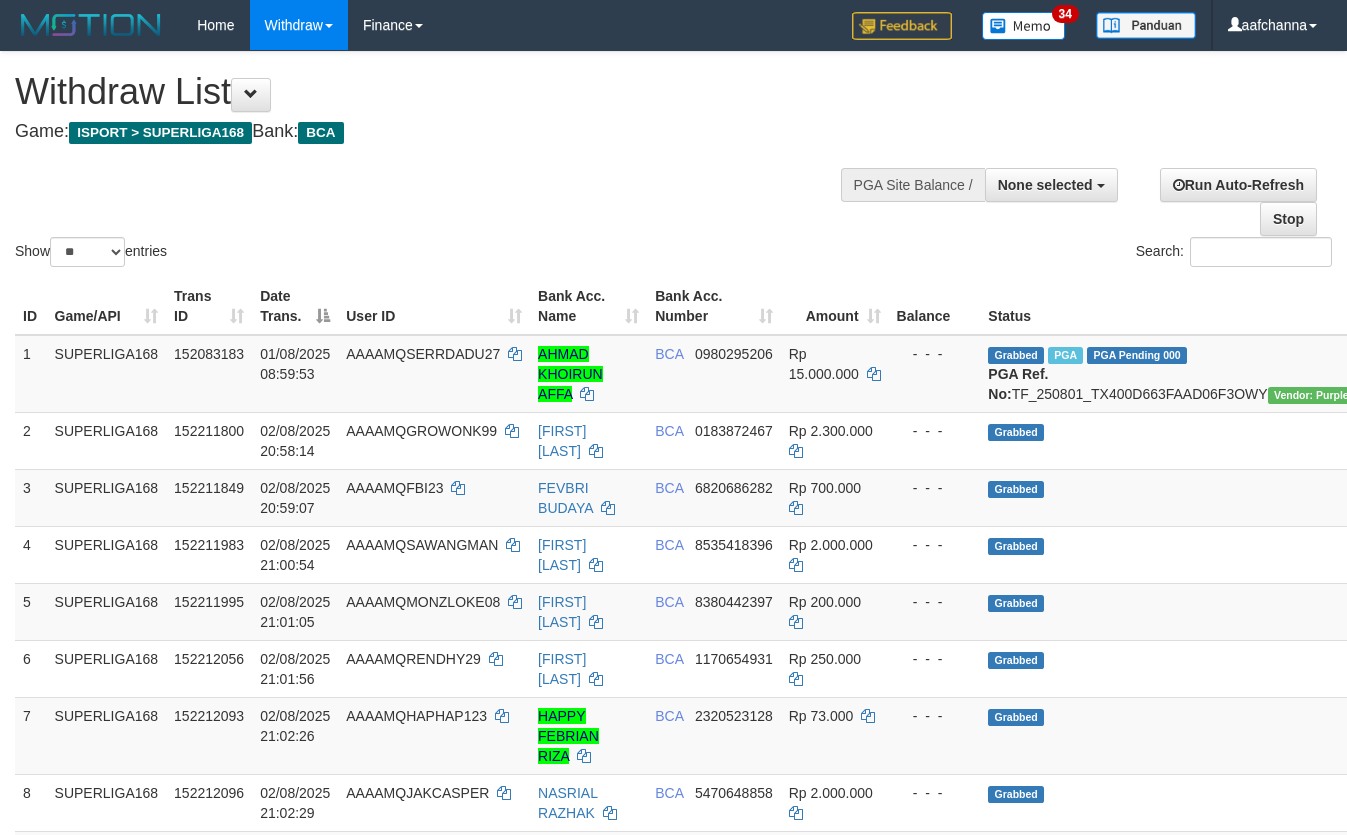 select 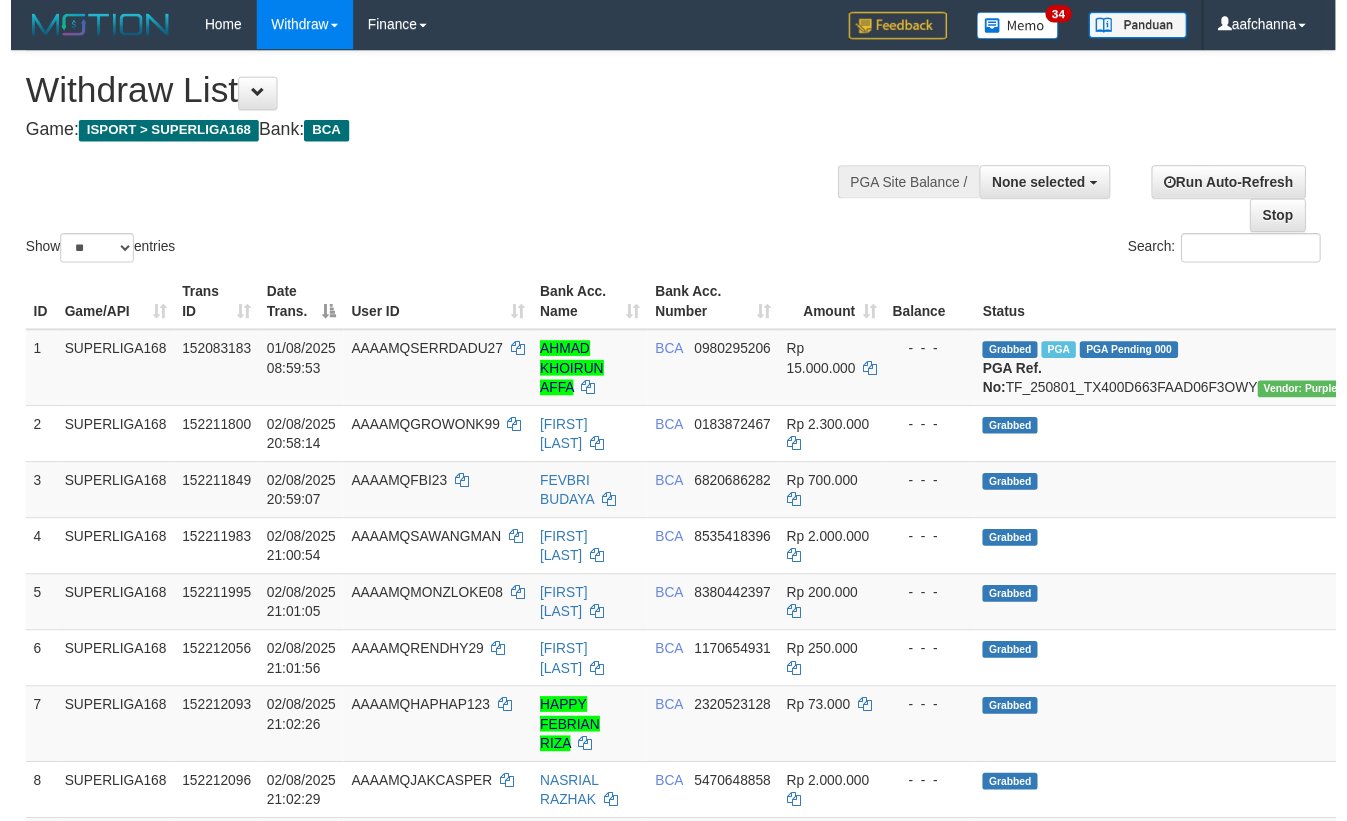 scroll, scrollTop: 673, scrollLeft: 0, axis: vertical 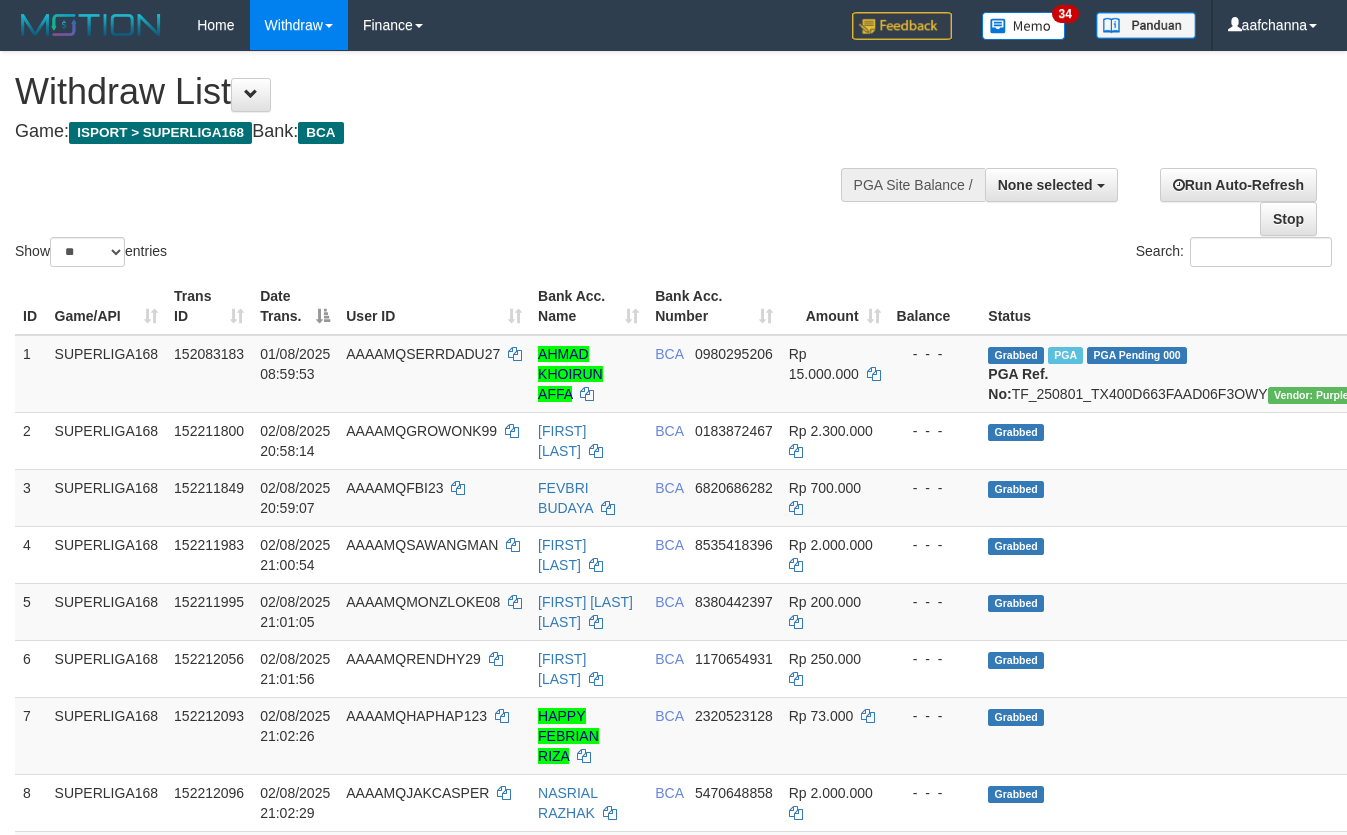 select 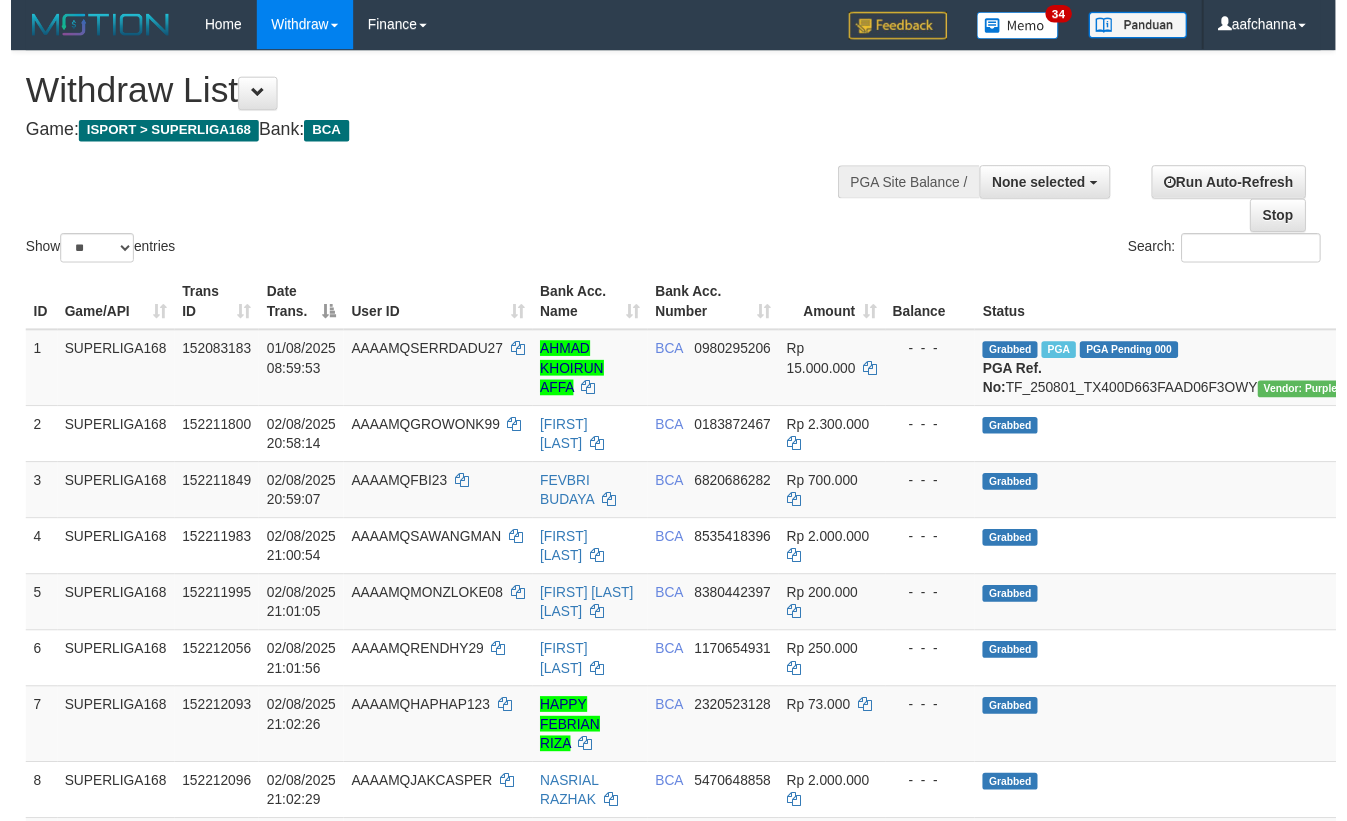 scroll, scrollTop: 673, scrollLeft: 0, axis: vertical 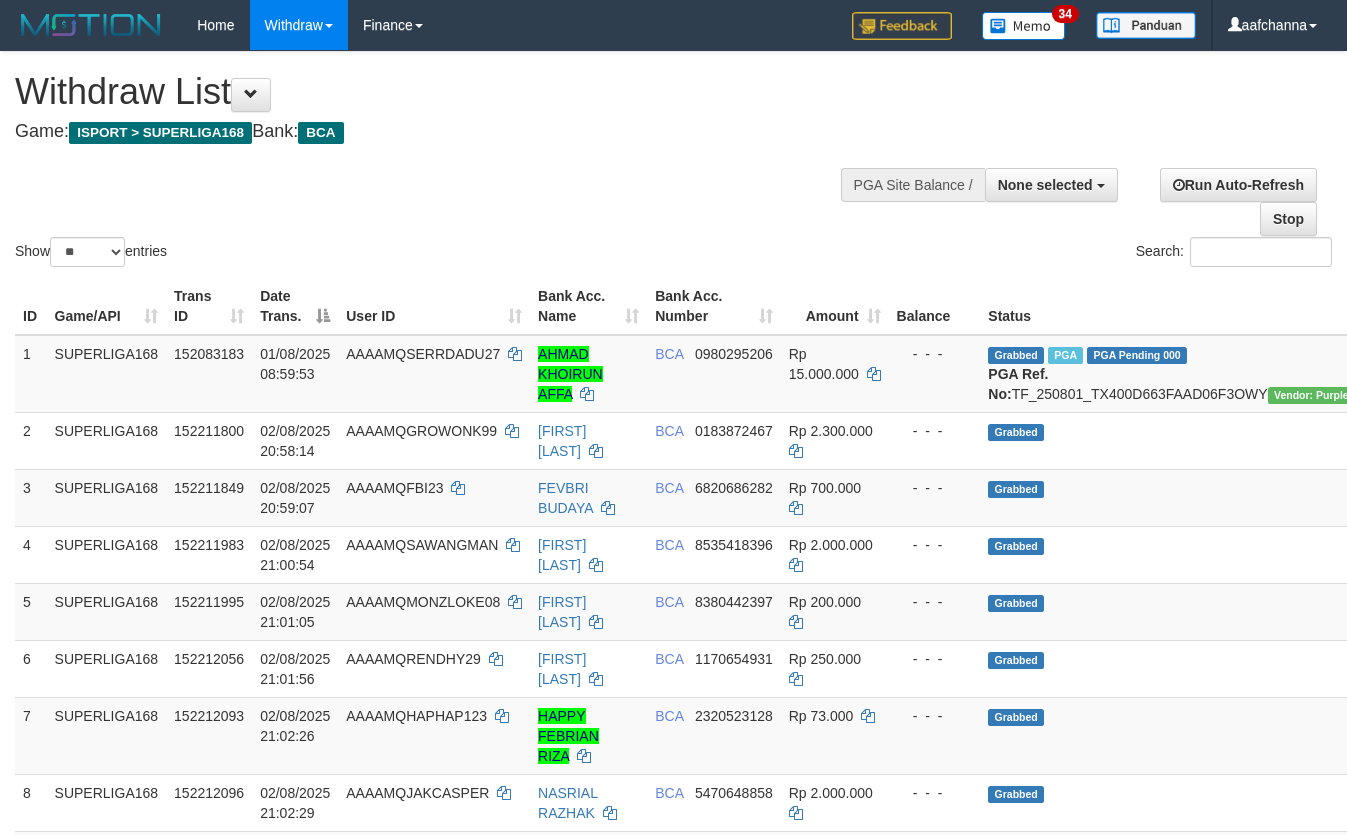 select 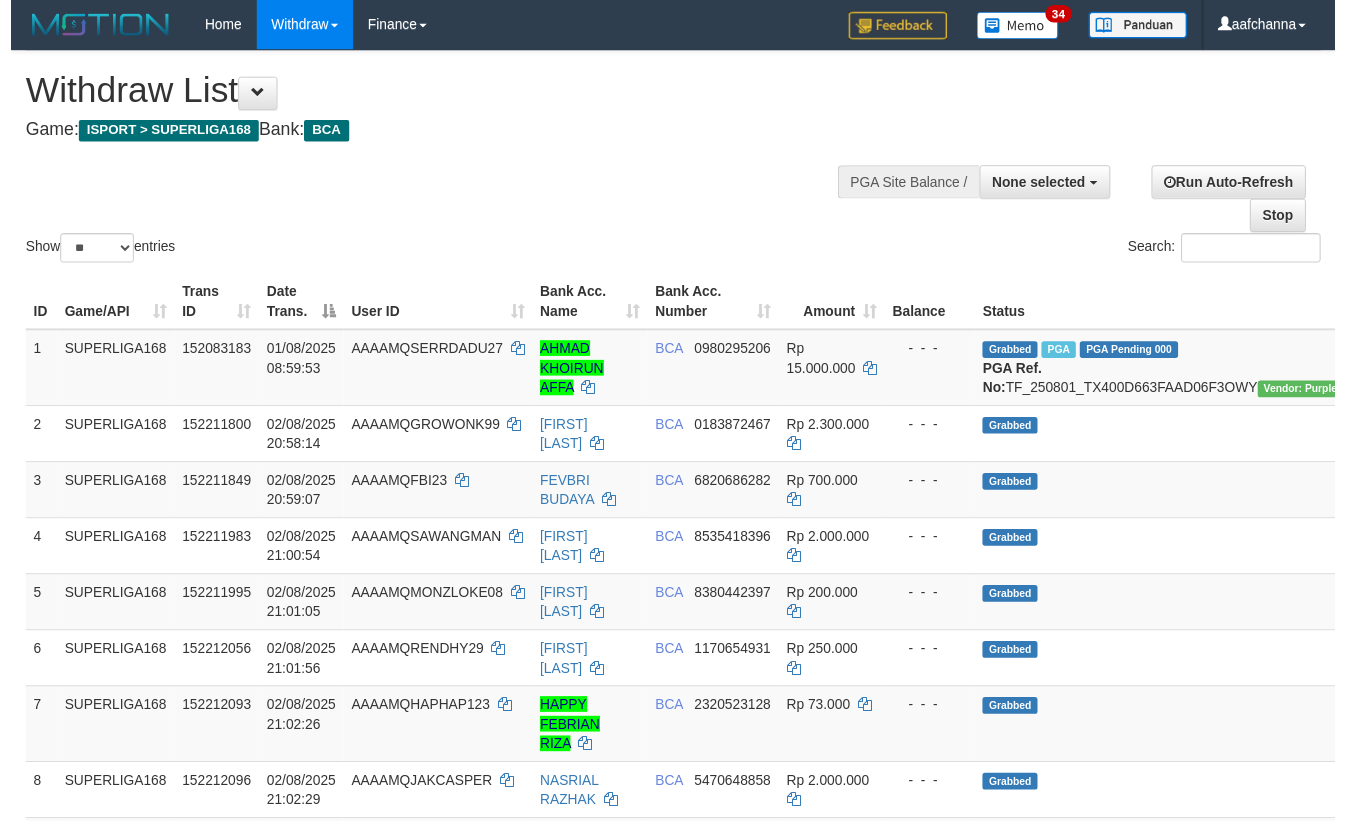scroll, scrollTop: 673, scrollLeft: 0, axis: vertical 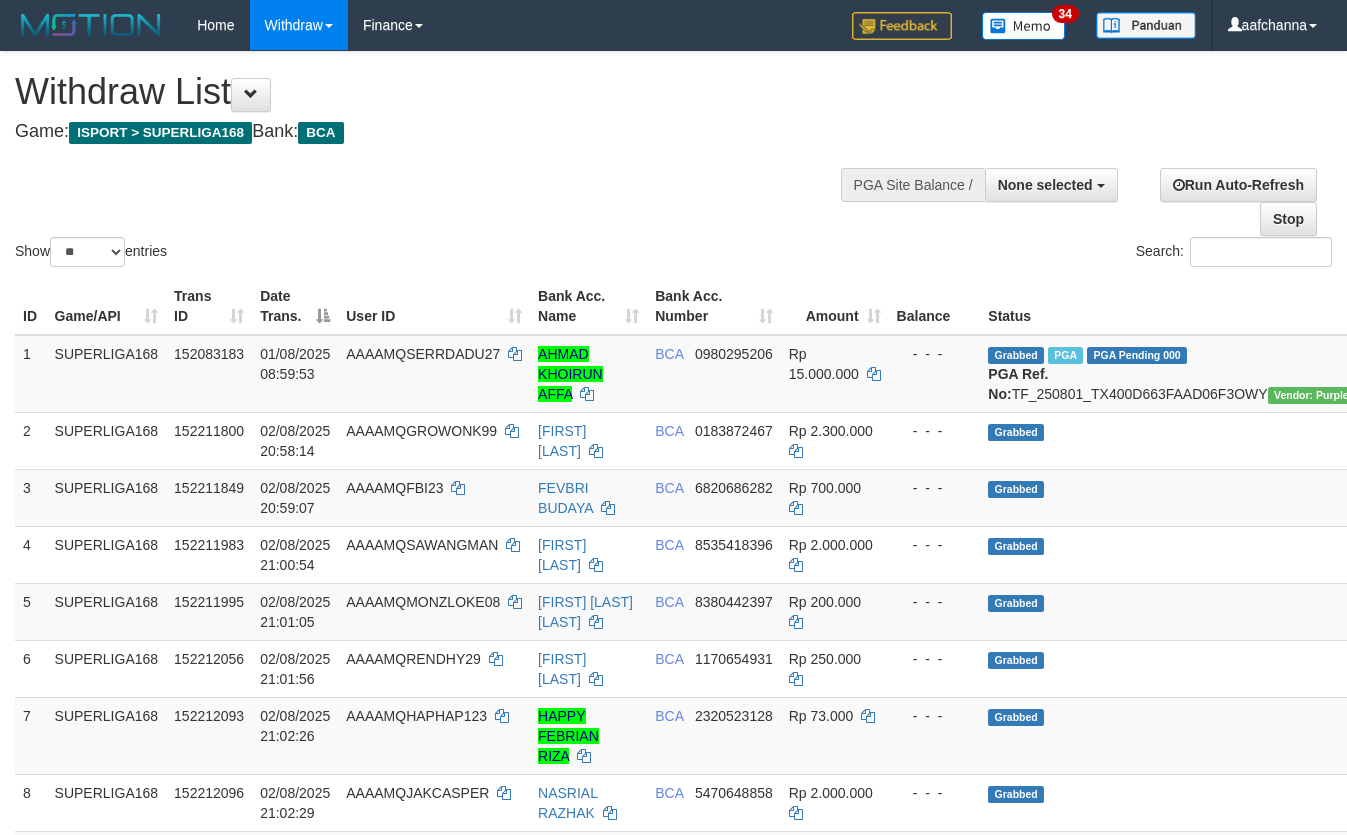 select 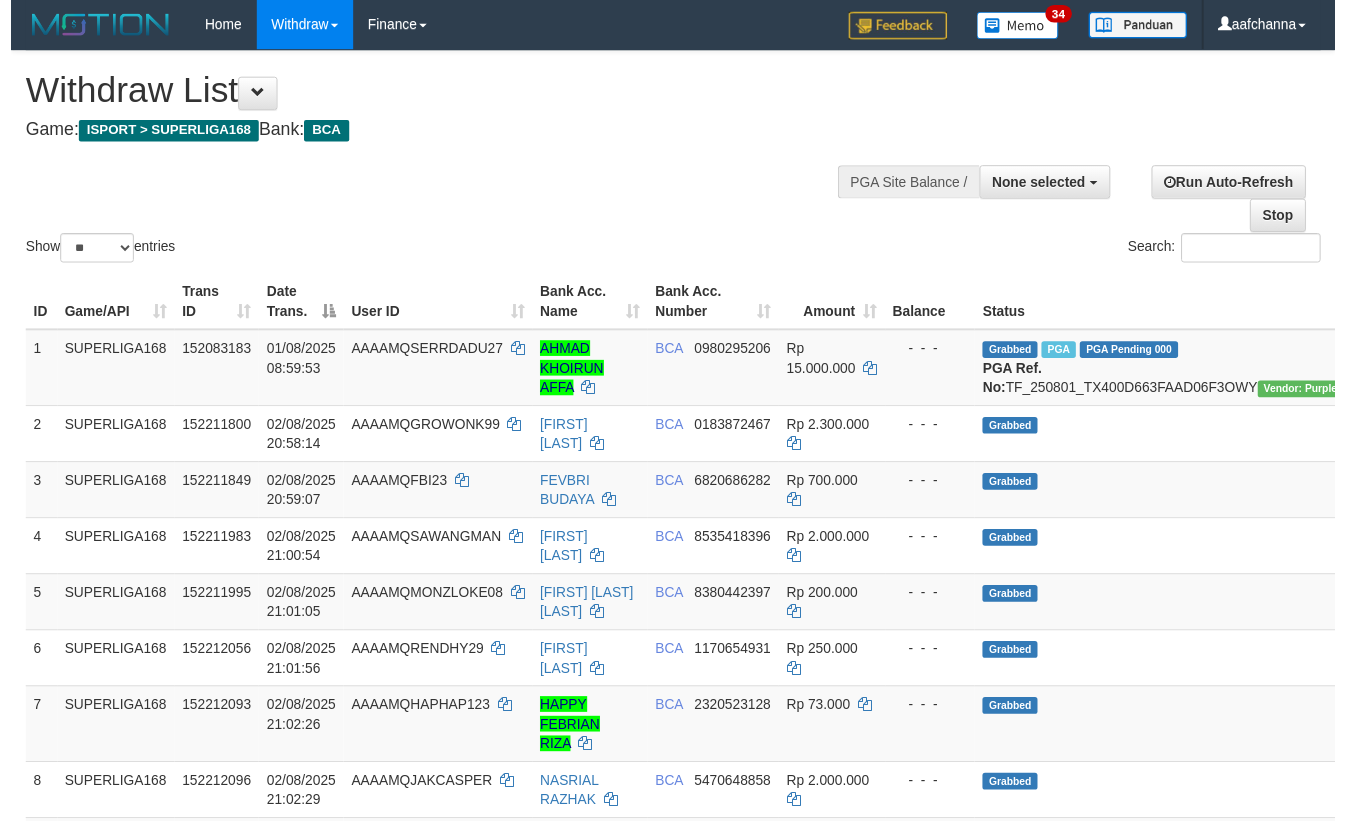 scroll, scrollTop: 673, scrollLeft: 0, axis: vertical 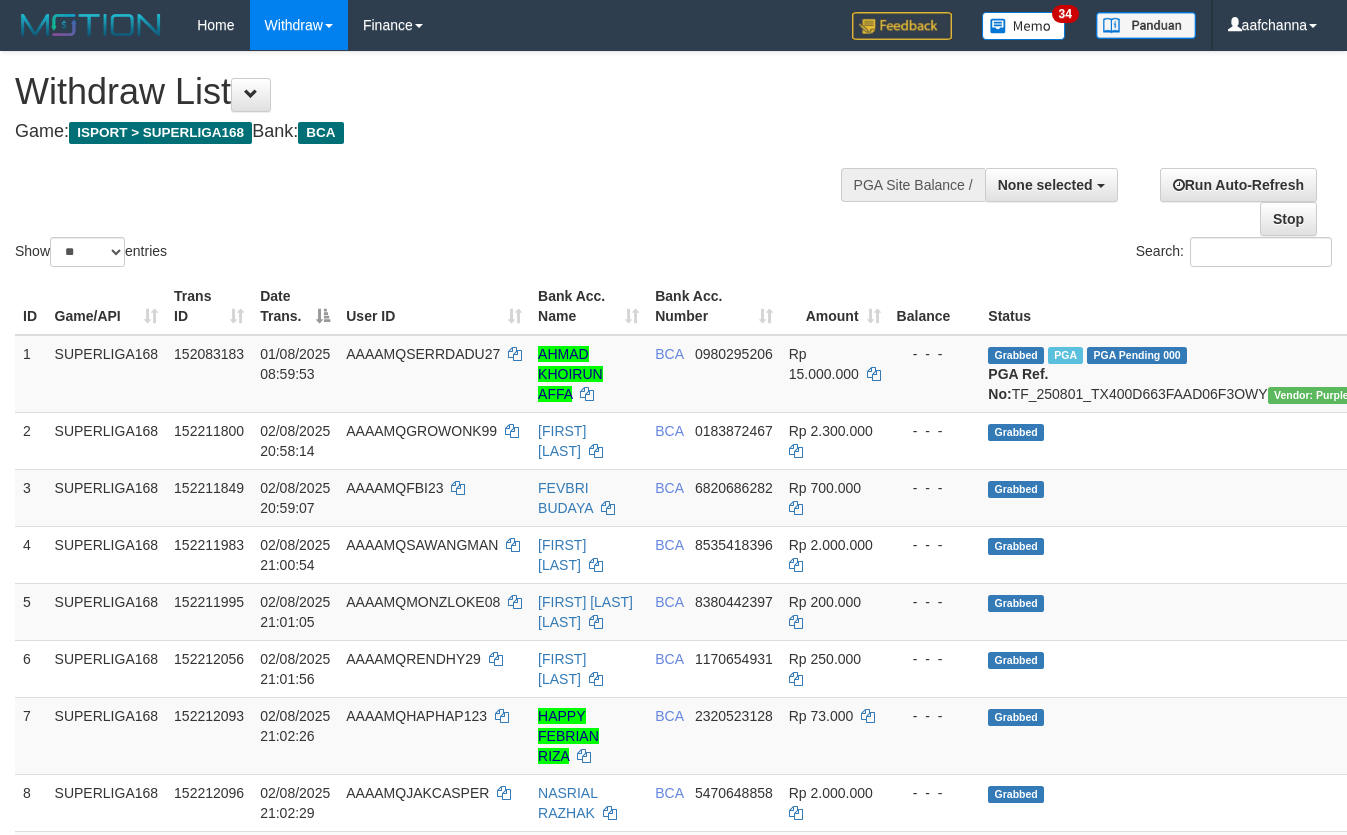 select 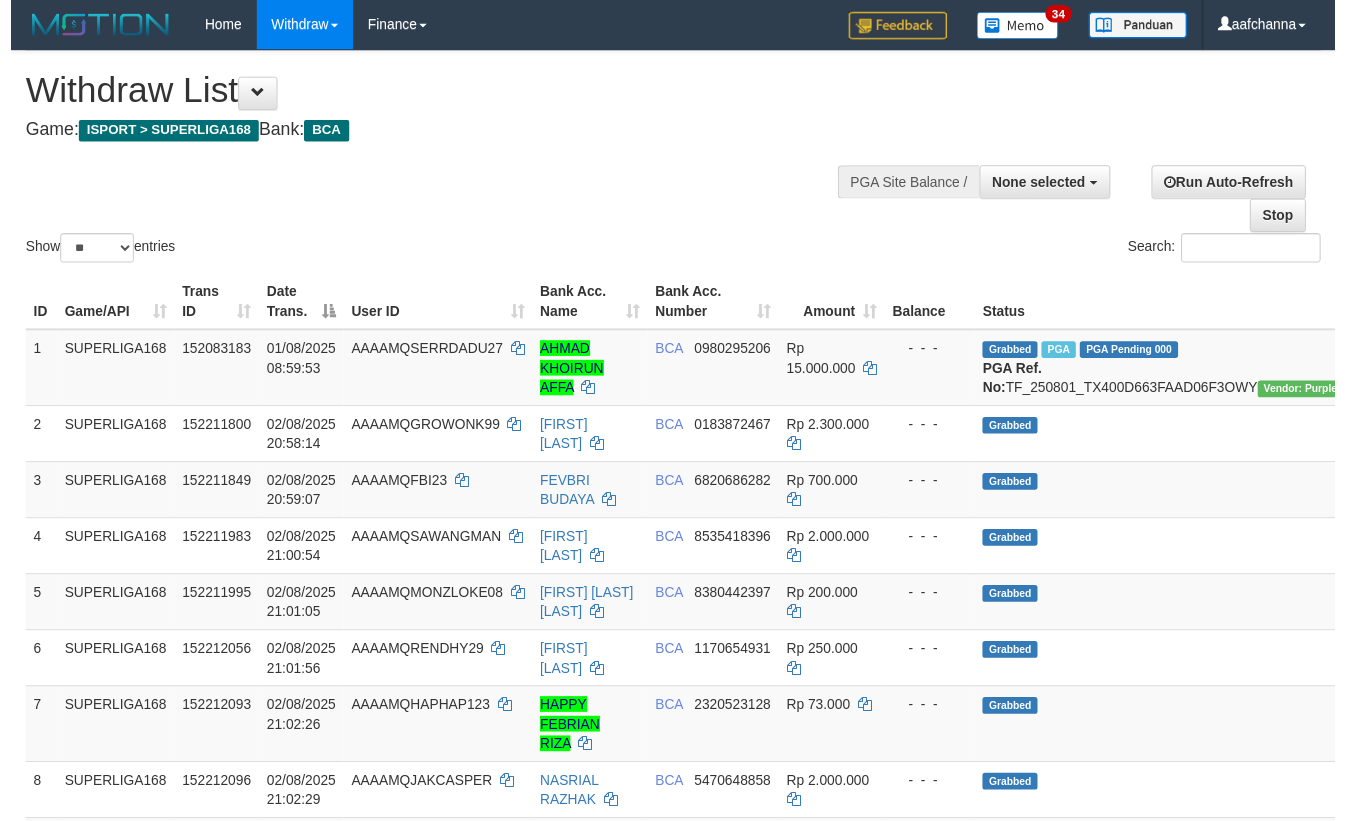 scroll, scrollTop: 673, scrollLeft: 0, axis: vertical 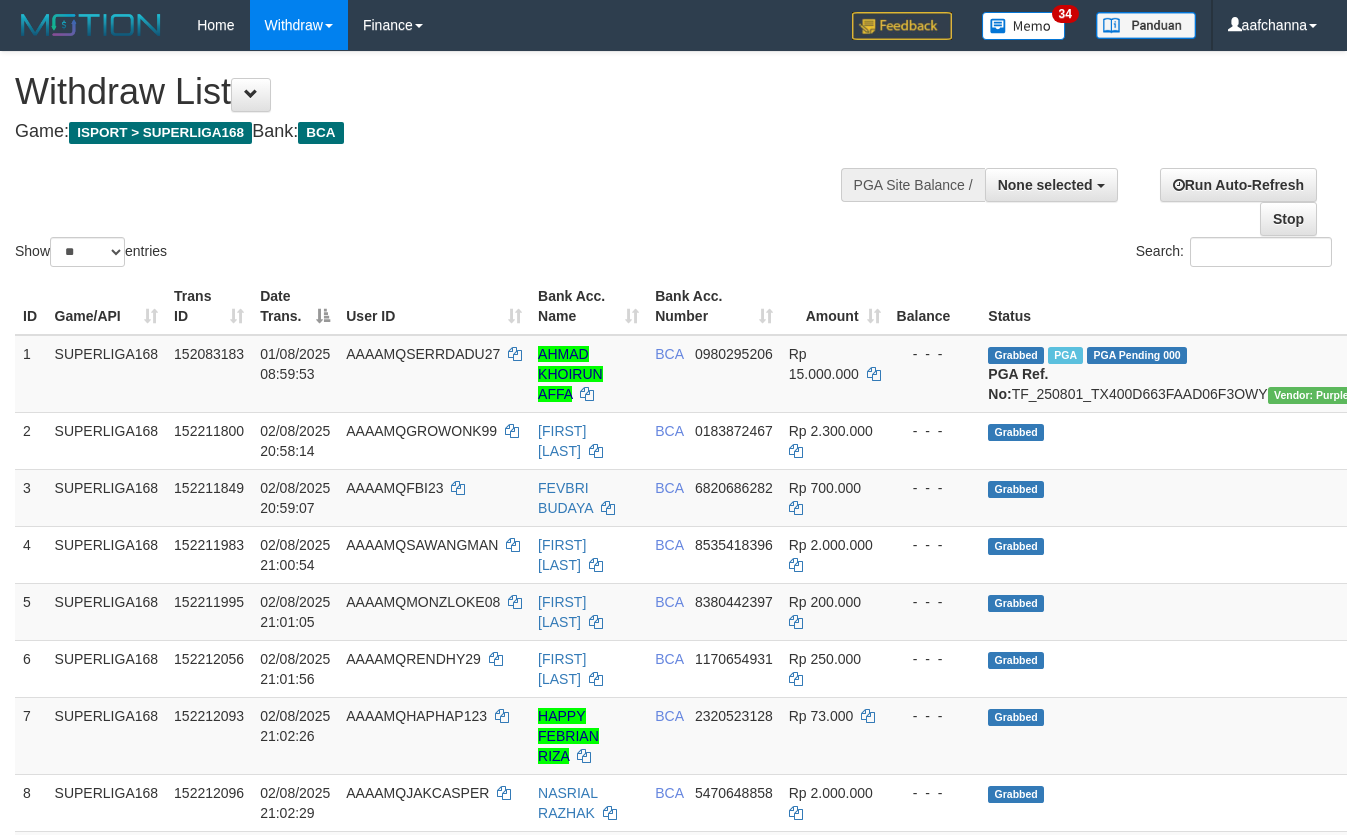 select 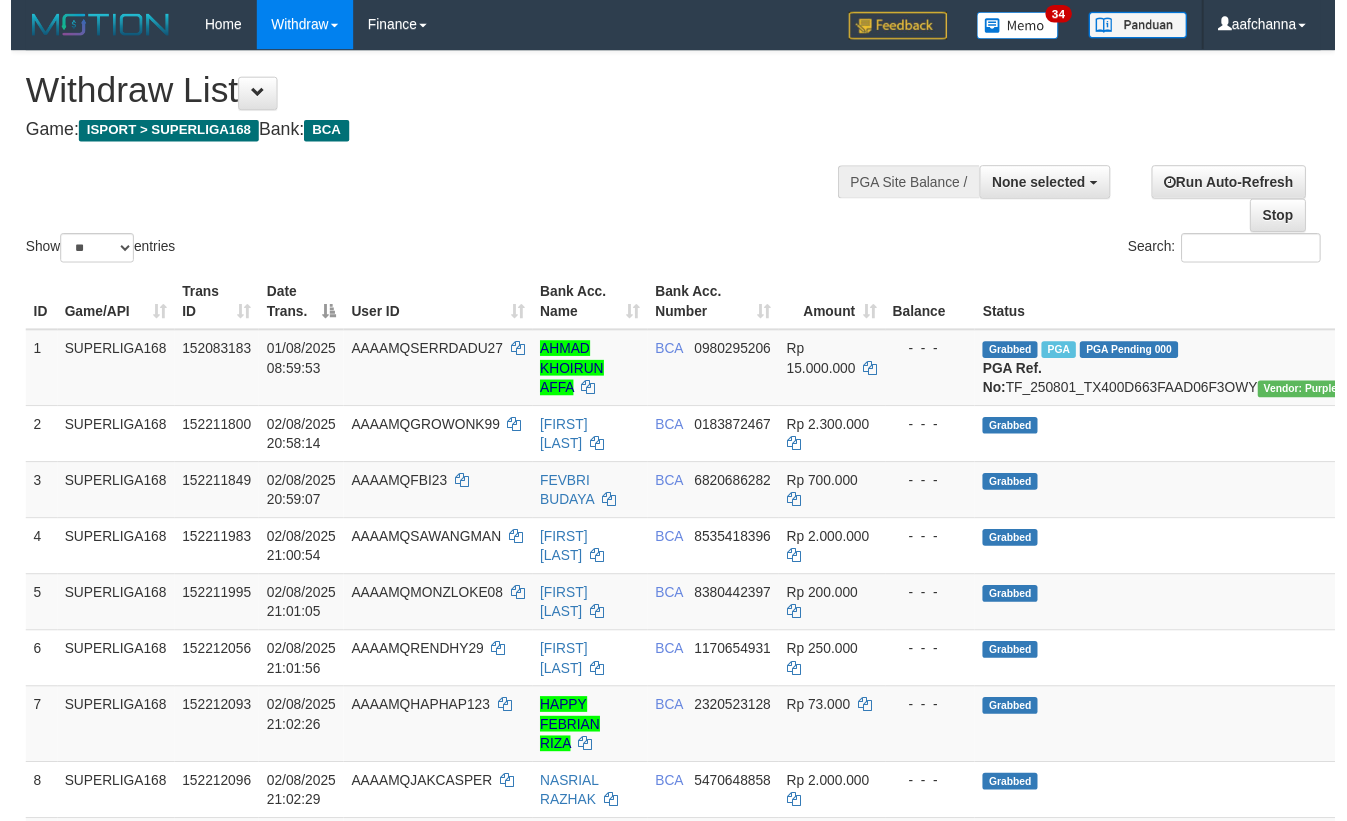 scroll, scrollTop: 673, scrollLeft: 0, axis: vertical 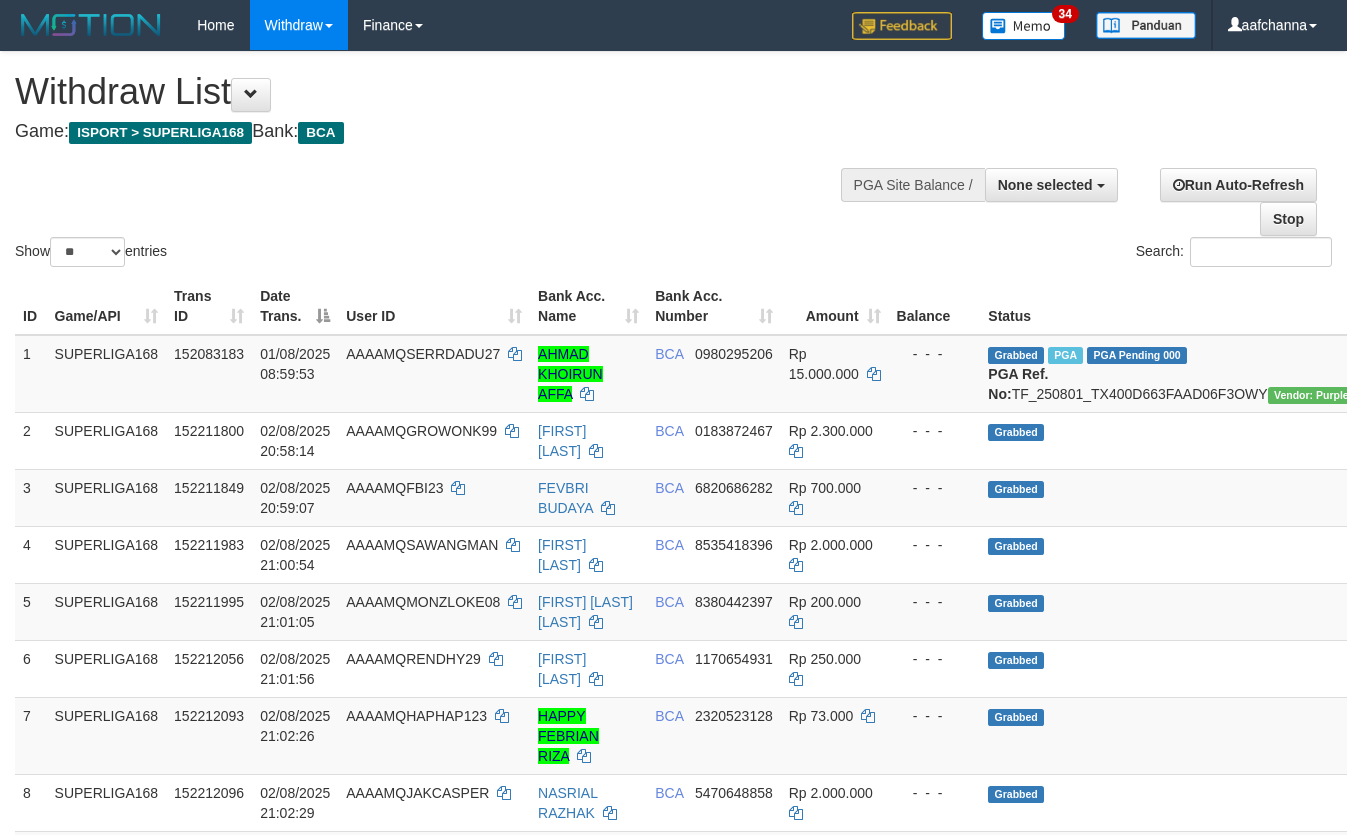 select 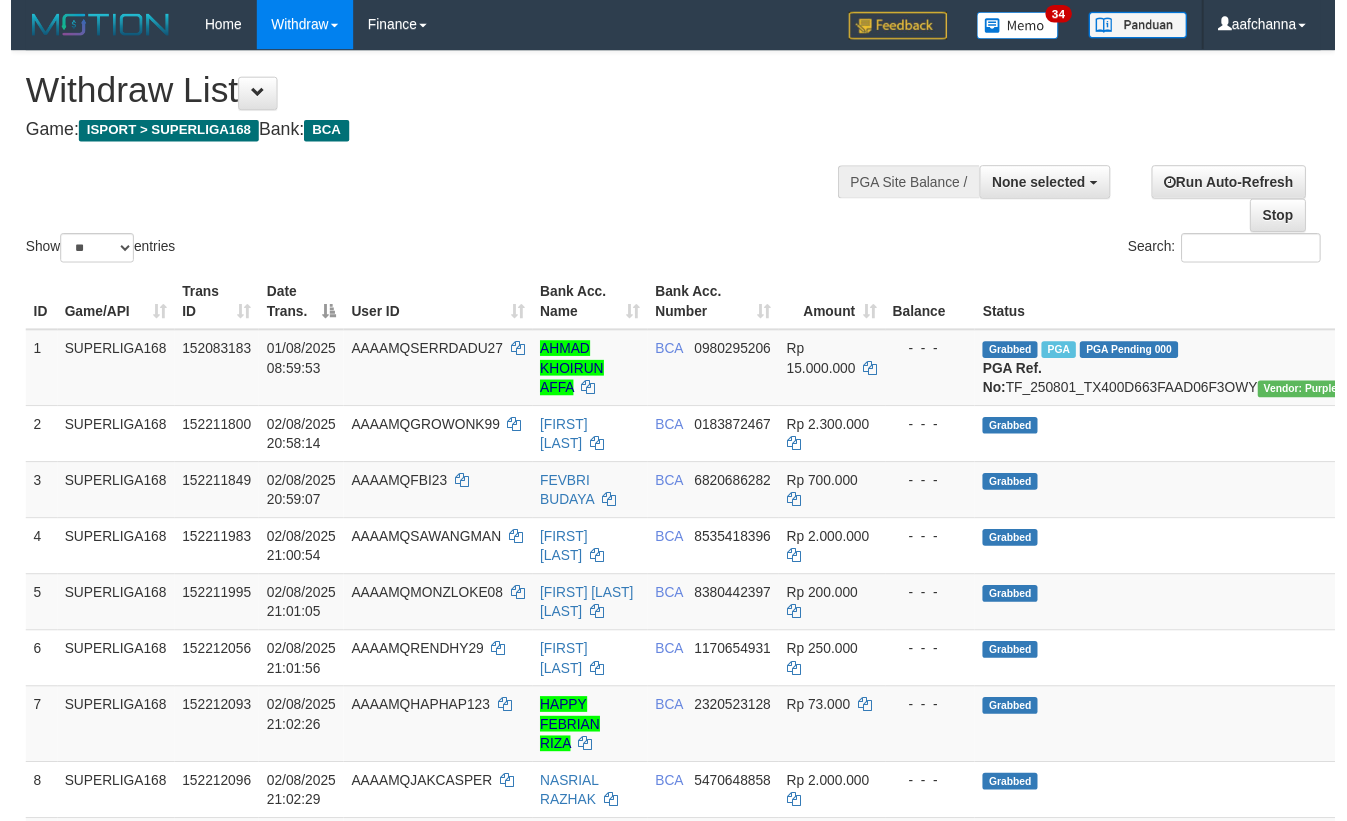 scroll, scrollTop: 673, scrollLeft: 0, axis: vertical 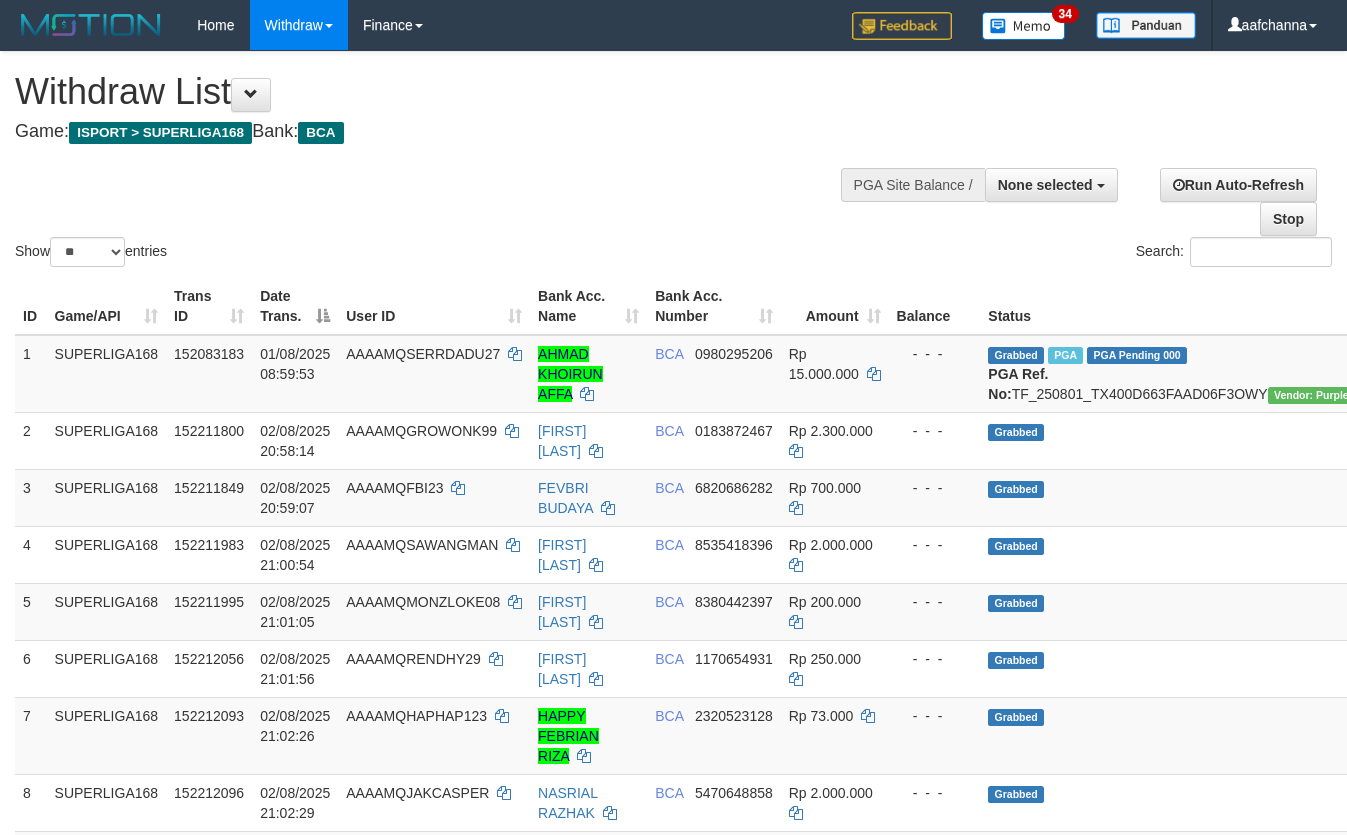 select 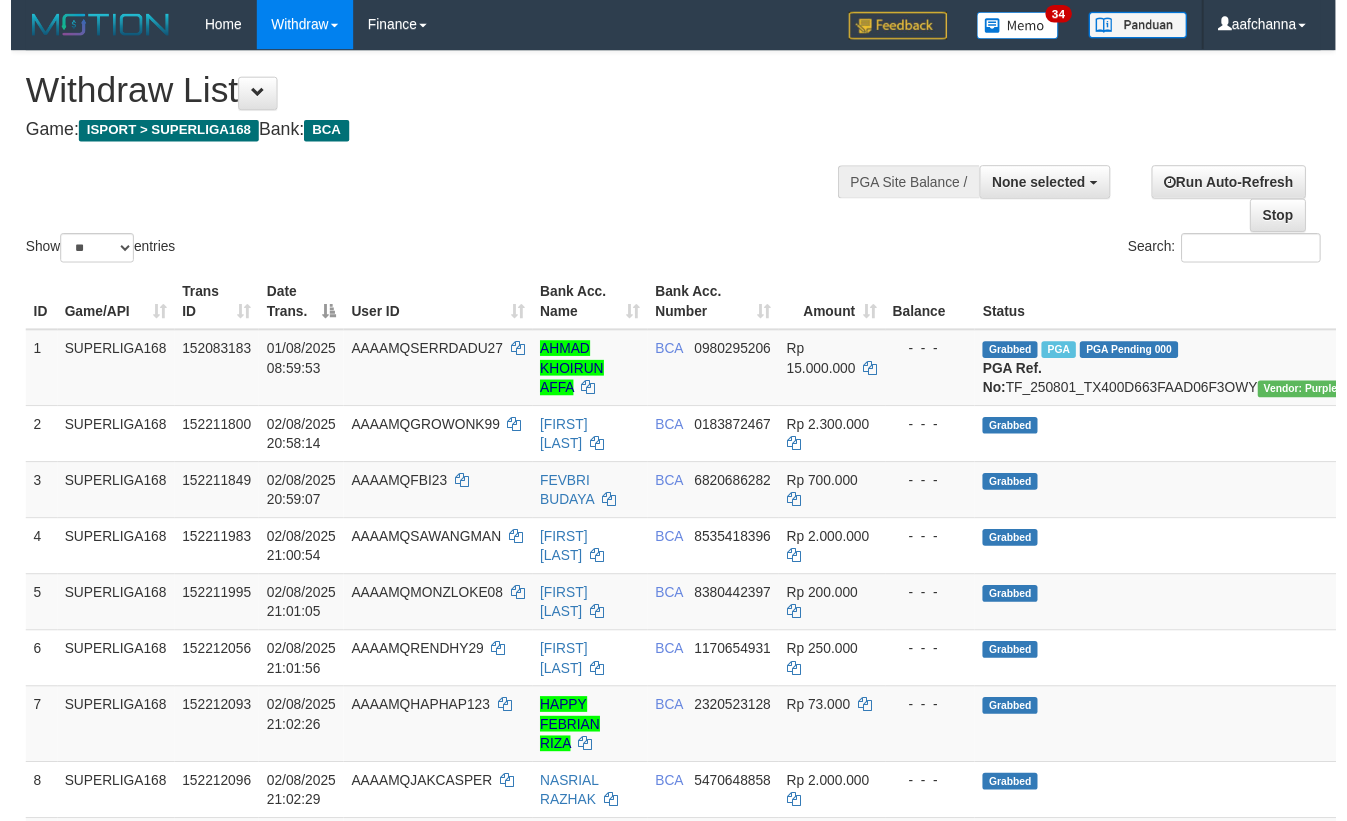 scroll, scrollTop: 673, scrollLeft: 0, axis: vertical 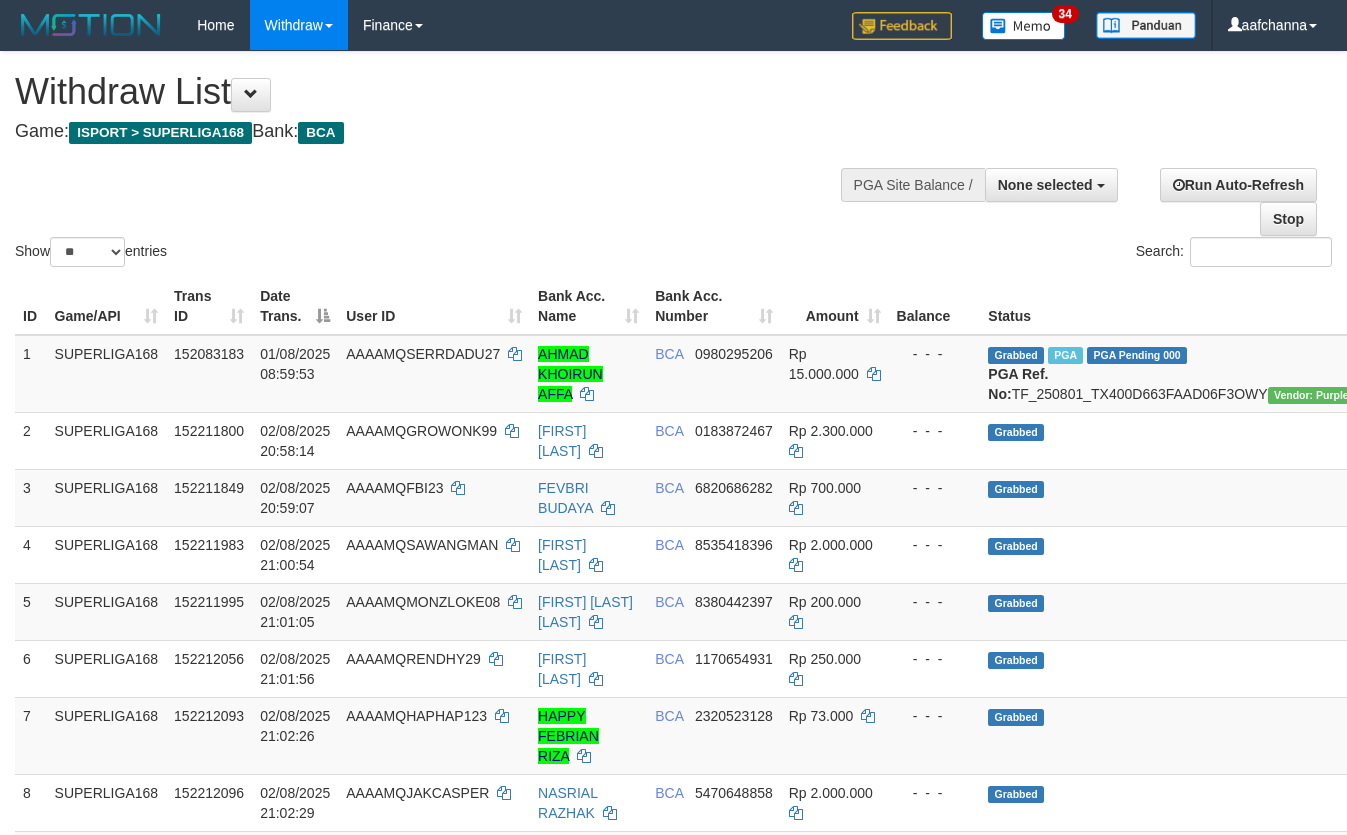select 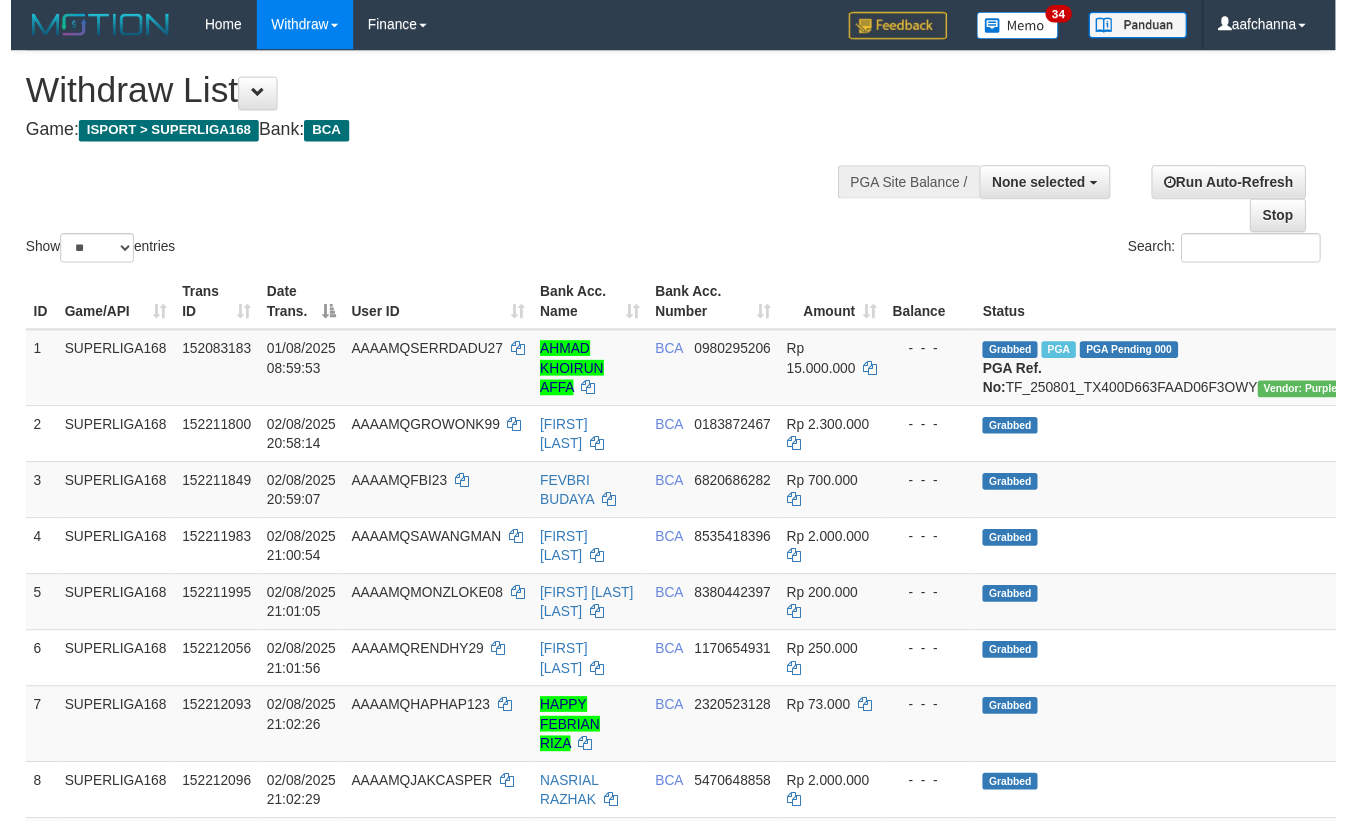 scroll, scrollTop: 673, scrollLeft: 0, axis: vertical 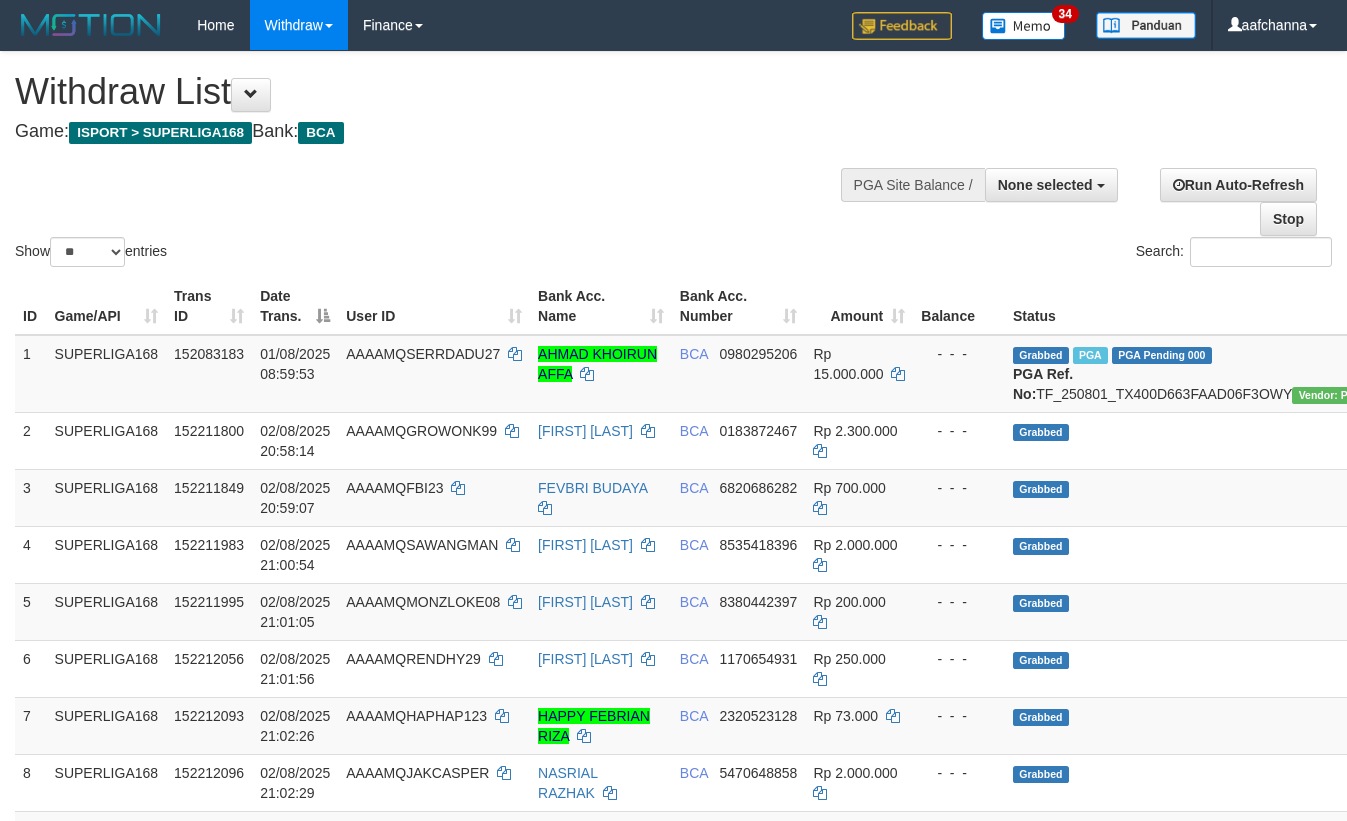select 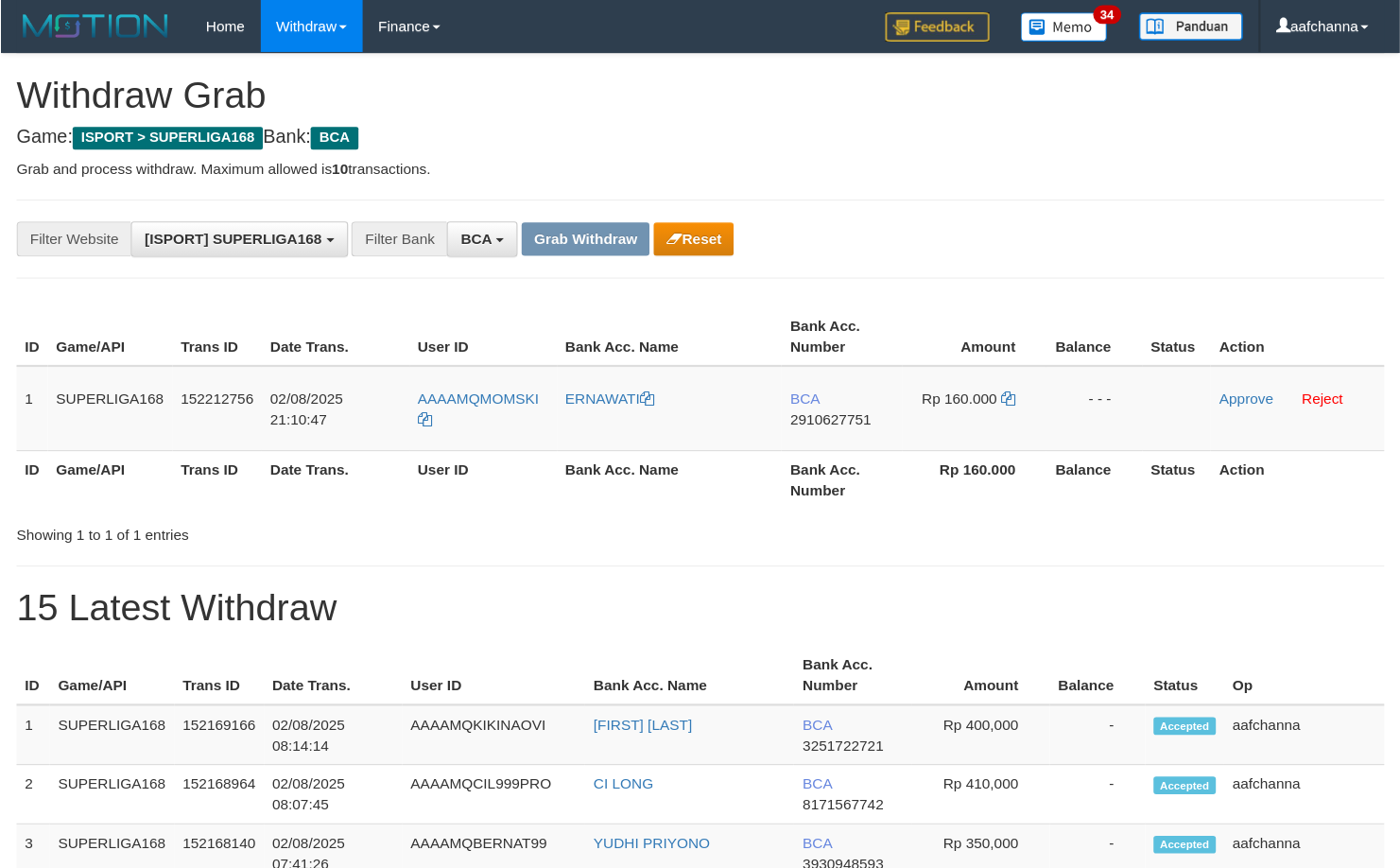 scroll, scrollTop: 0, scrollLeft: 0, axis: both 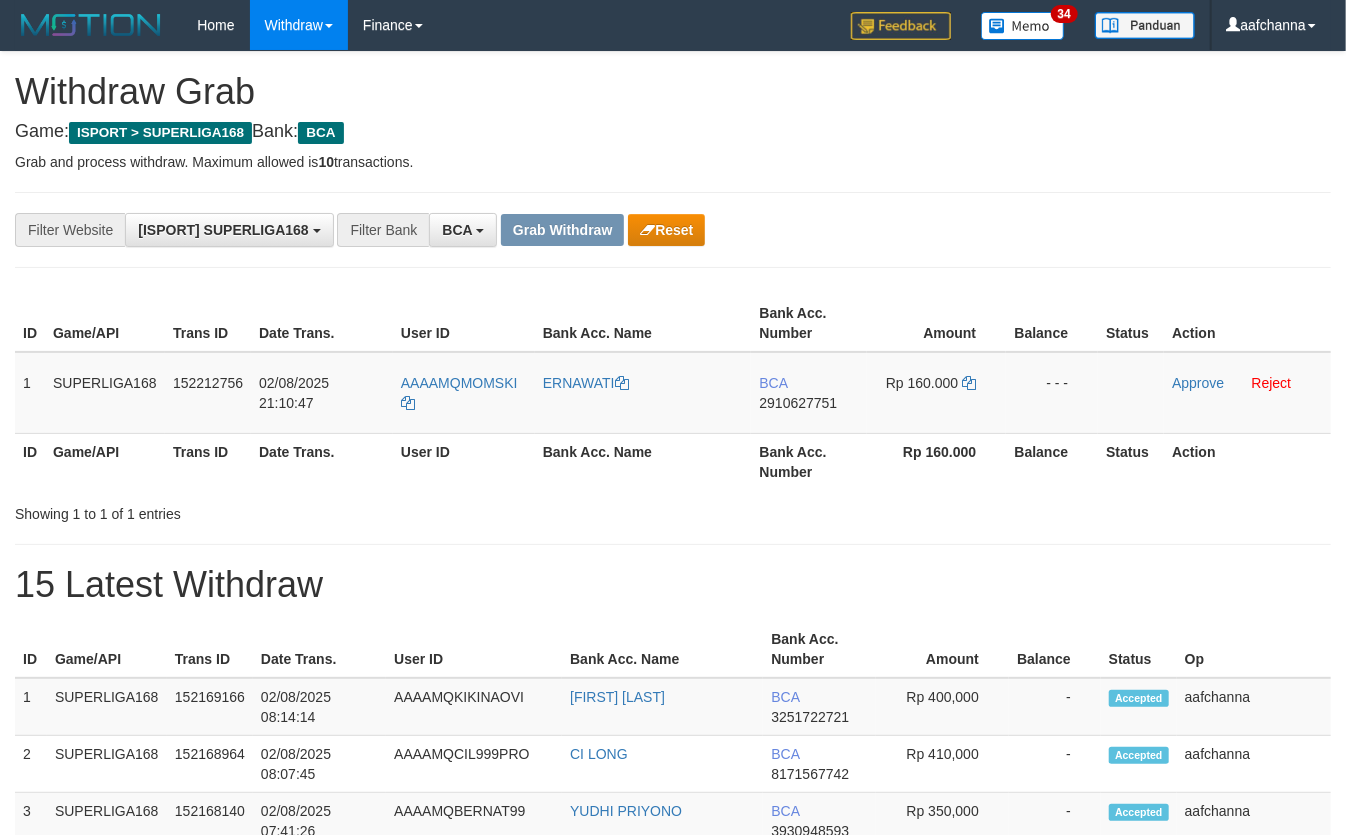 click on "**********" at bounding box center (673, 1123) 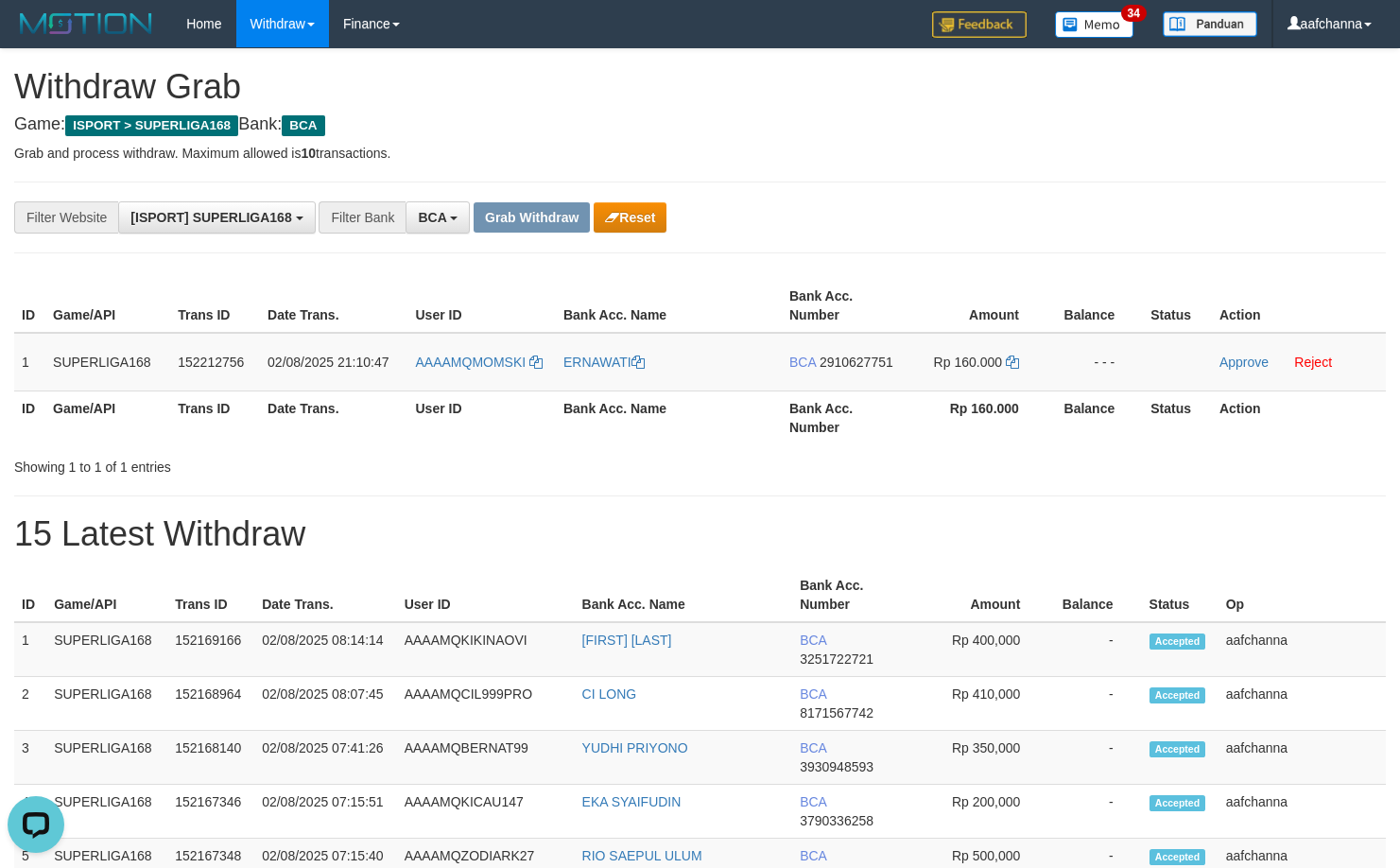 scroll, scrollTop: 0, scrollLeft: 0, axis: both 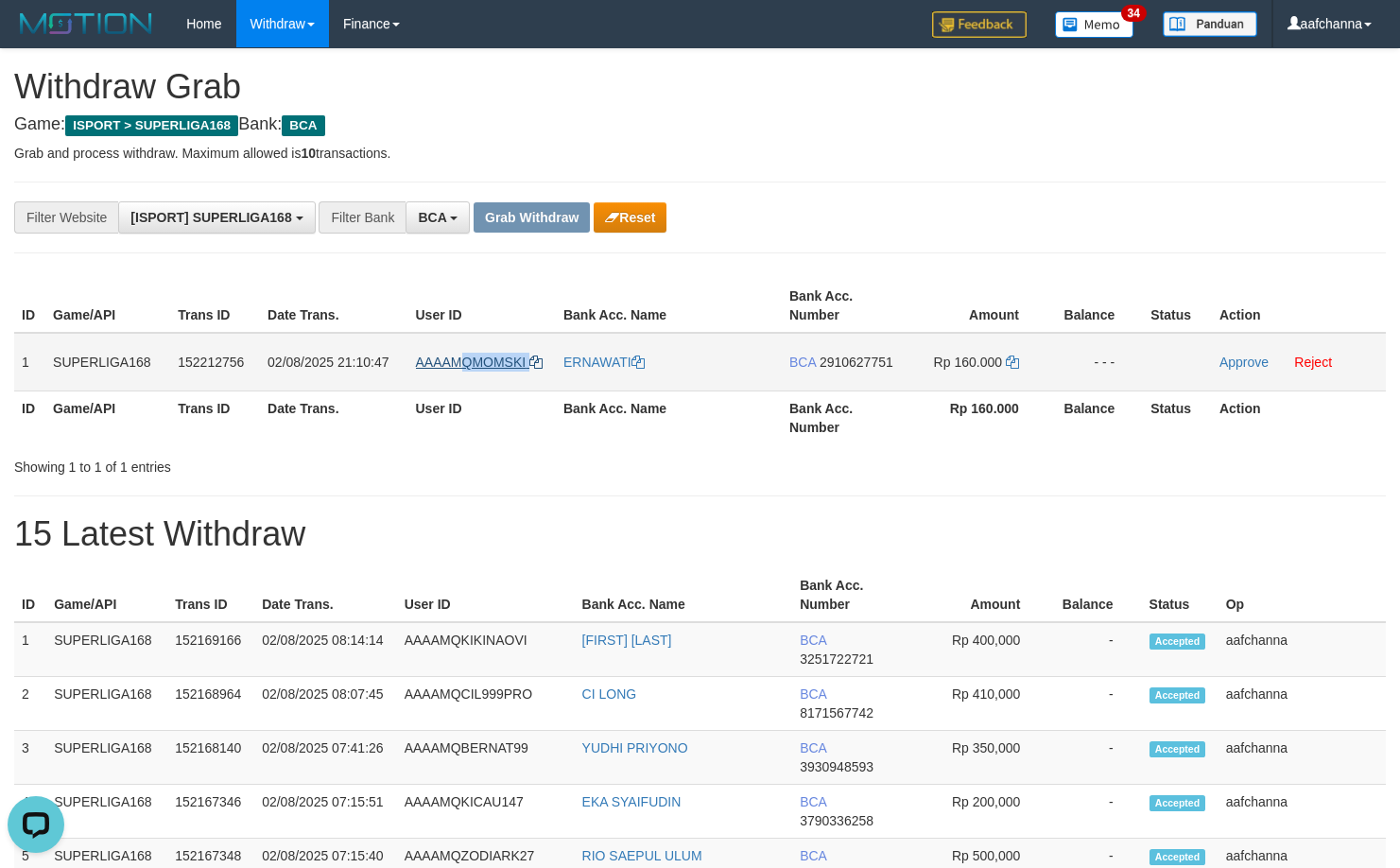 drag, startPoint x: 546, startPoint y: 355, endPoint x: 465, endPoint y: 354, distance: 81.00617 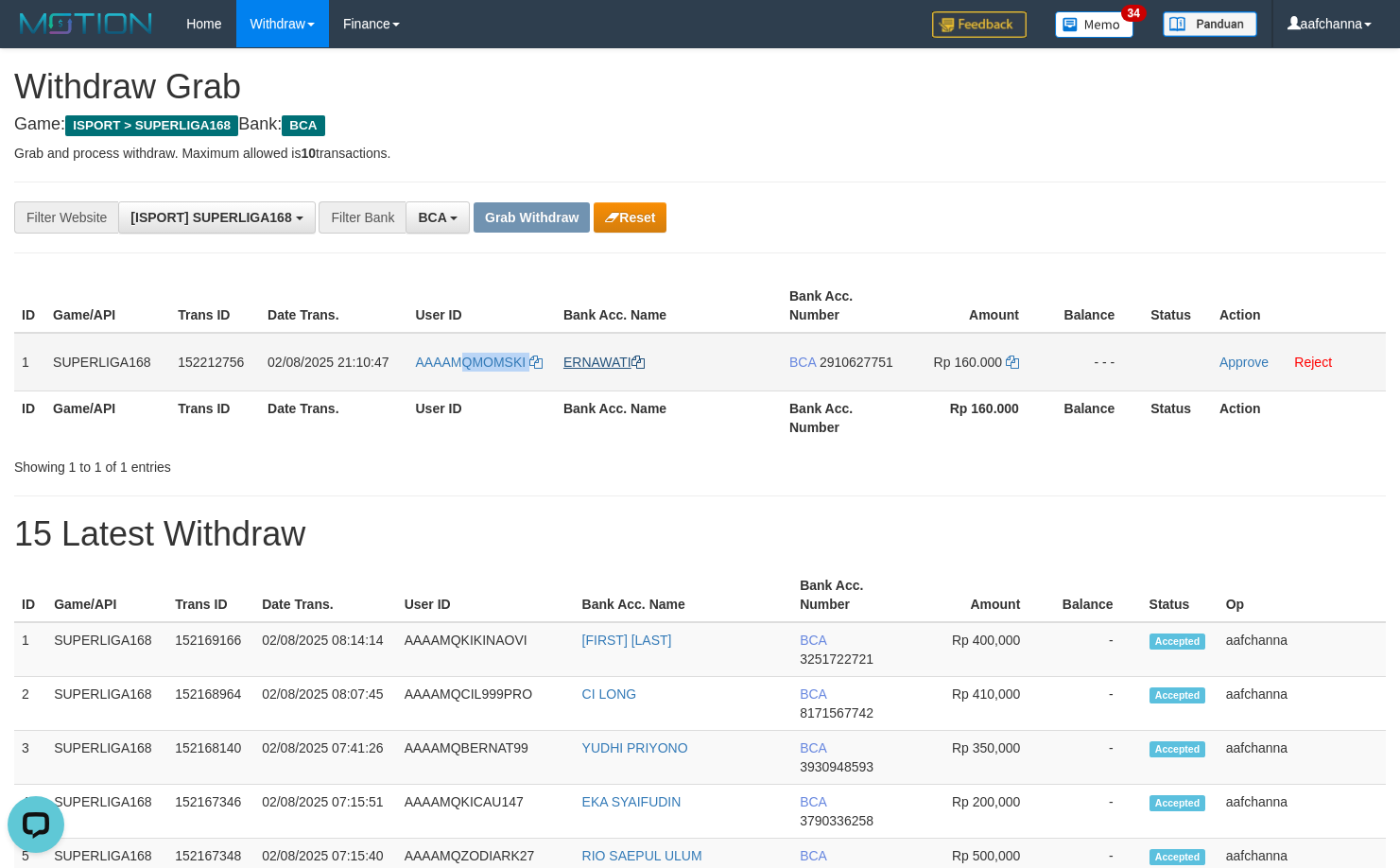 copy on "QMOMSKI" 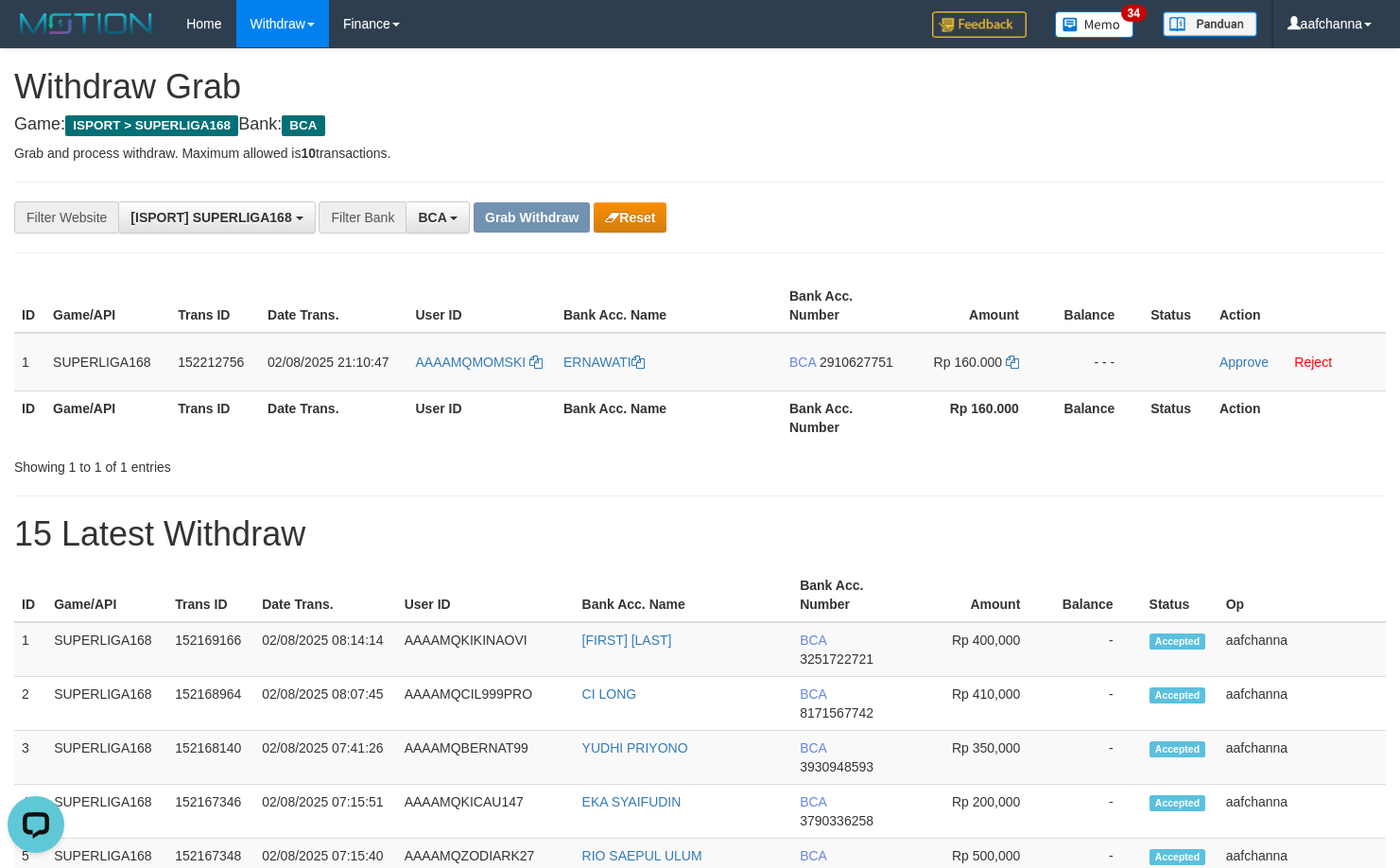 click on "User ID" at bounding box center [482, 305] 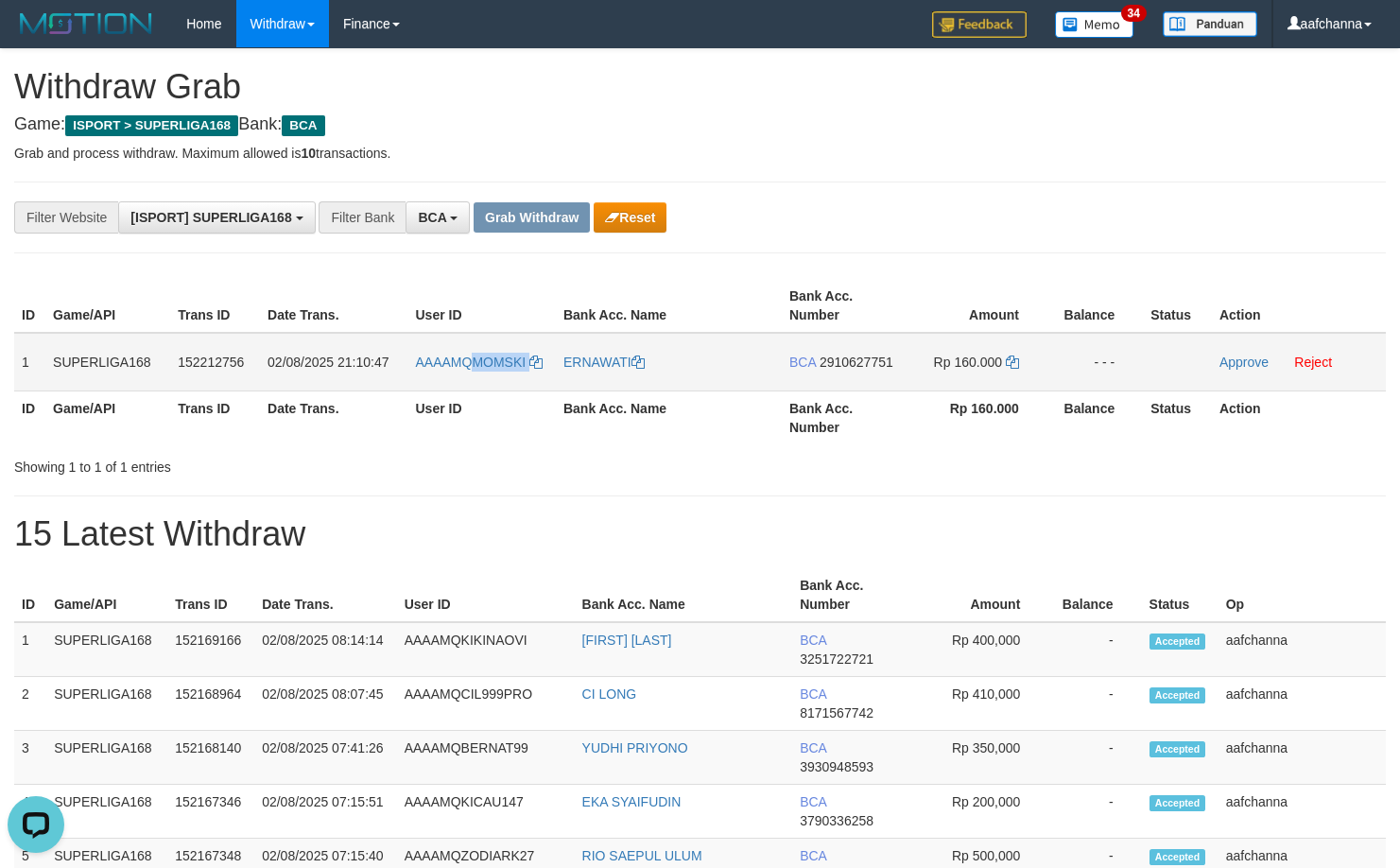 drag, startPoint x: 546, startPoint y: 357, endPoint x: 473, endPoint y: 353, distance: 73.109507 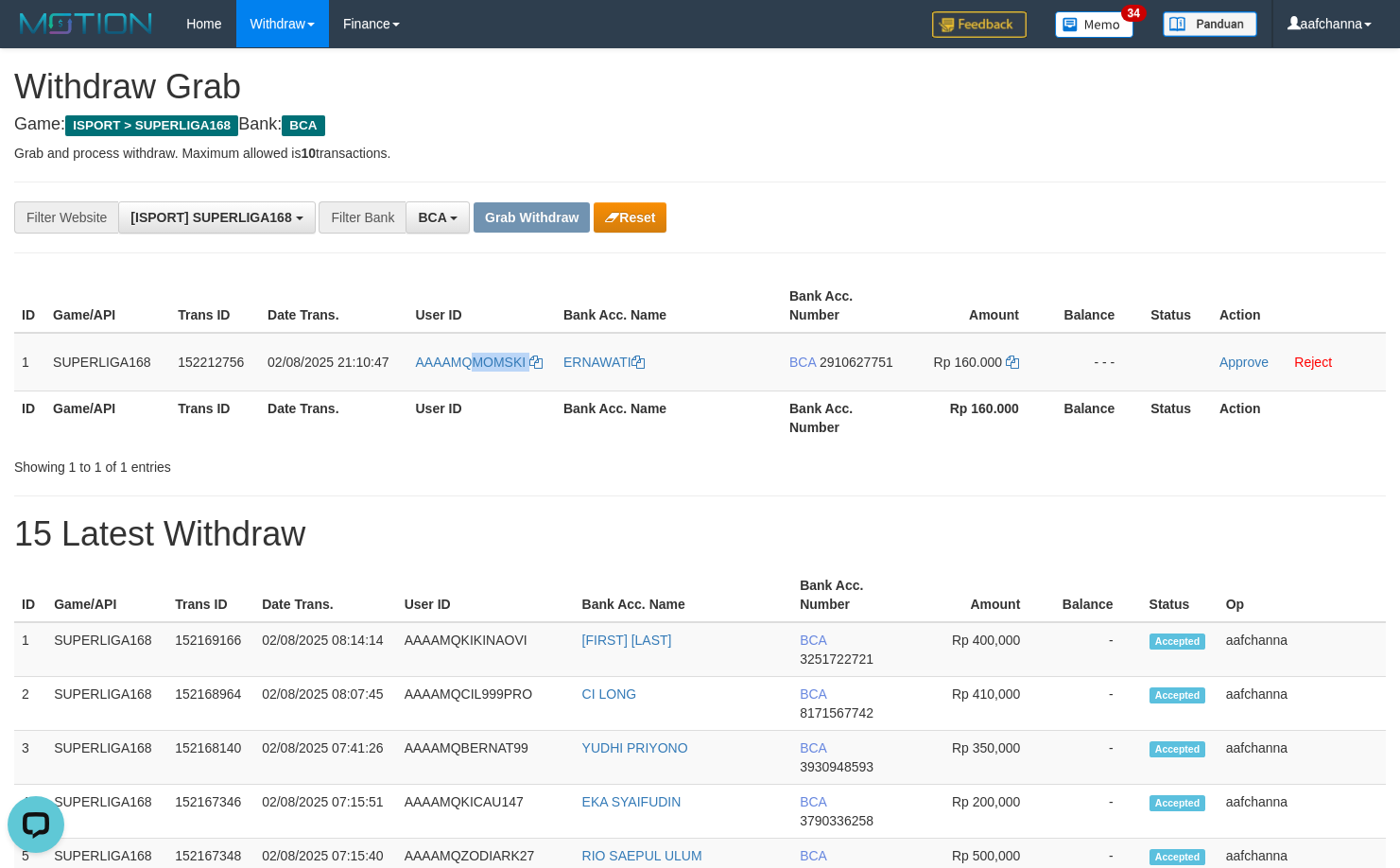 copy on "MOMSKI" 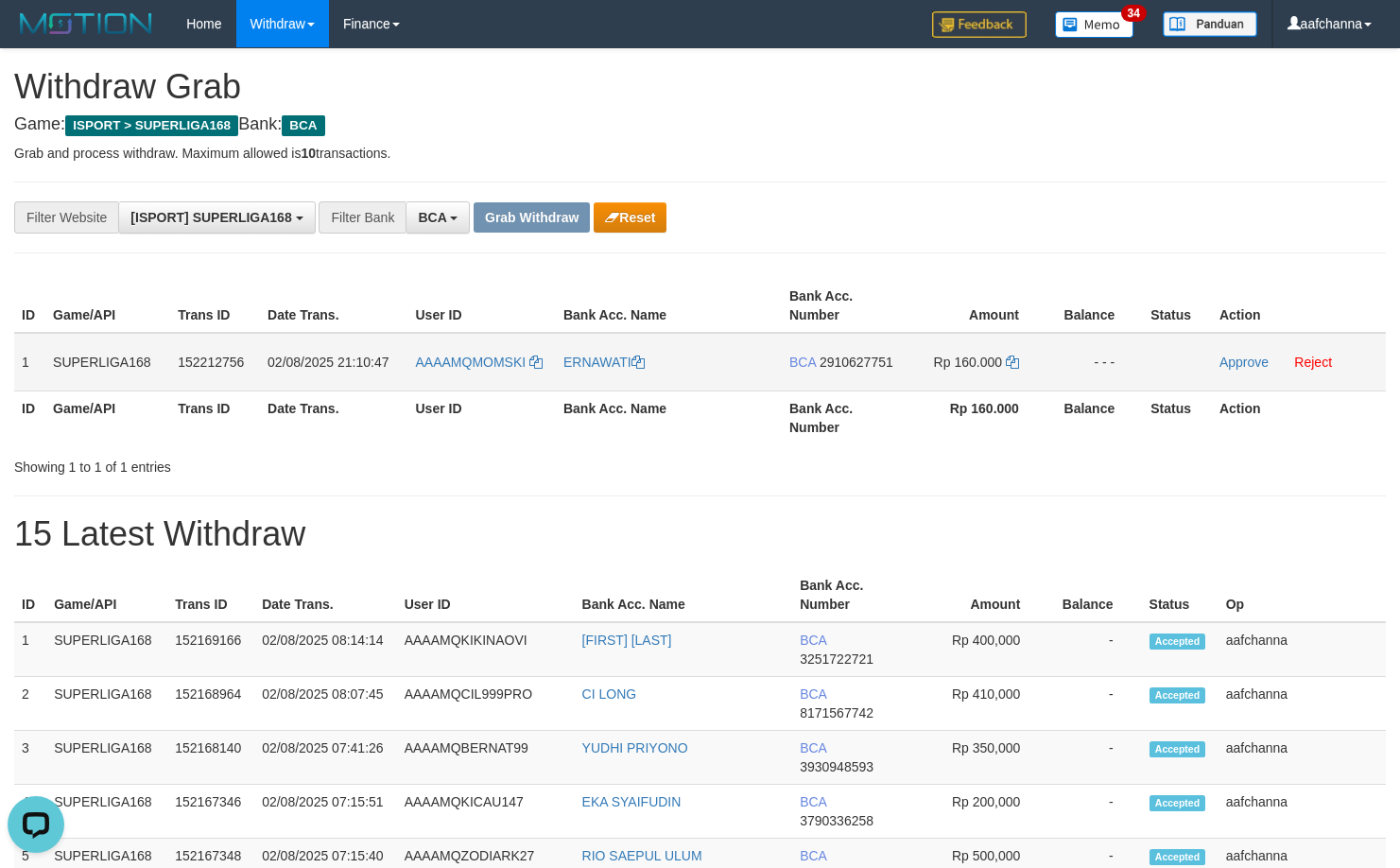 click on "2910627751" at bounding box center (856, 362) 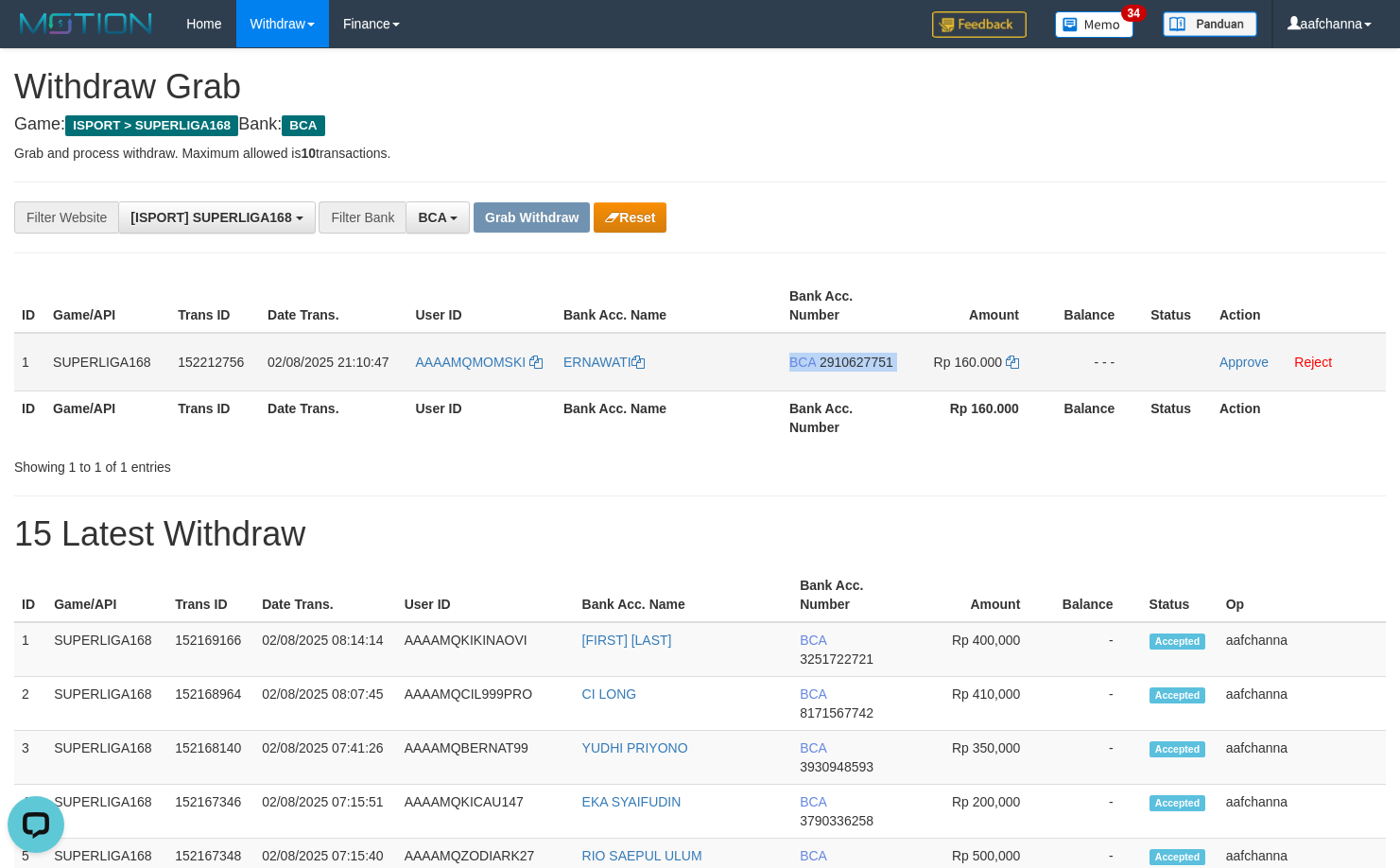 click on "2910627751" at bounding box center (856, 362) 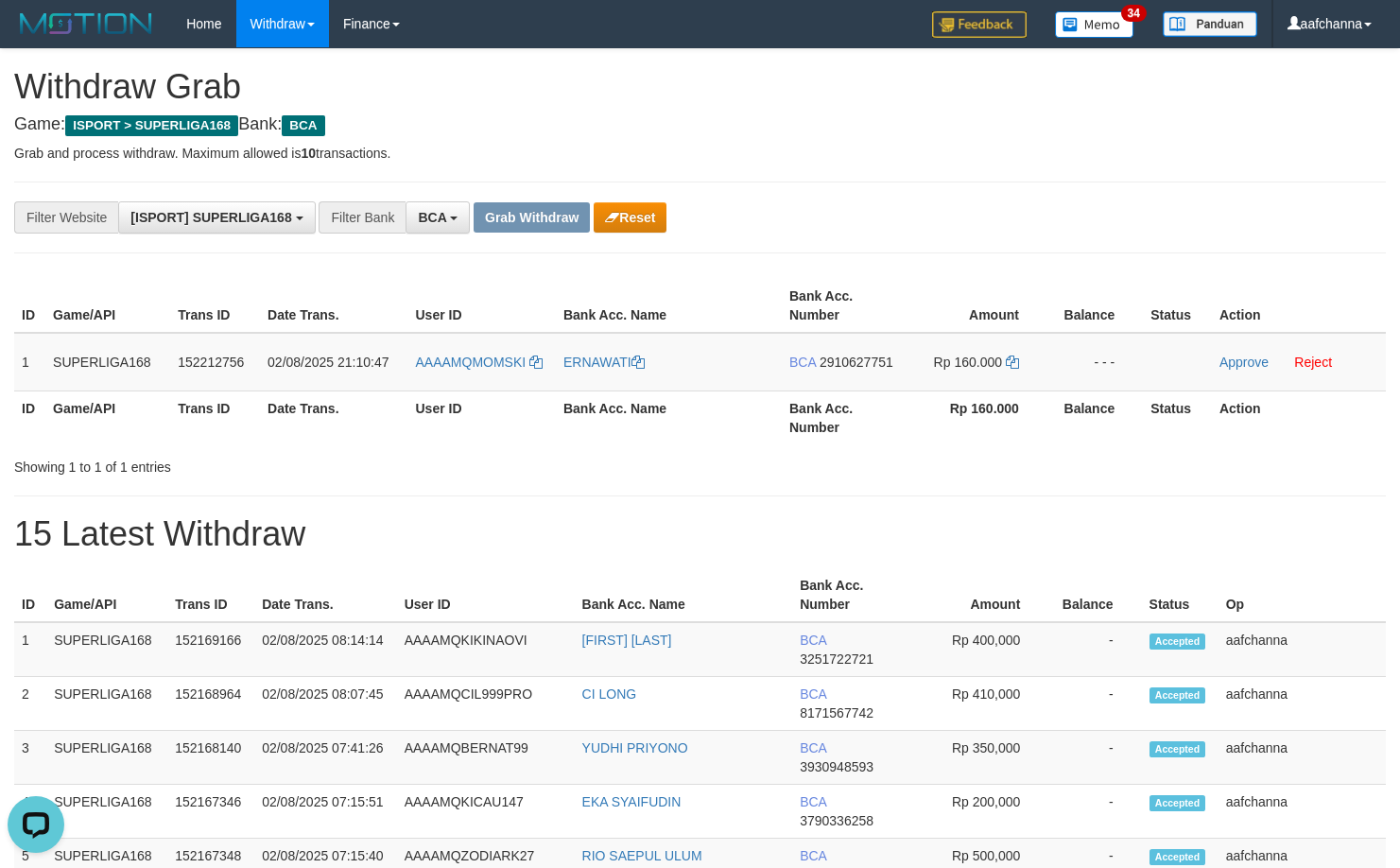 click on "Grab and process withdraw.
Maximum allowed is  10  transactions." at bounding box center (700, 153) 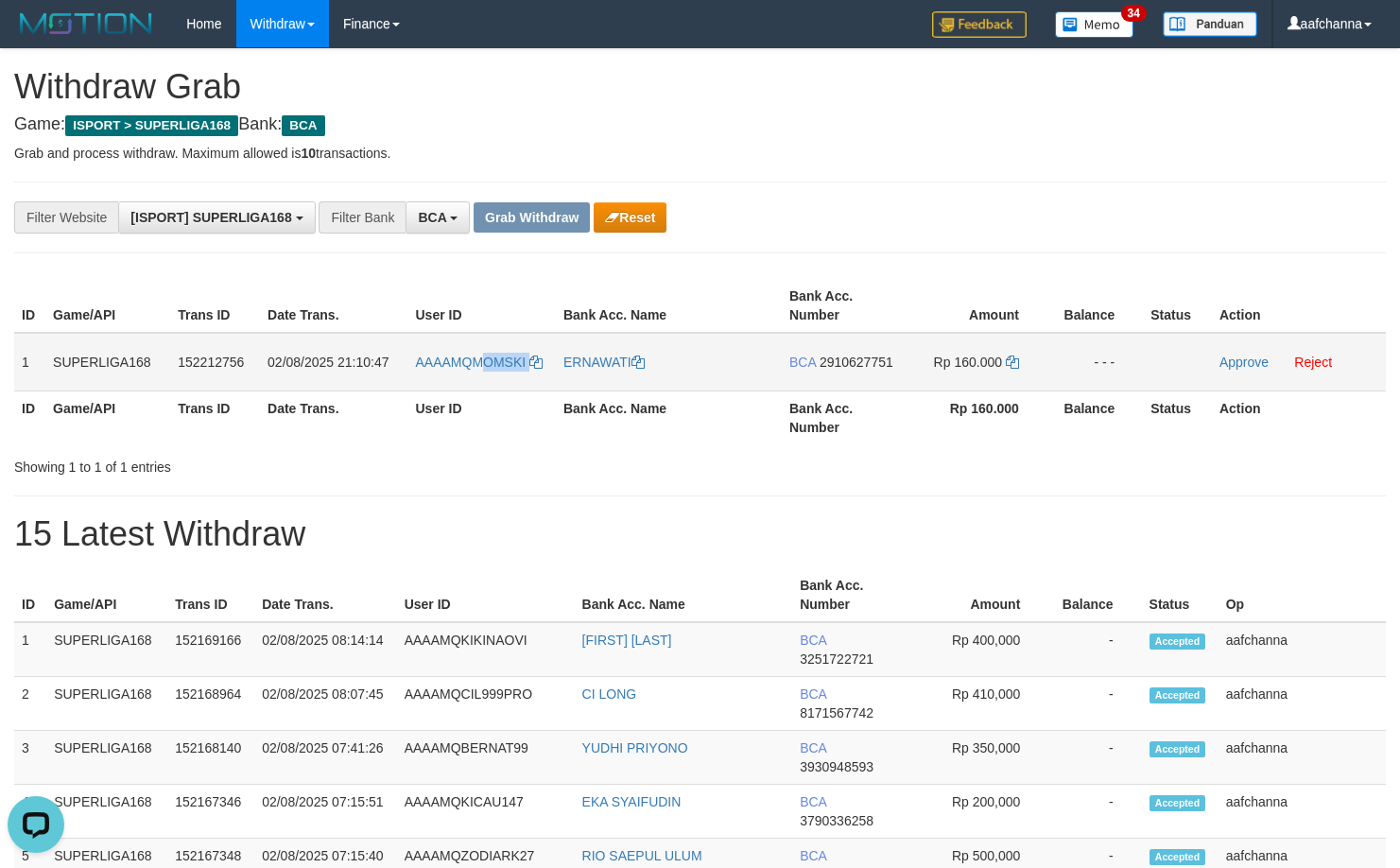 drag, startPoint x: 556, startPoint y: 348, endPoint x: 485, endPoint y: 348, distance: 71 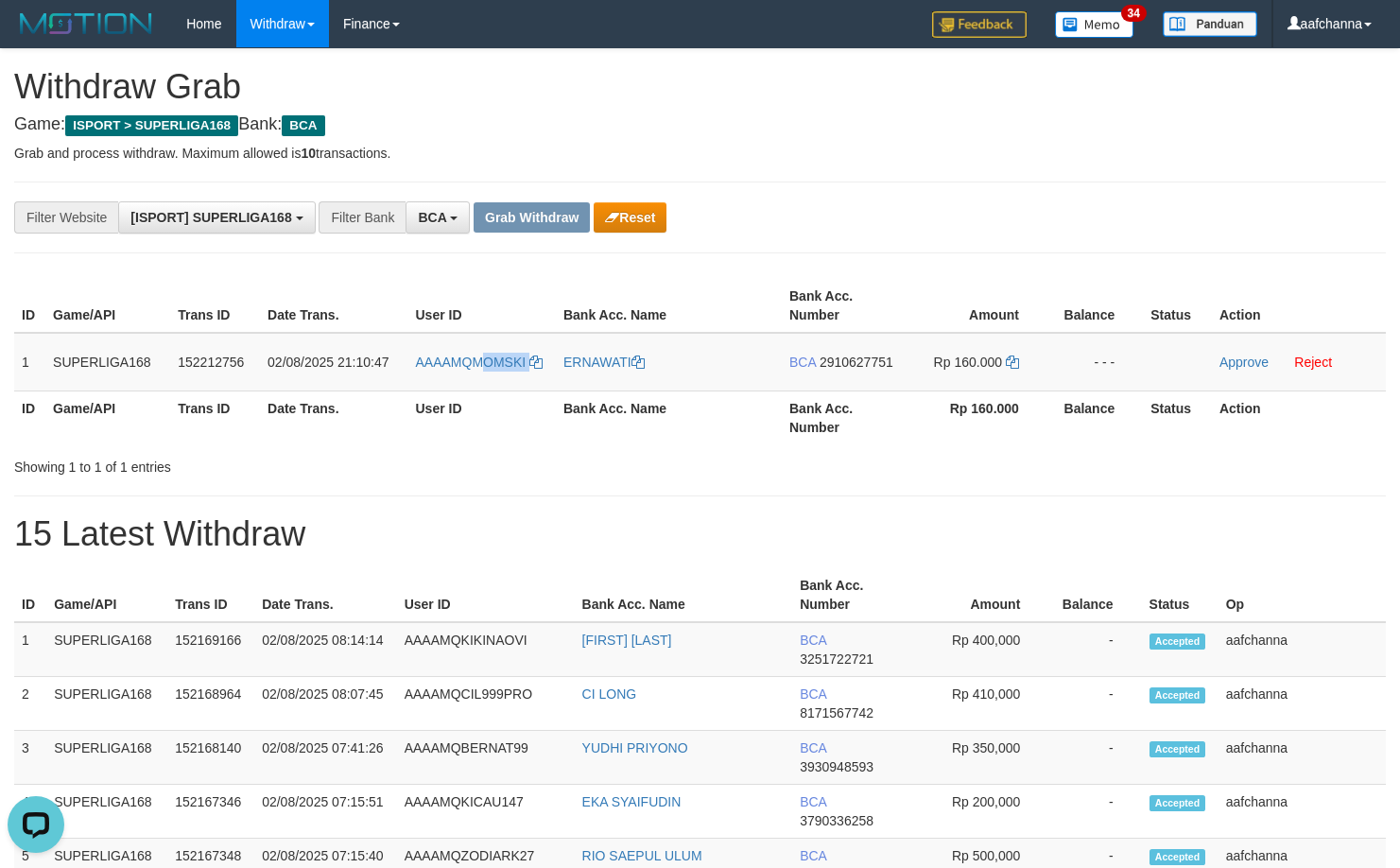 copy on "OMSKI" 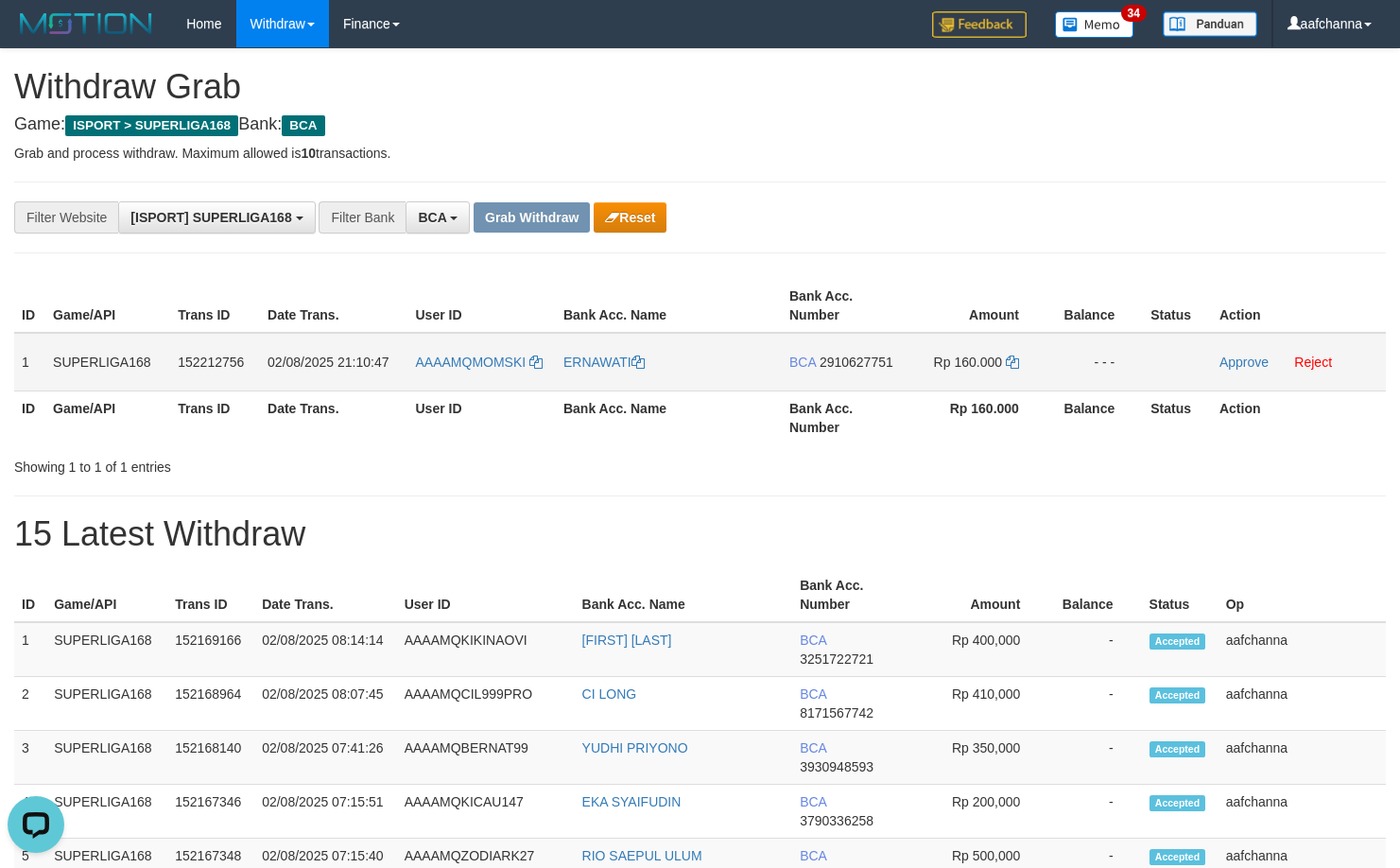 drag, startPoint x: 1398, startPoint y: 228, endPoint x: 859, endPoint y: 370, distance: 557.3912 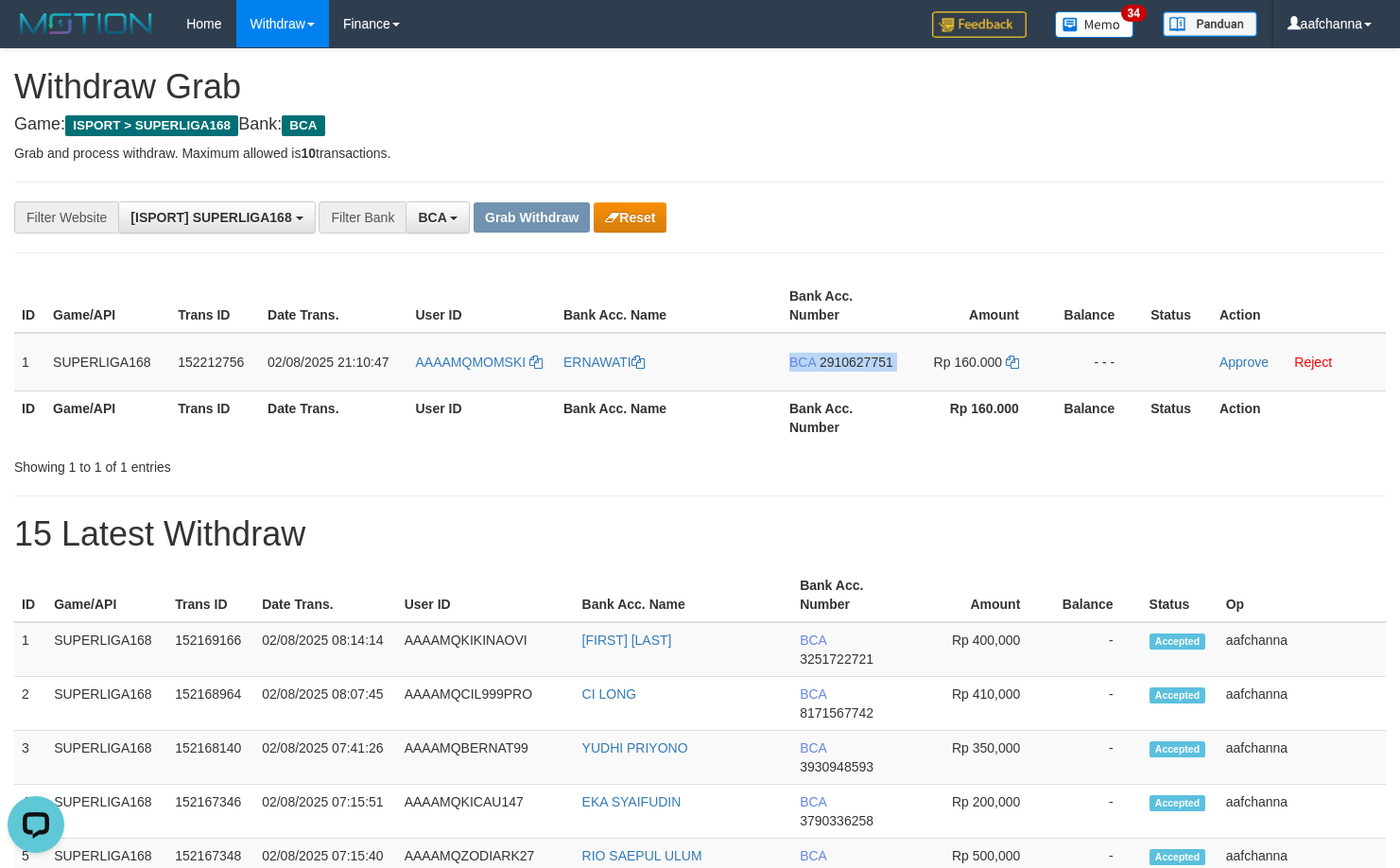 drag, startPoint x: 870, startPoint y: 364, endPoint x: 1377, endPoint y: 236, distance: 522.9082 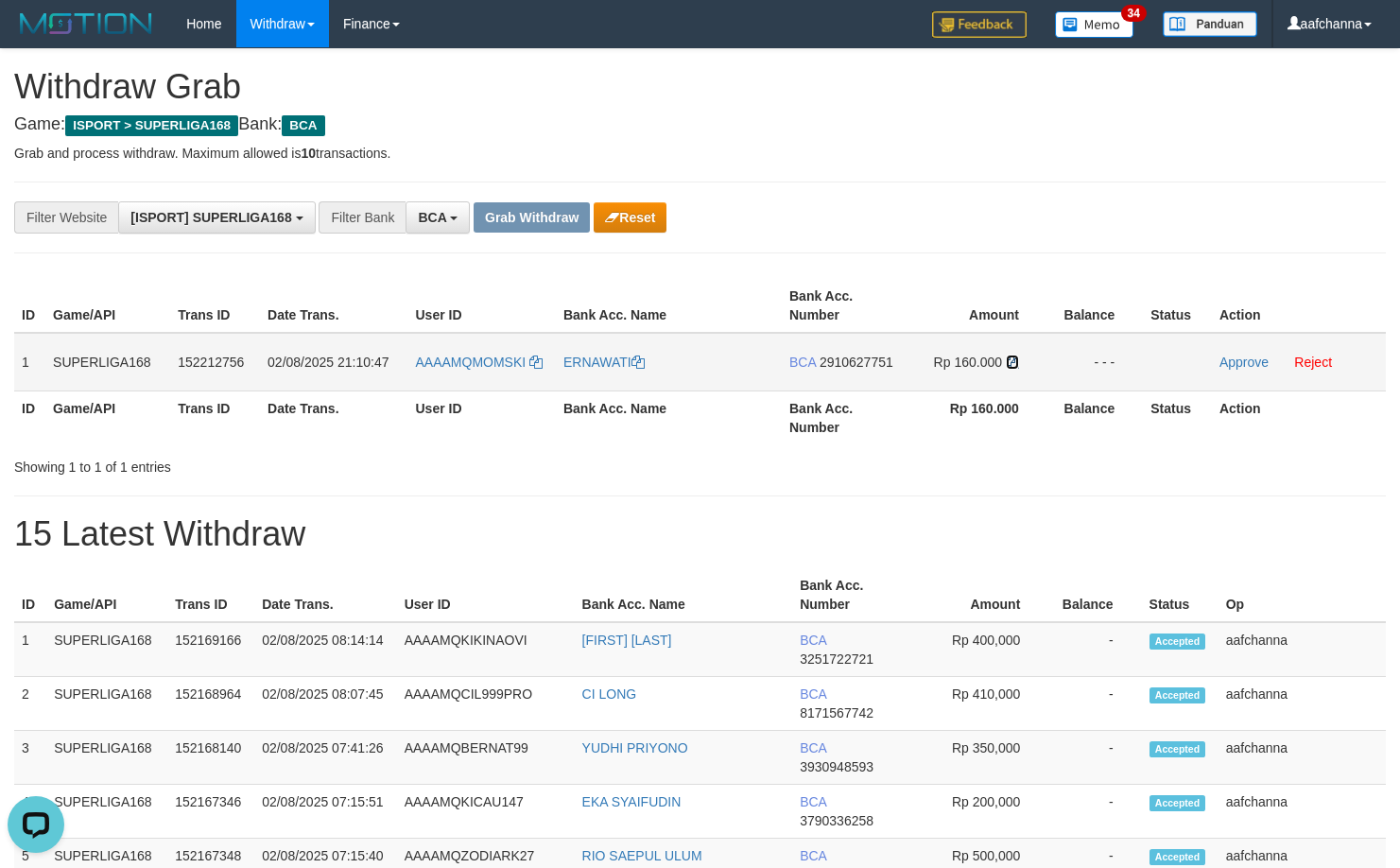 click at bounding box center [1012, 362] 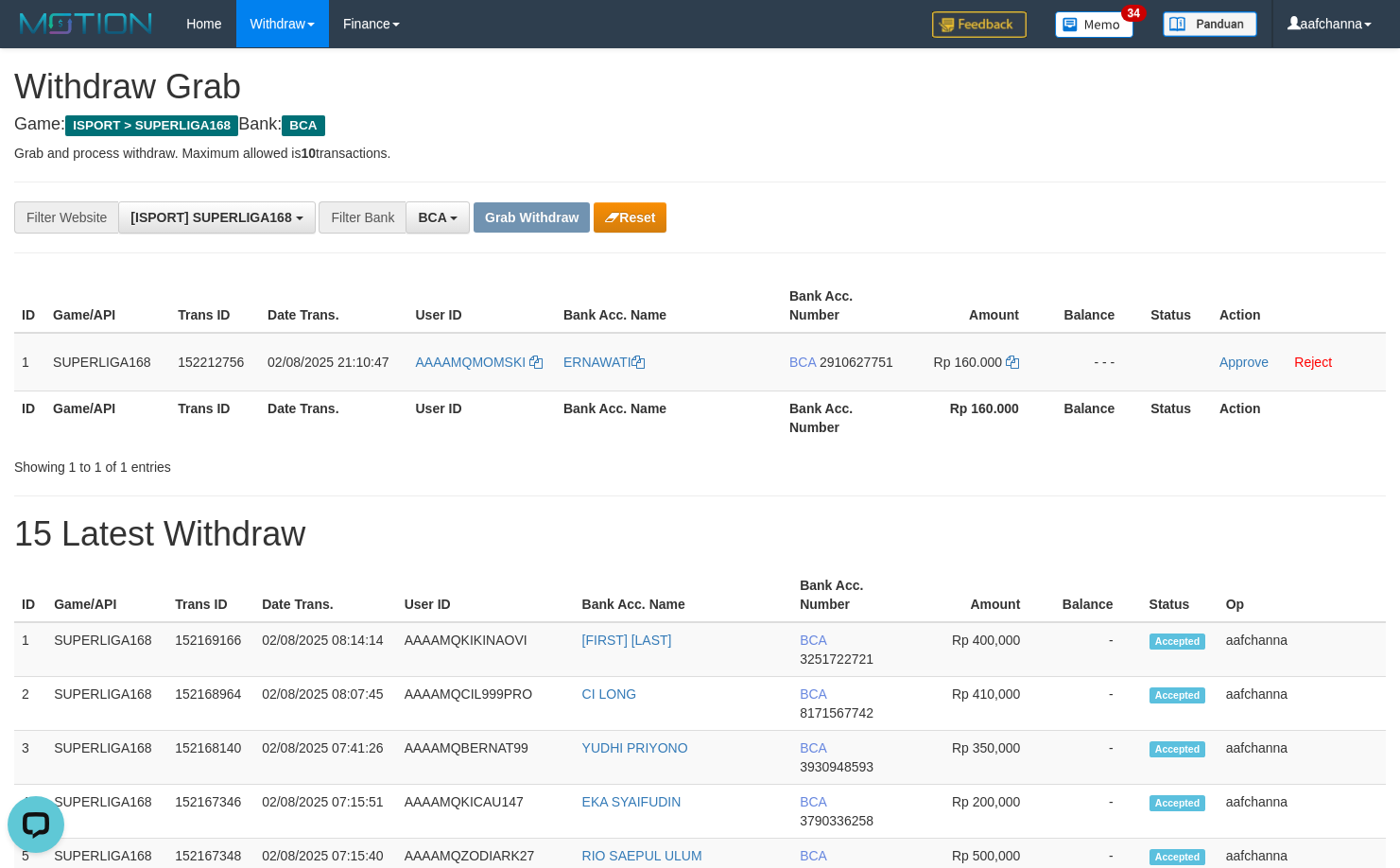 click on "Withdraw Grab" at bounding box center (700, 87) 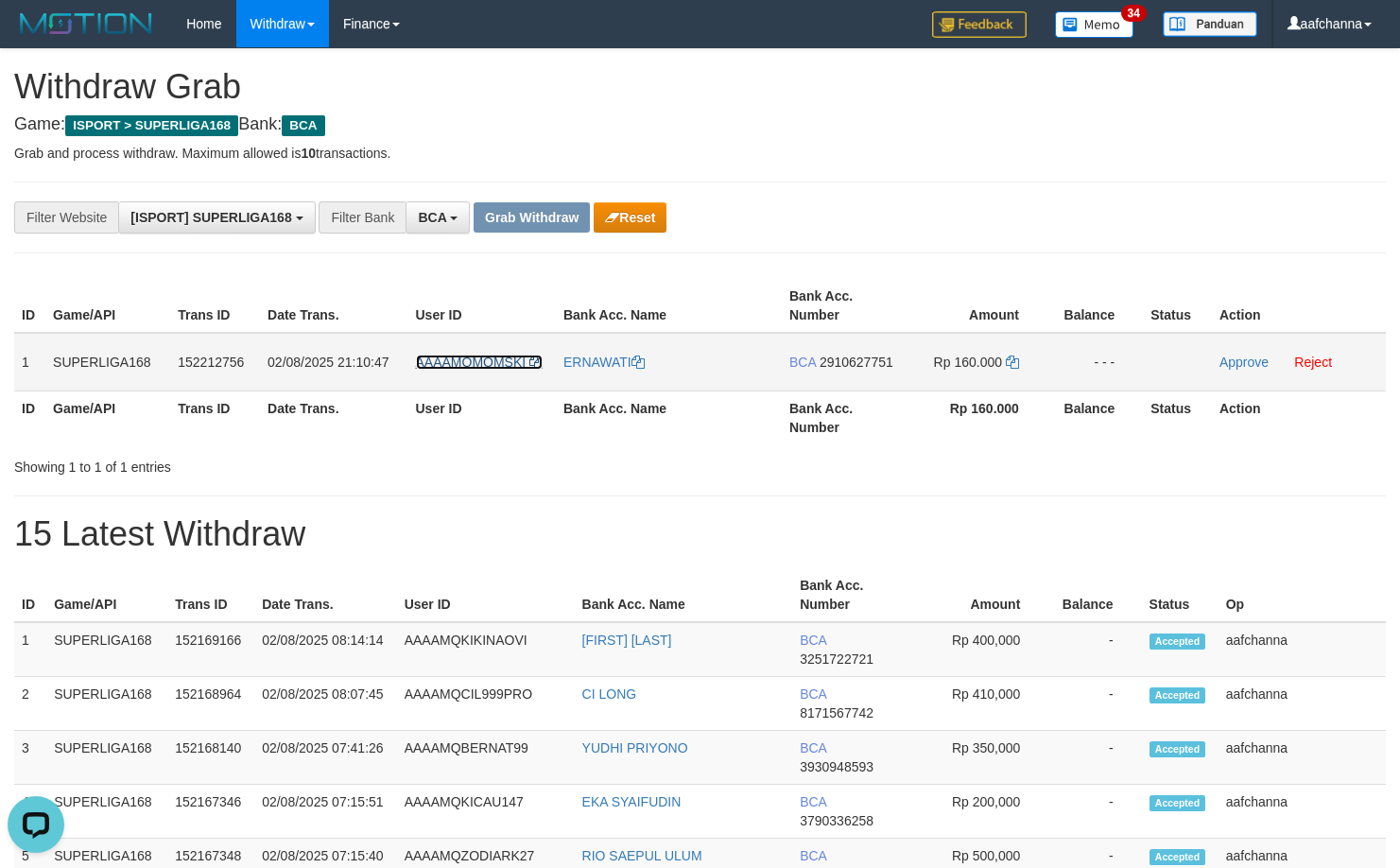 click at bounding box center (536, 362) 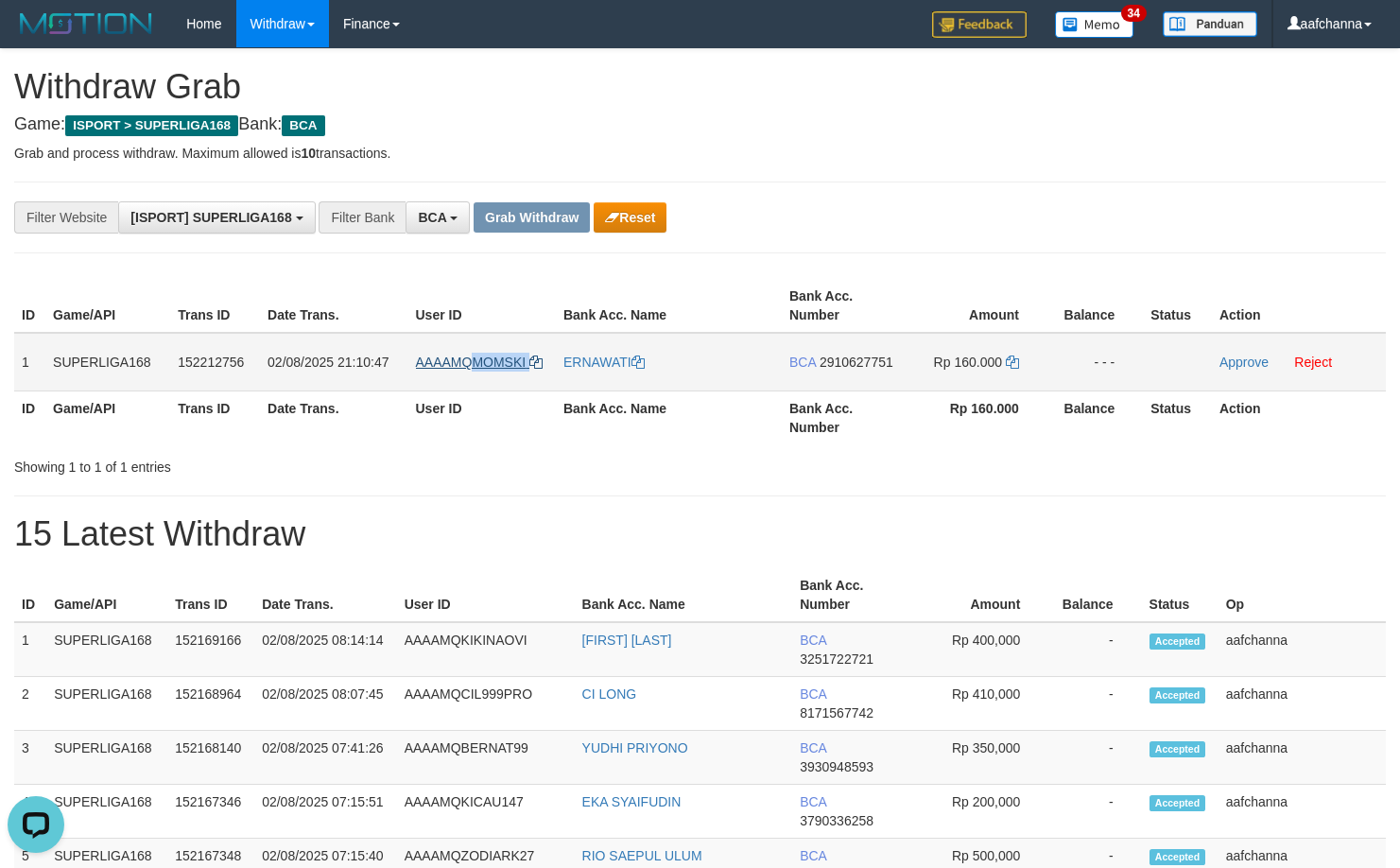 drag, startPoint x: 564, startPoint y: 352, endPoint x: 475, endPoint y: 359, distance: 89.27486 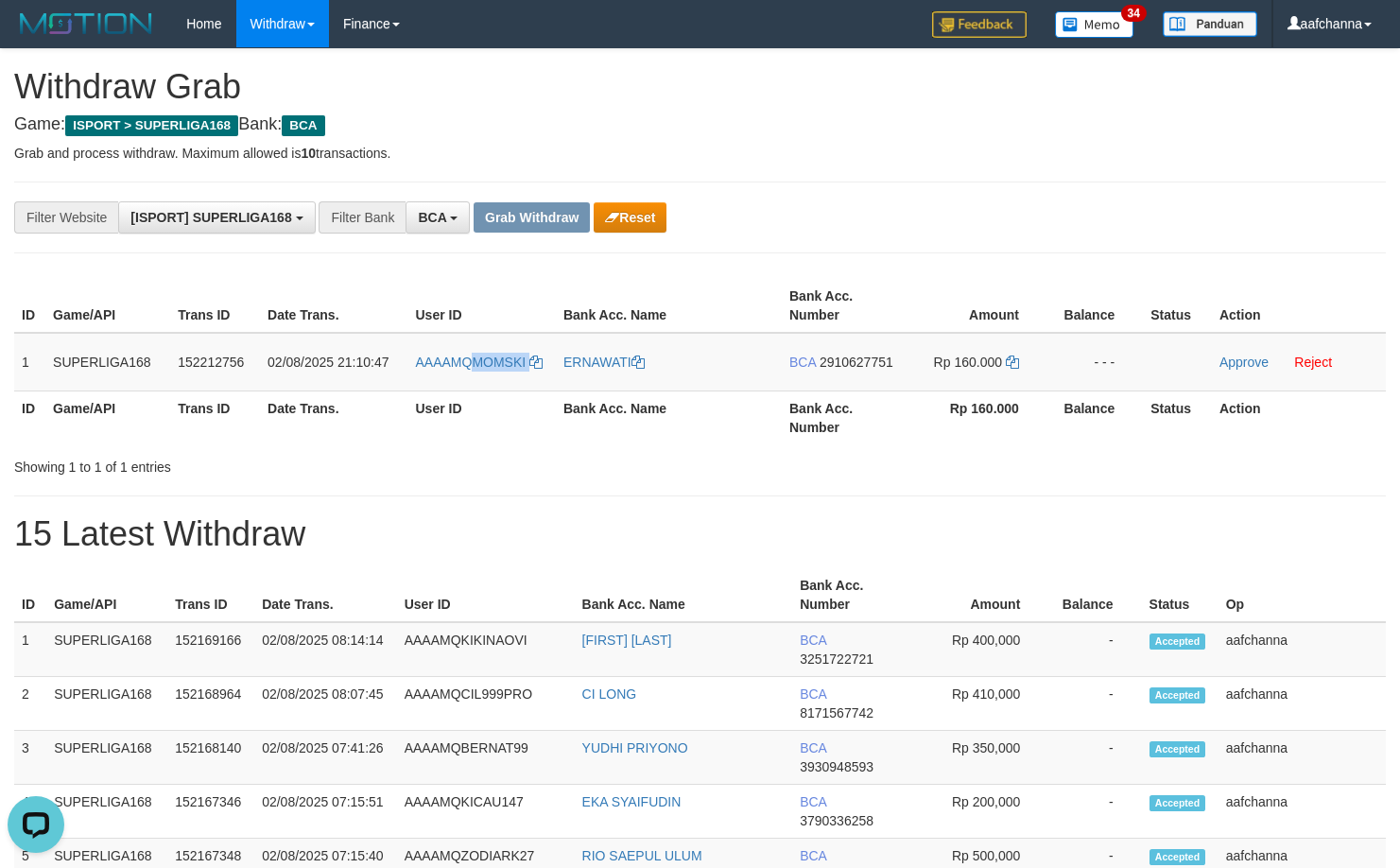 copy on "MOMSKI" 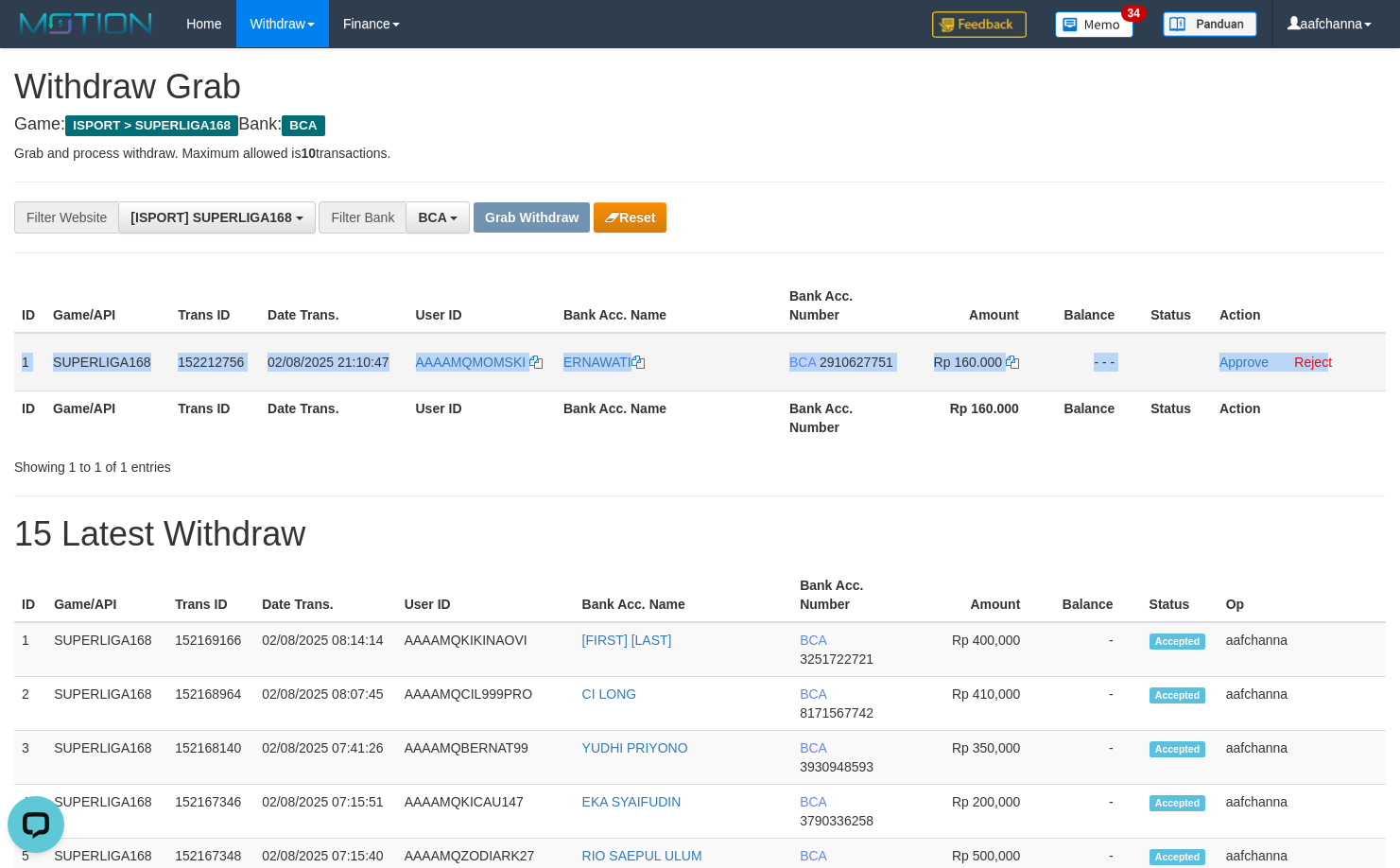 drag, startPoint x: 437, startPoint y: 366, endPoint x: 1327, endPoint y: 381, distance: 890.1264 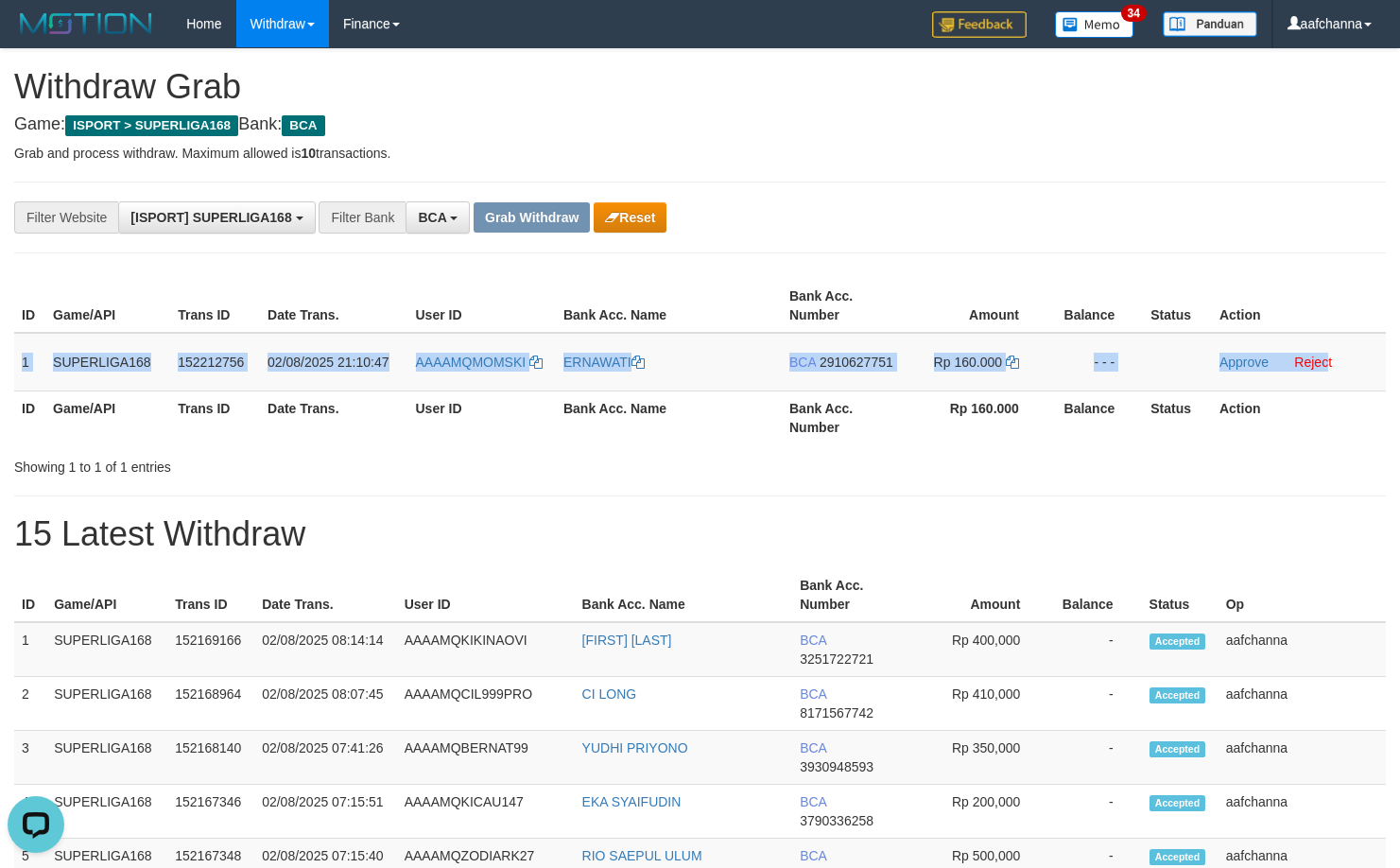copy on "1
SUPERLIGA168
152212756
02/08/2025 21:10:47
AAAAMQMOMSKI
ERNAWATI
BCA
2910627751
Rp 160.000
- - -
Approve
Rejec" 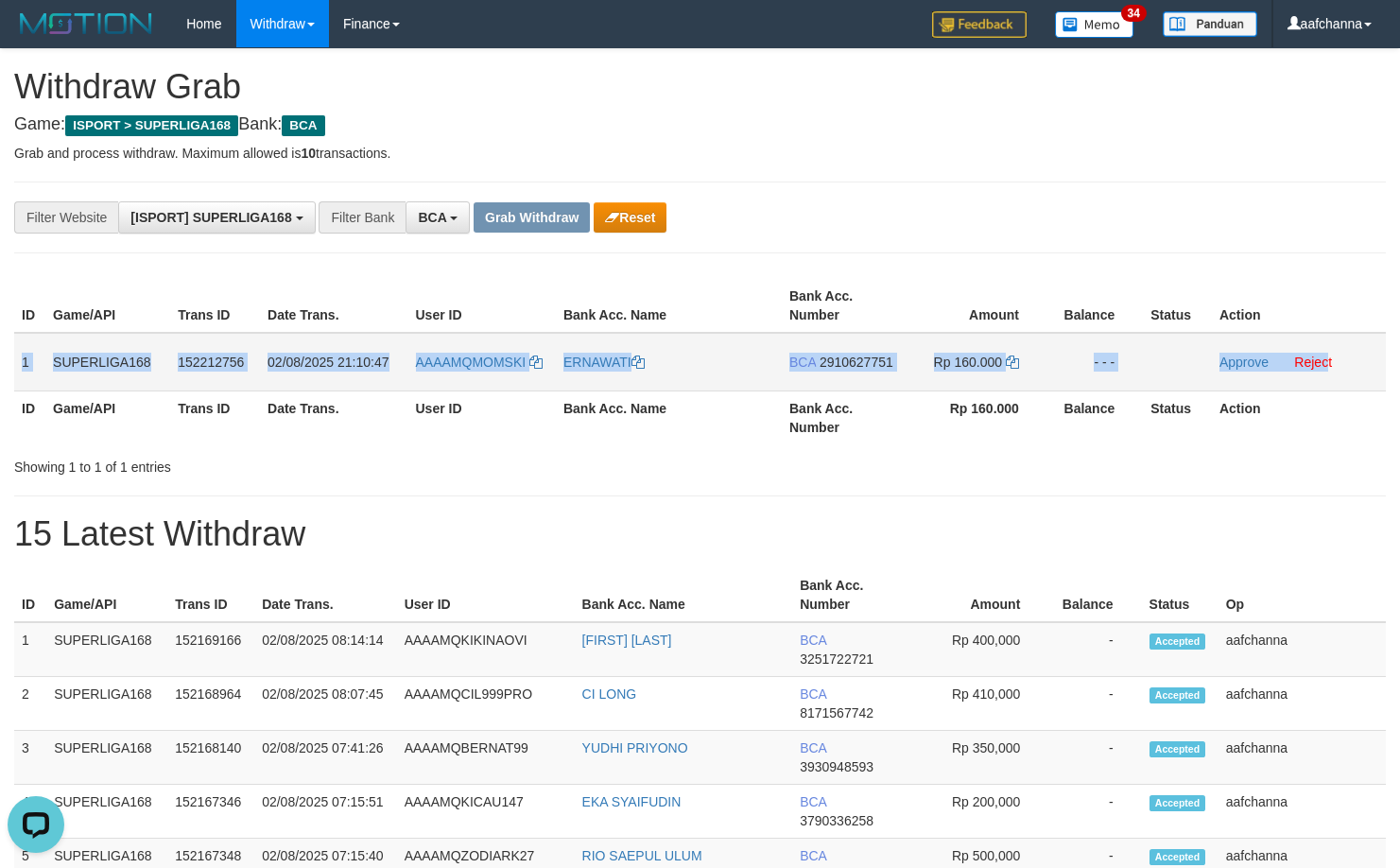 click on "Rp 160.000" at bounding box center (968, 362) 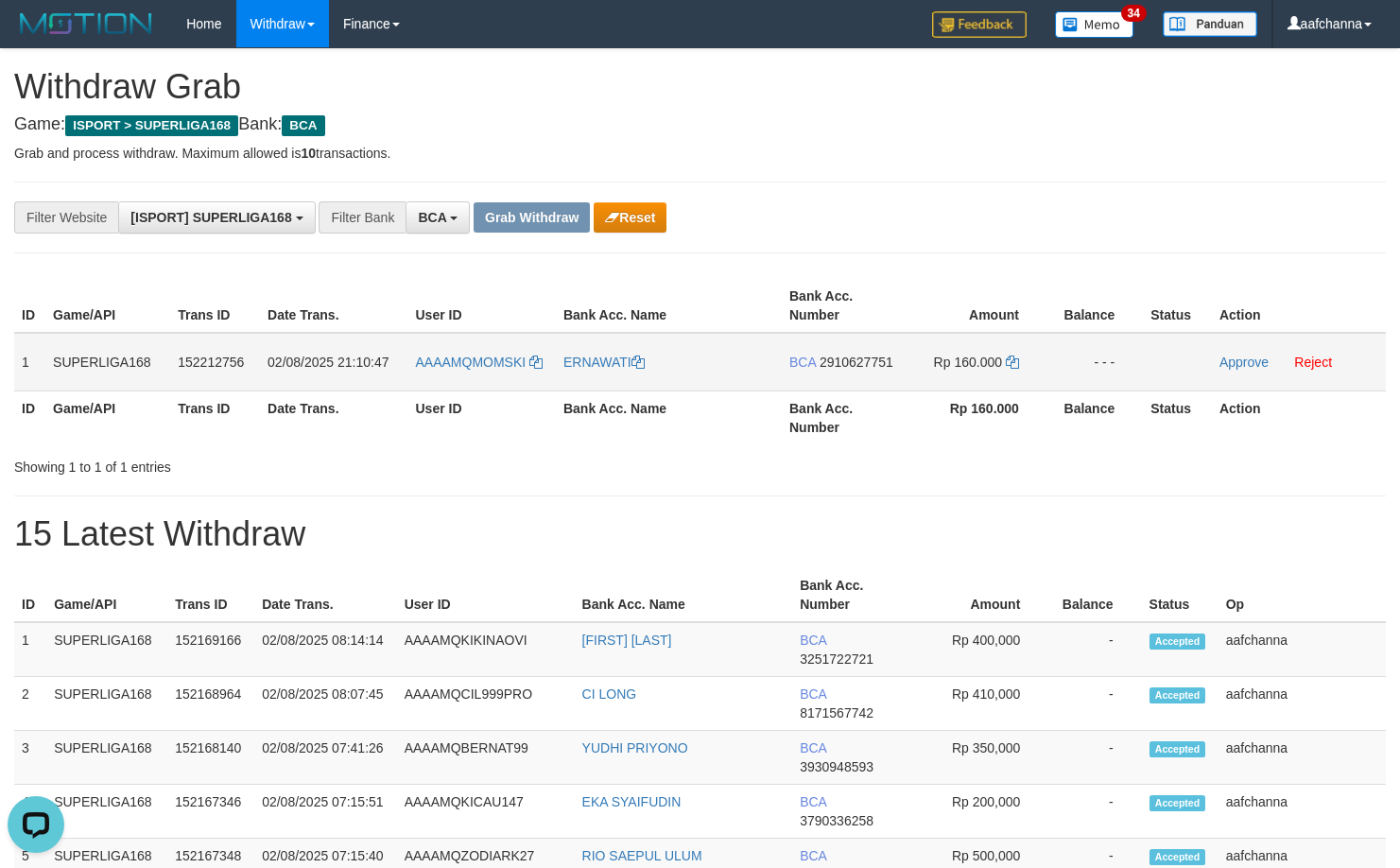 click on "2910627751" at bounding box center [856, 362] 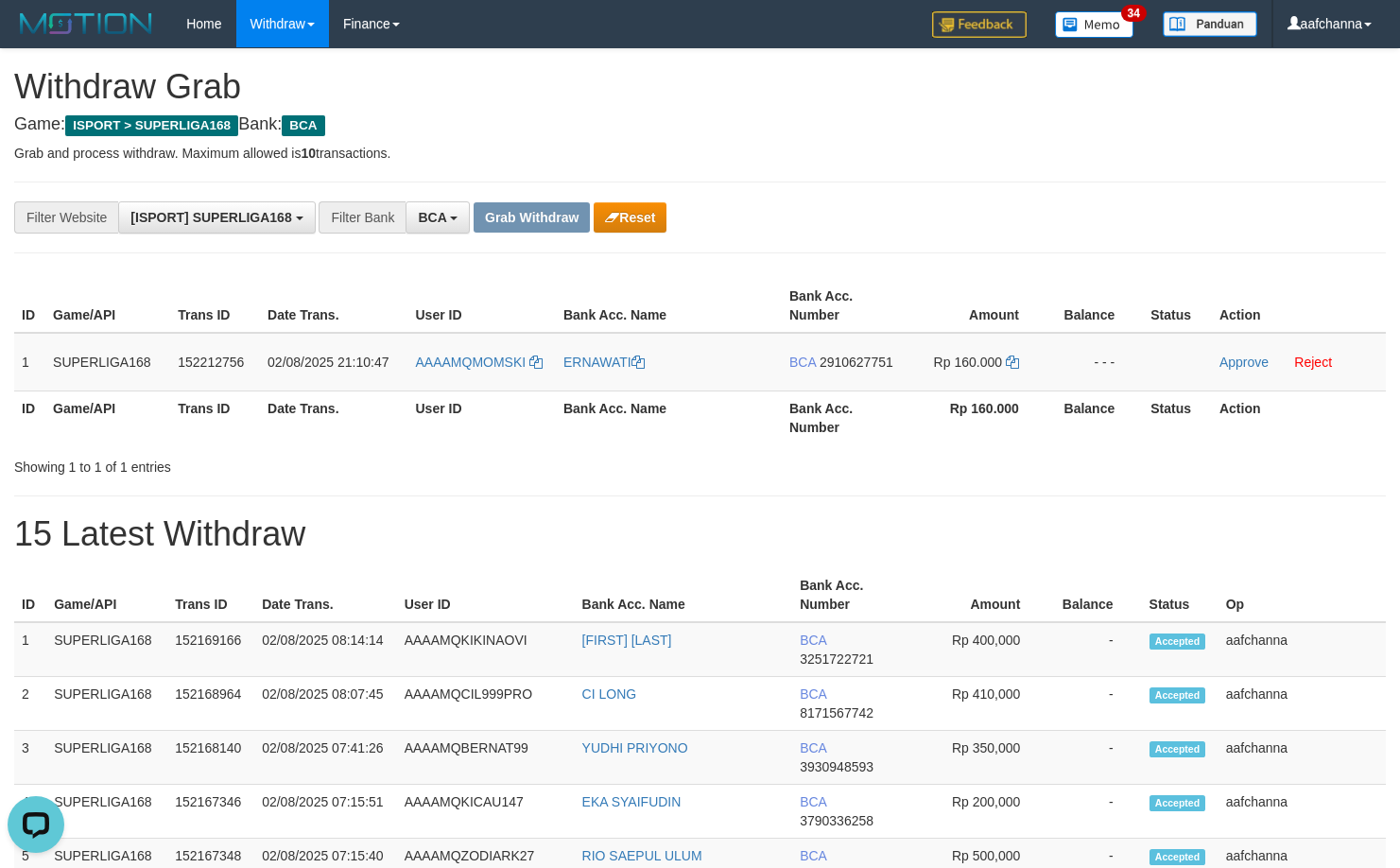 click on "**********" at bounding box center (700, 217) 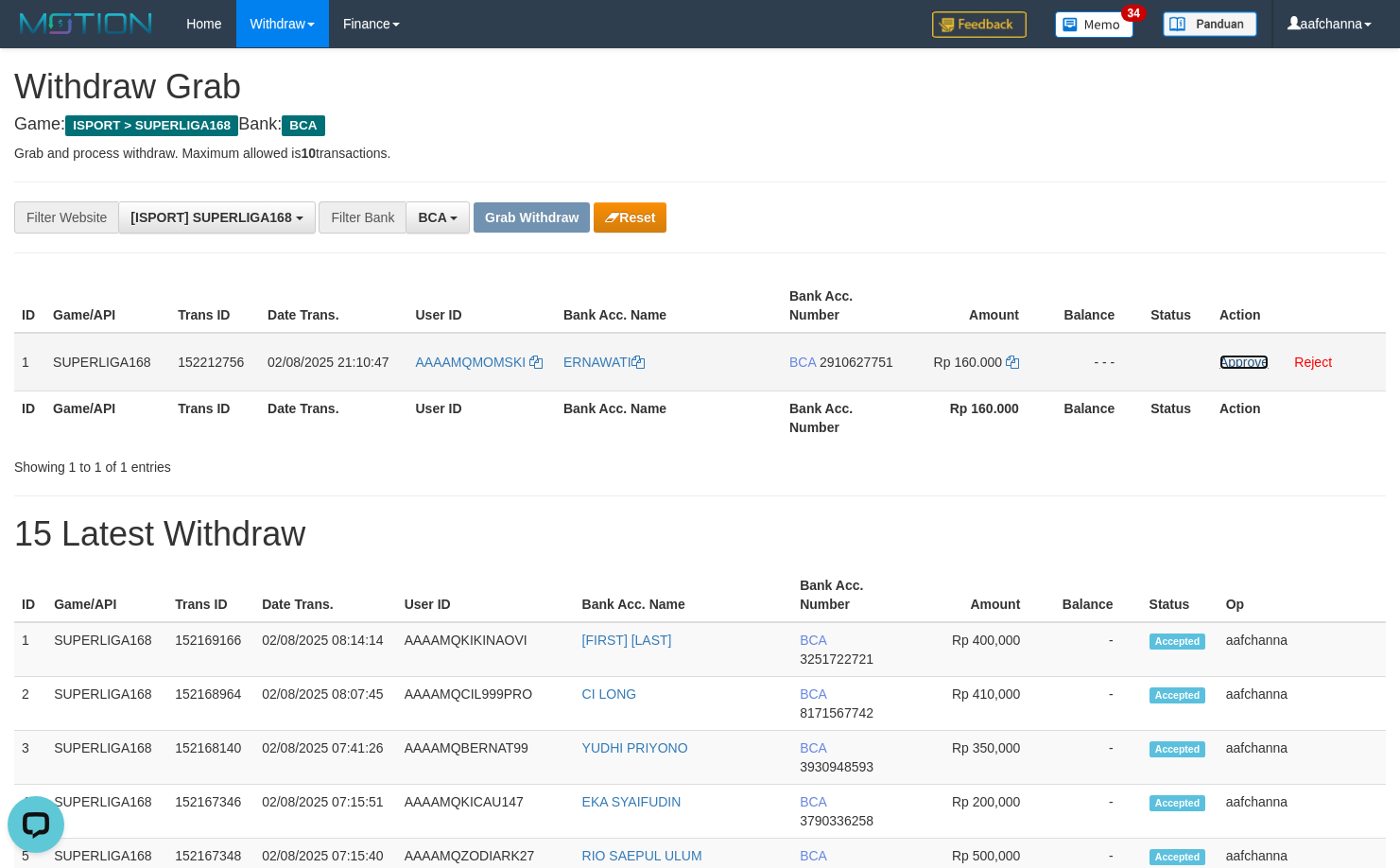 click on "Approve" at bounding box center [1244, 362] 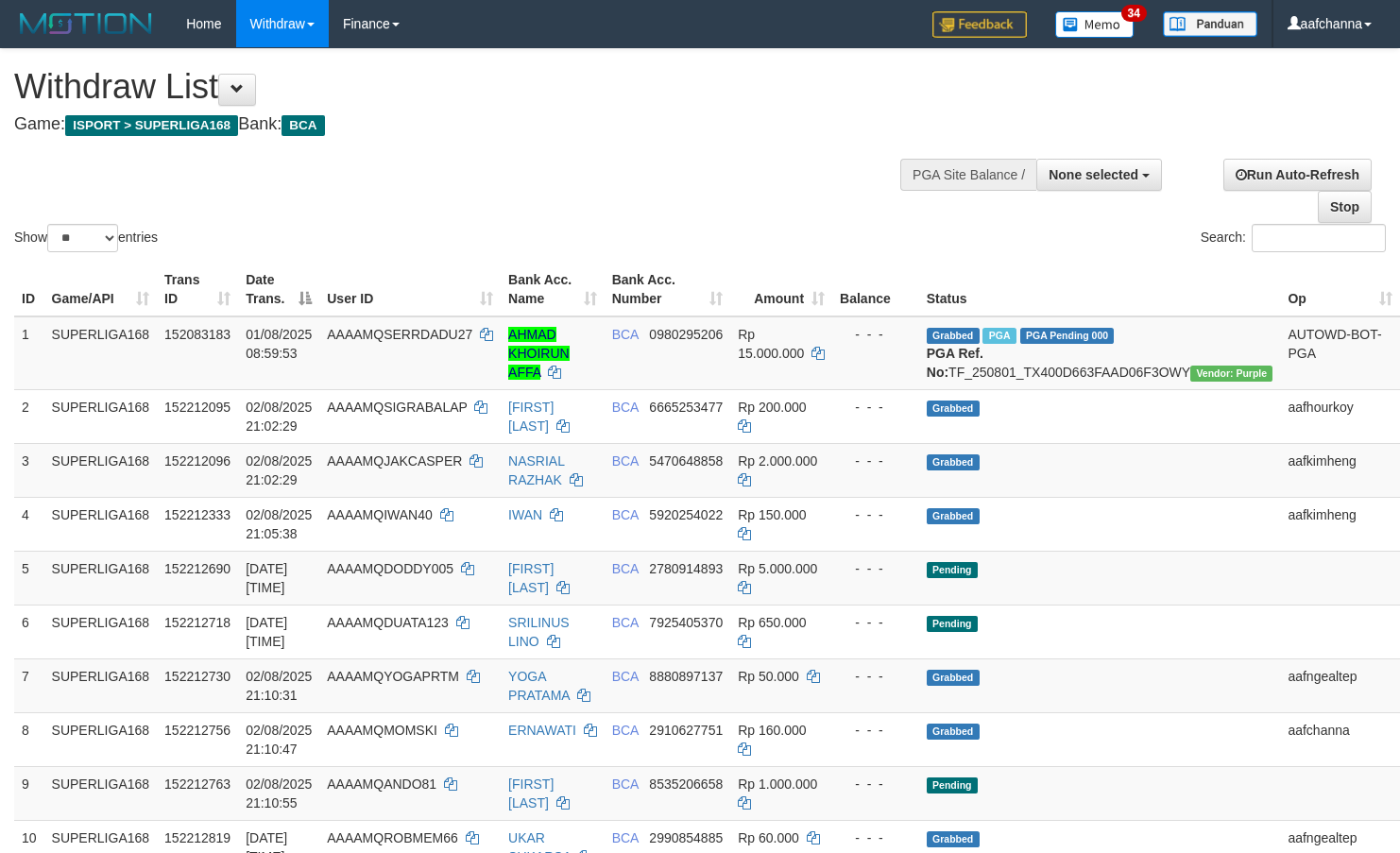 select 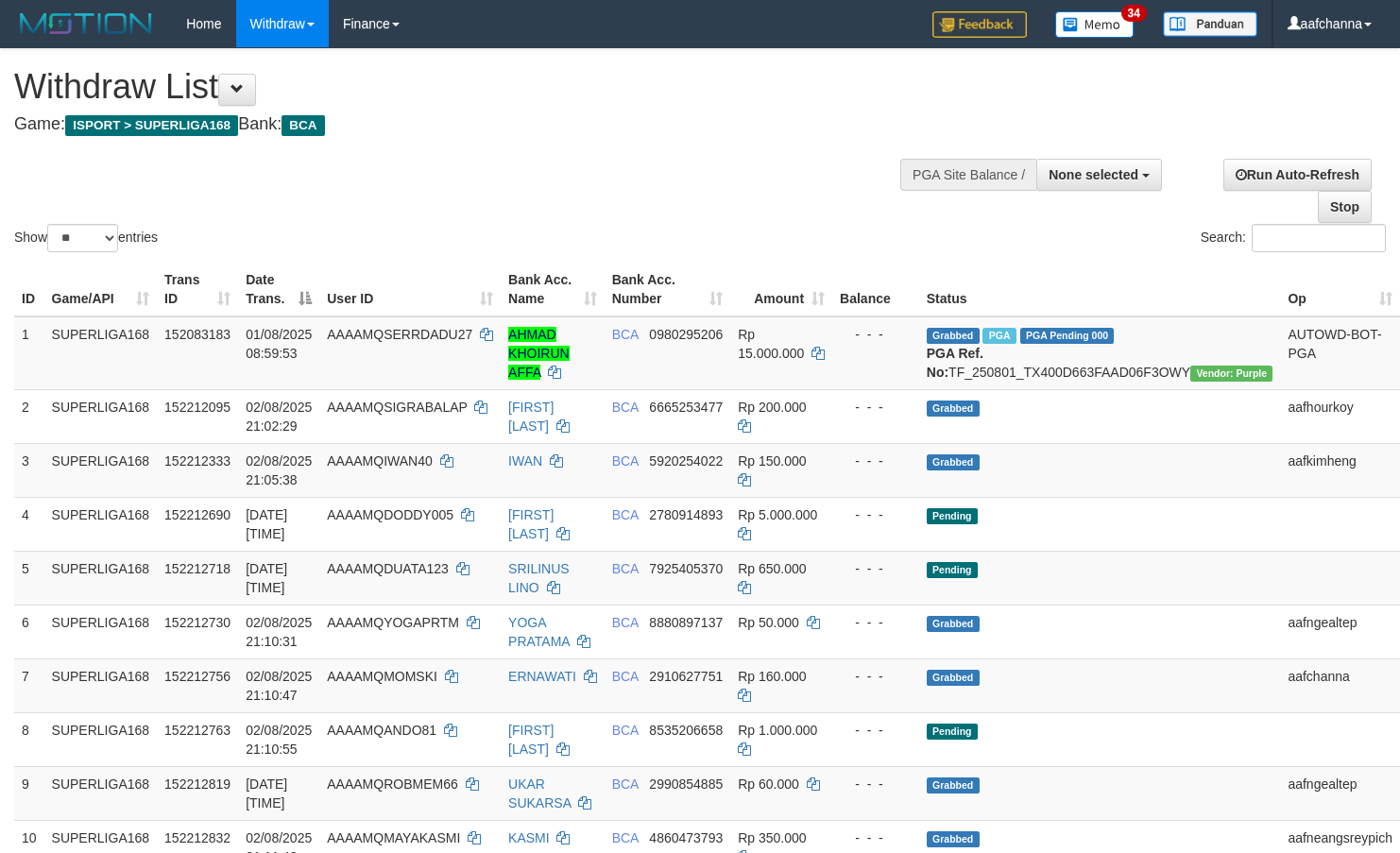 select 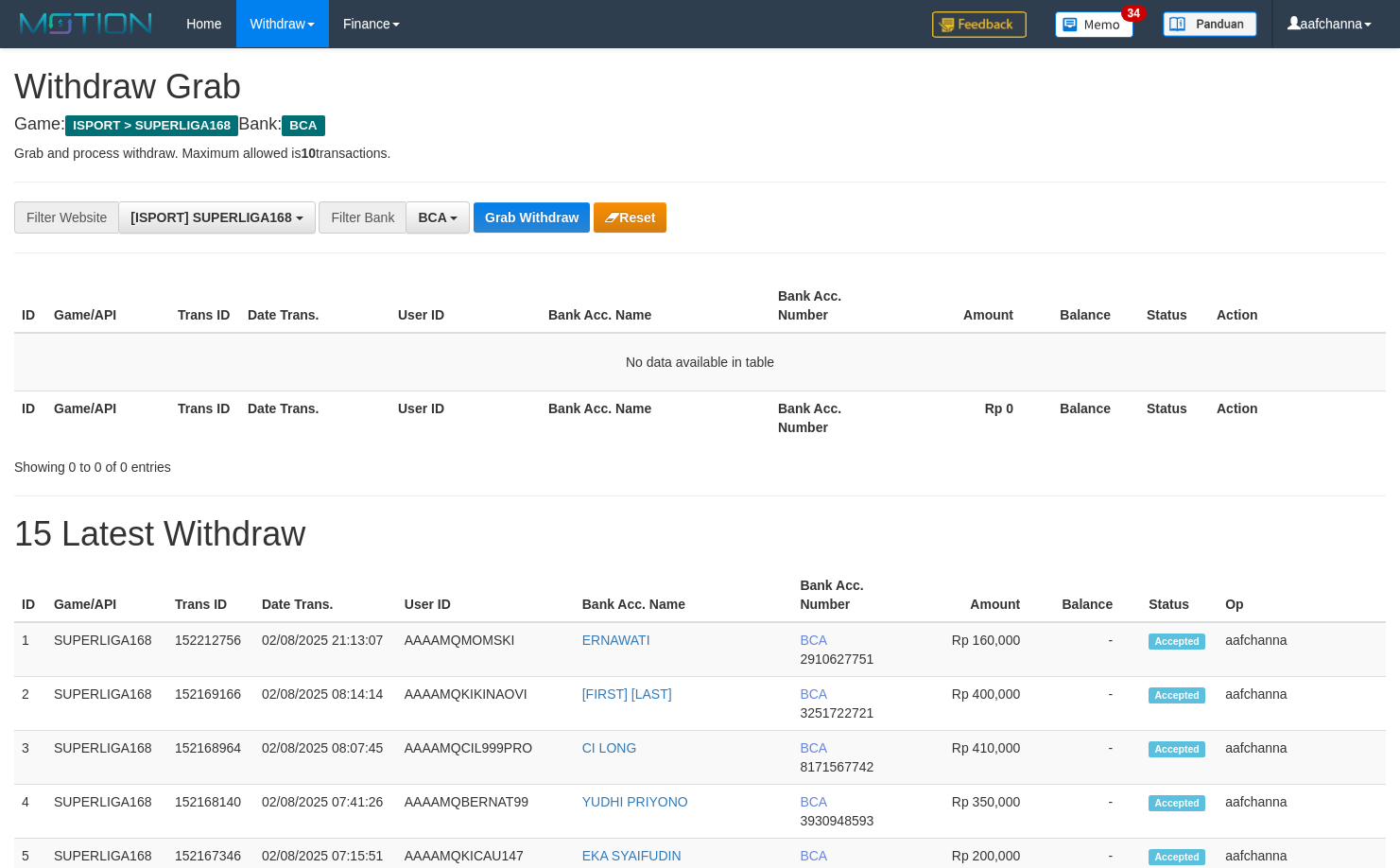 scroll, scrollTop: 0, scrollLeft: 0, axis: both 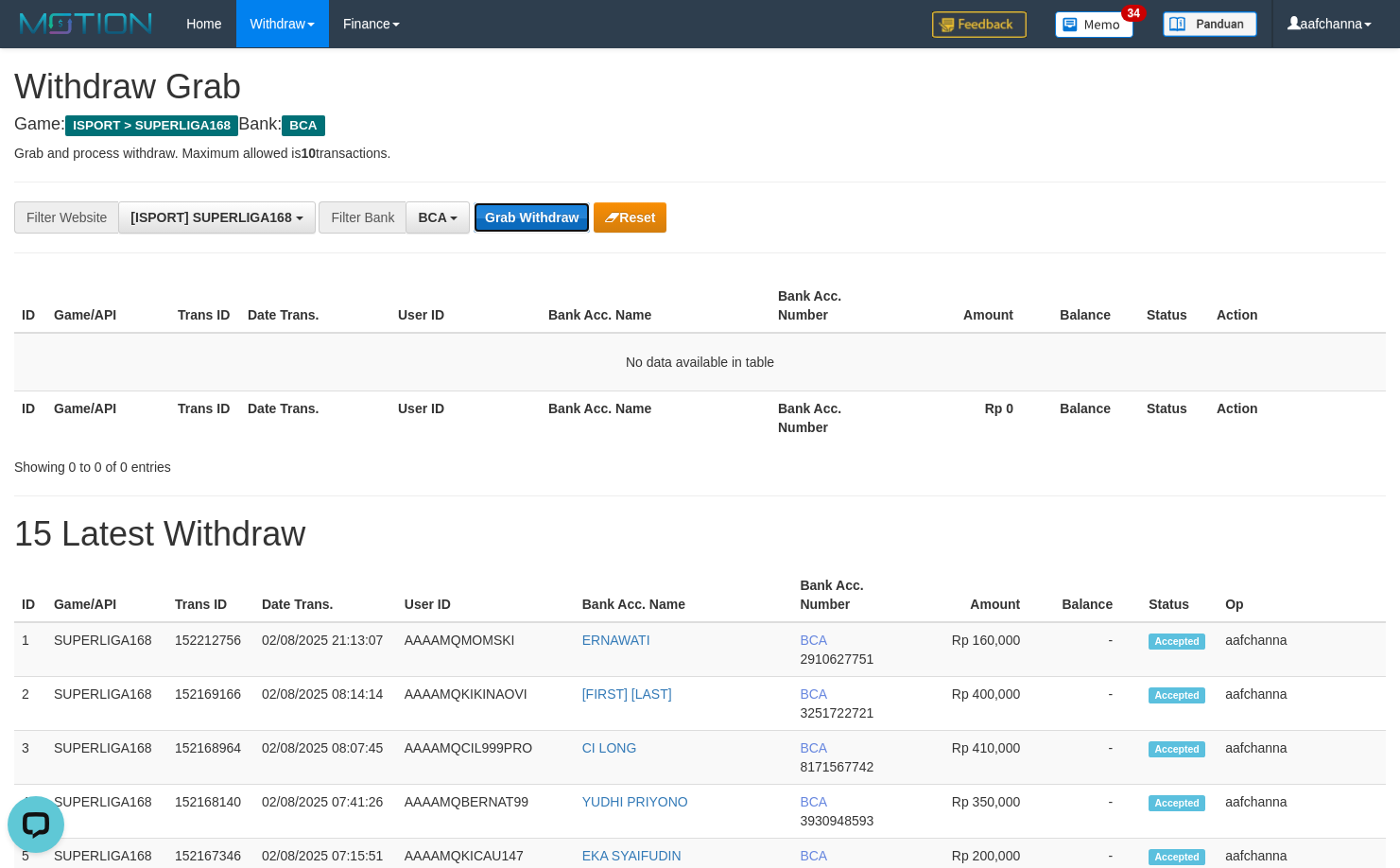 click on "Grab Withdraw" at bounding box center (531, 217) 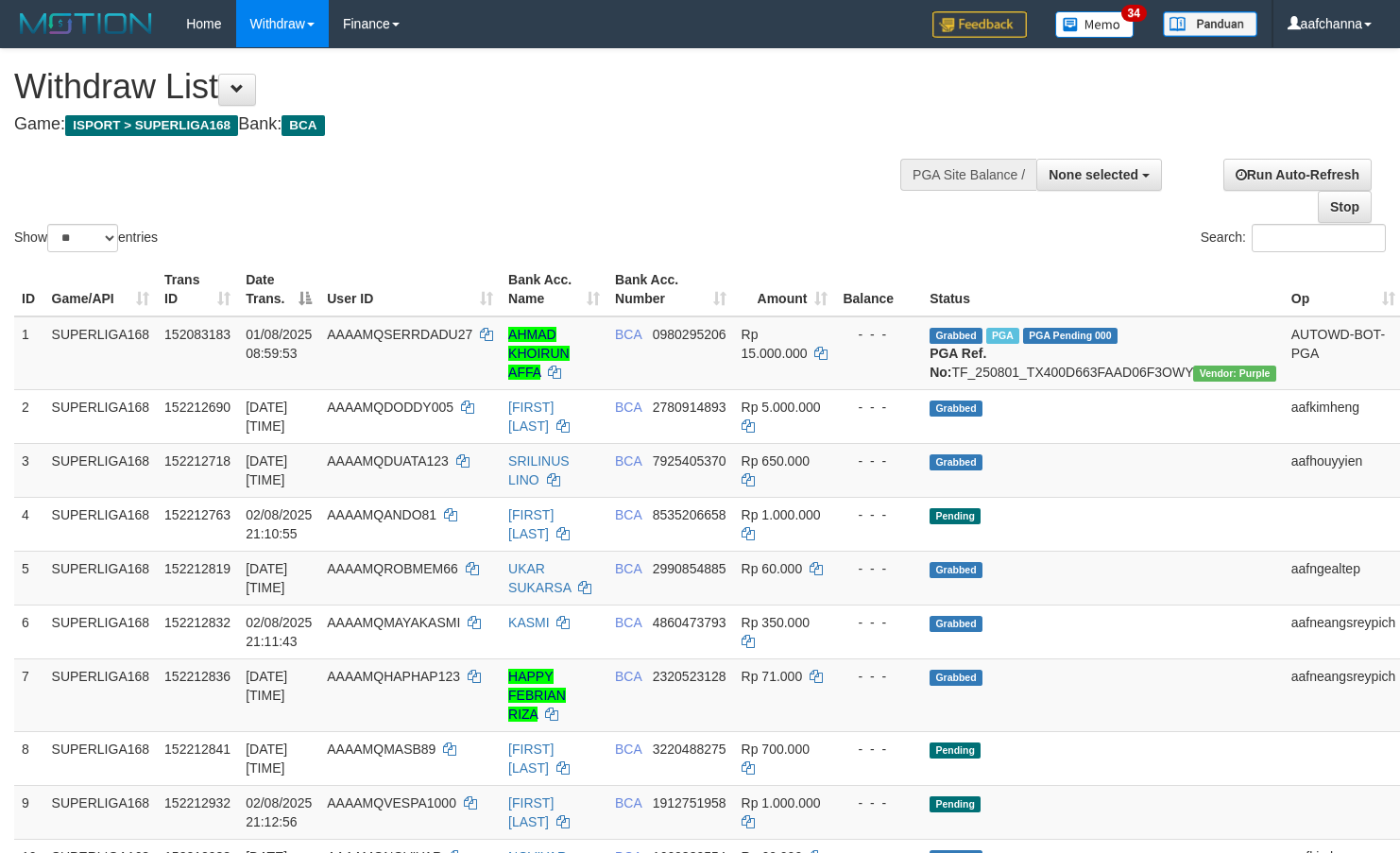 select 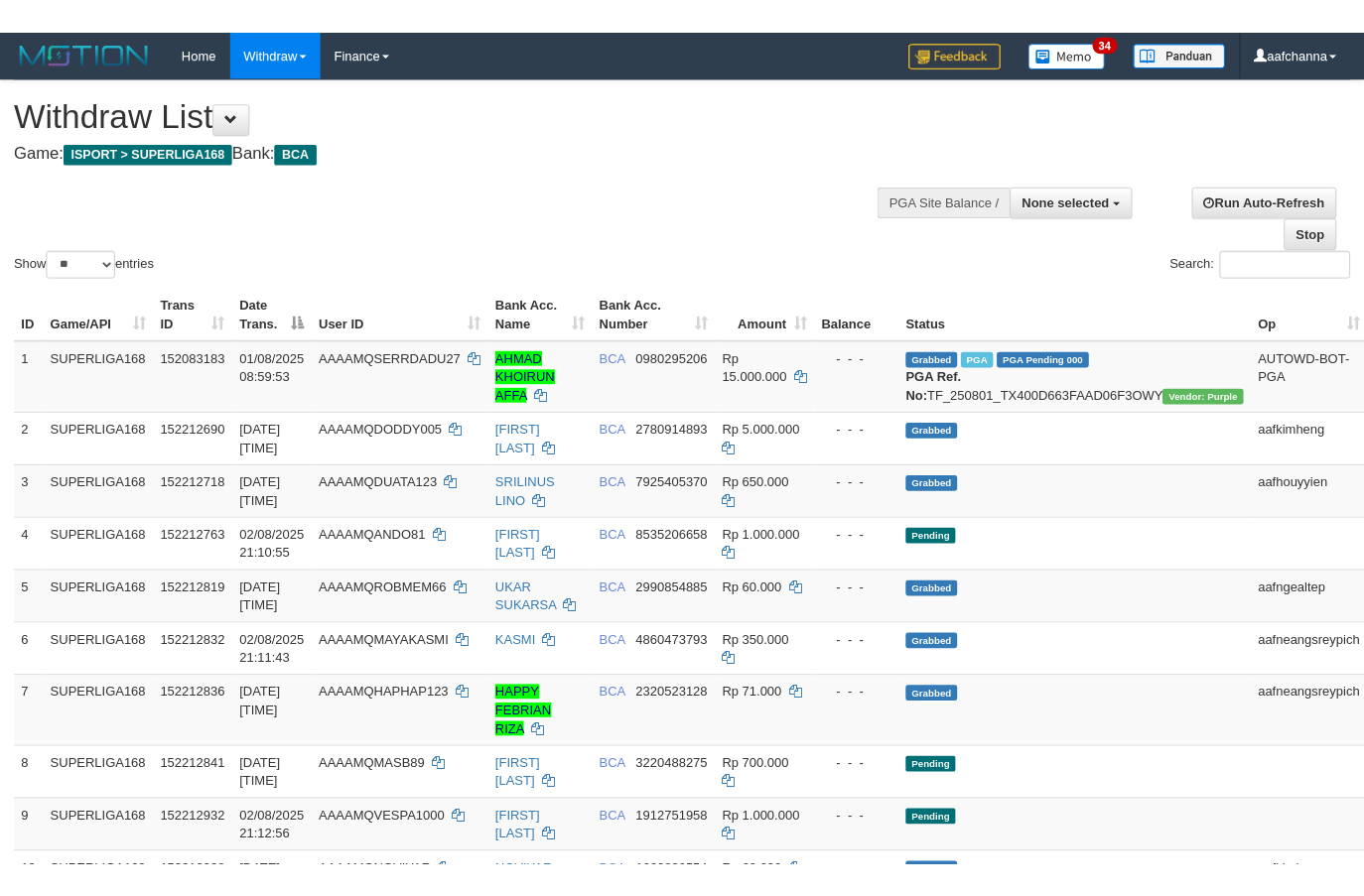 scroll, scrollTop: 2030, scrollLeft: 0, axis: vertical 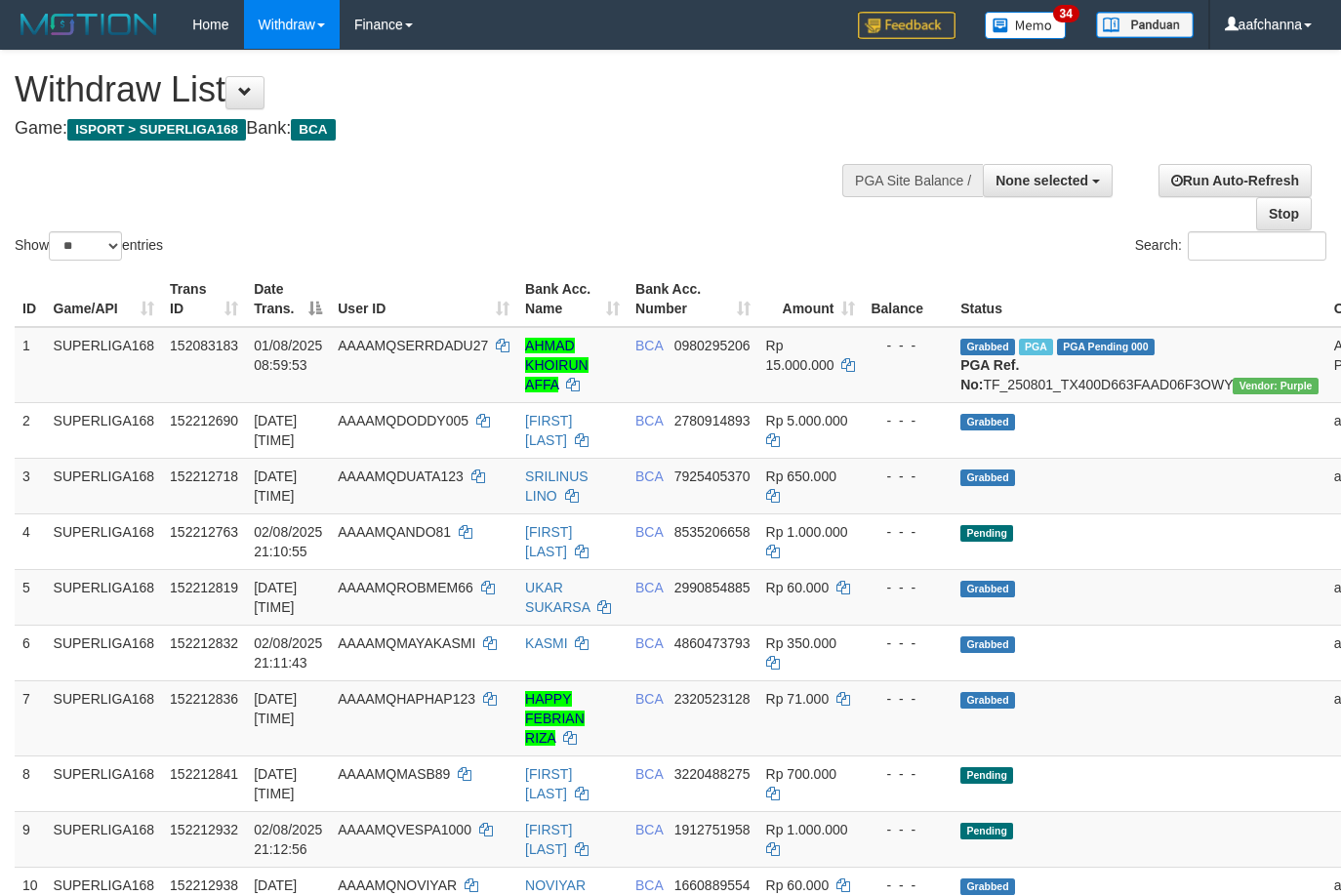 select 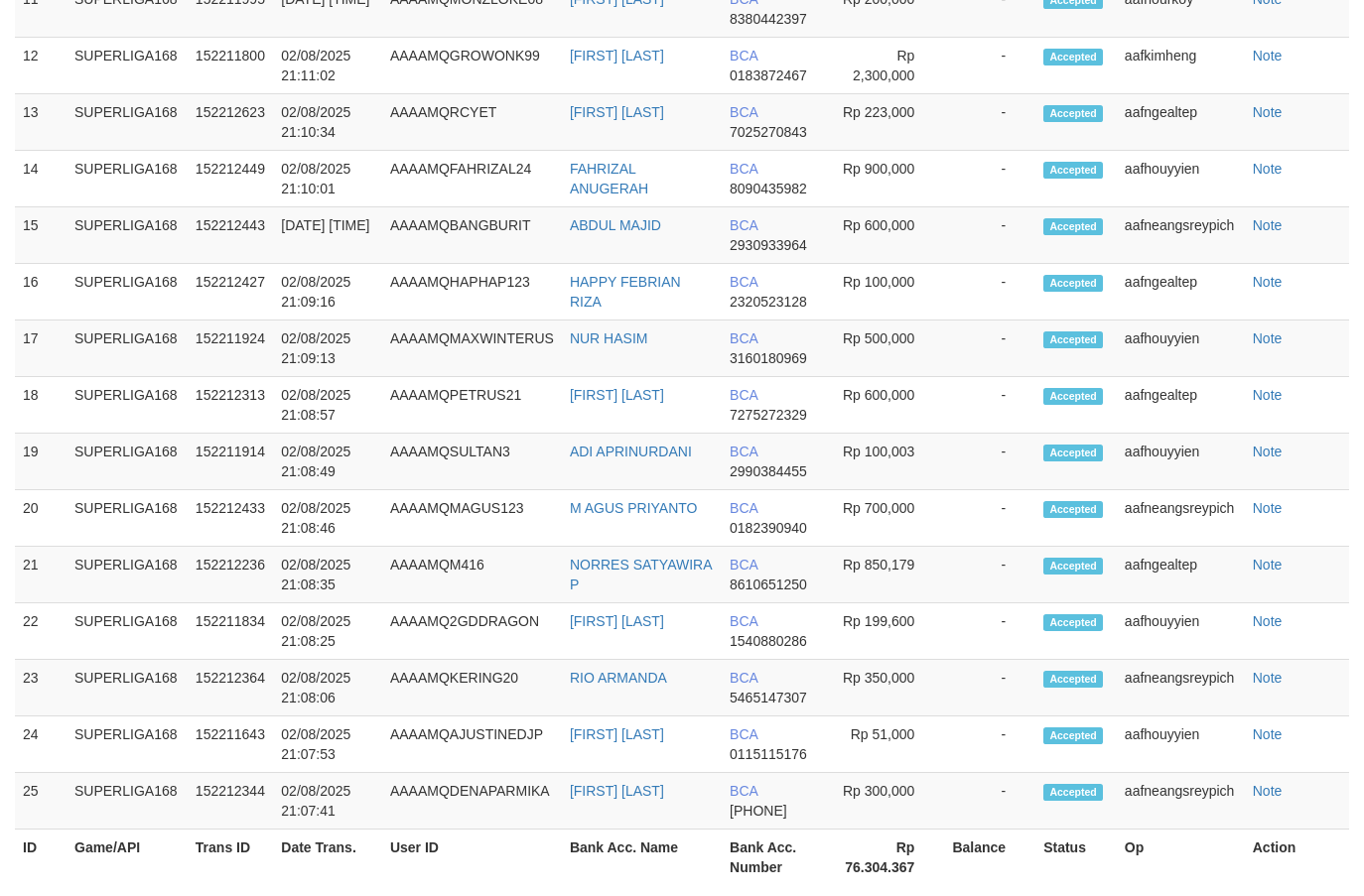 scroll, scrollTop: 1888, scrollLeft: 0, axis: vertical 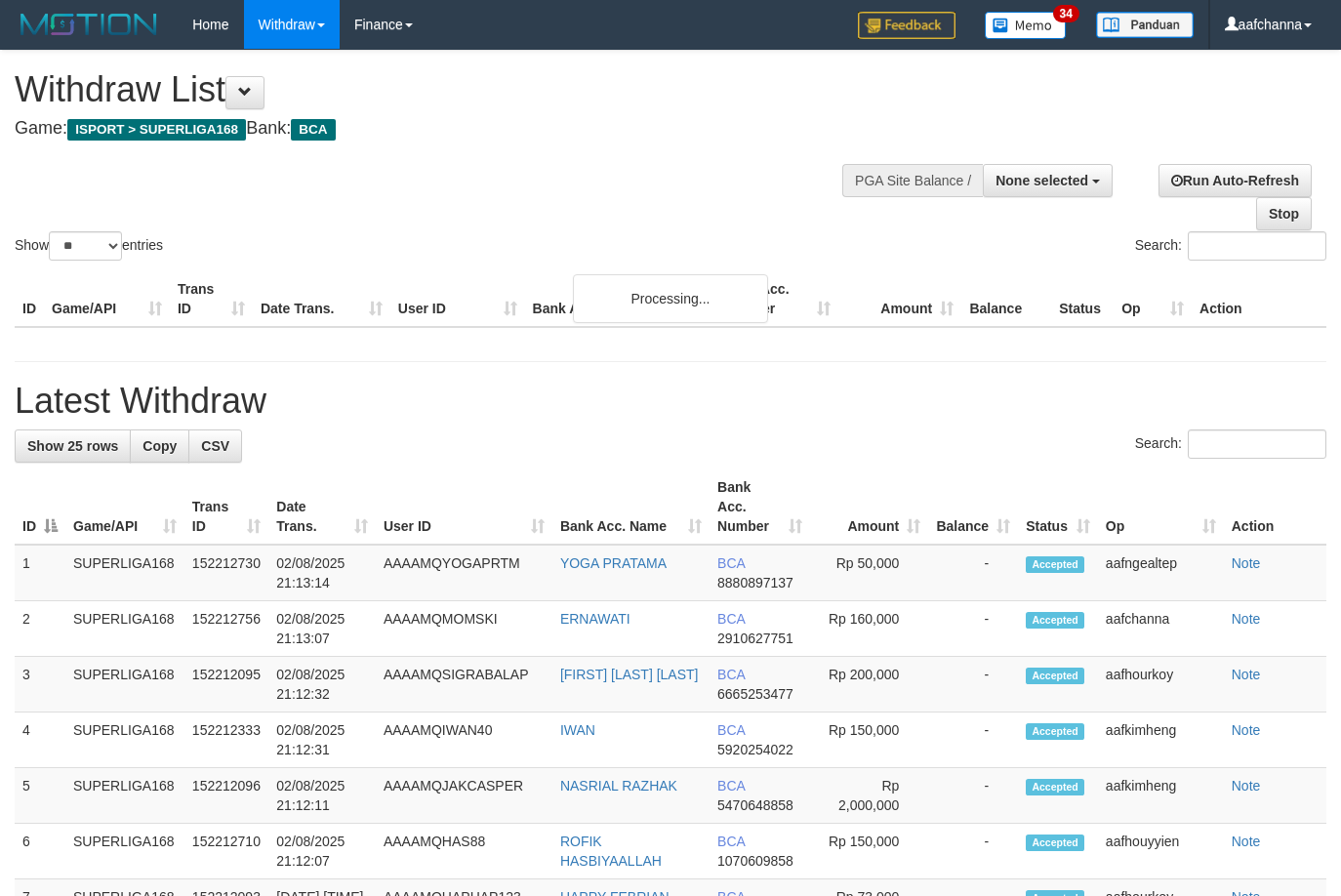 select 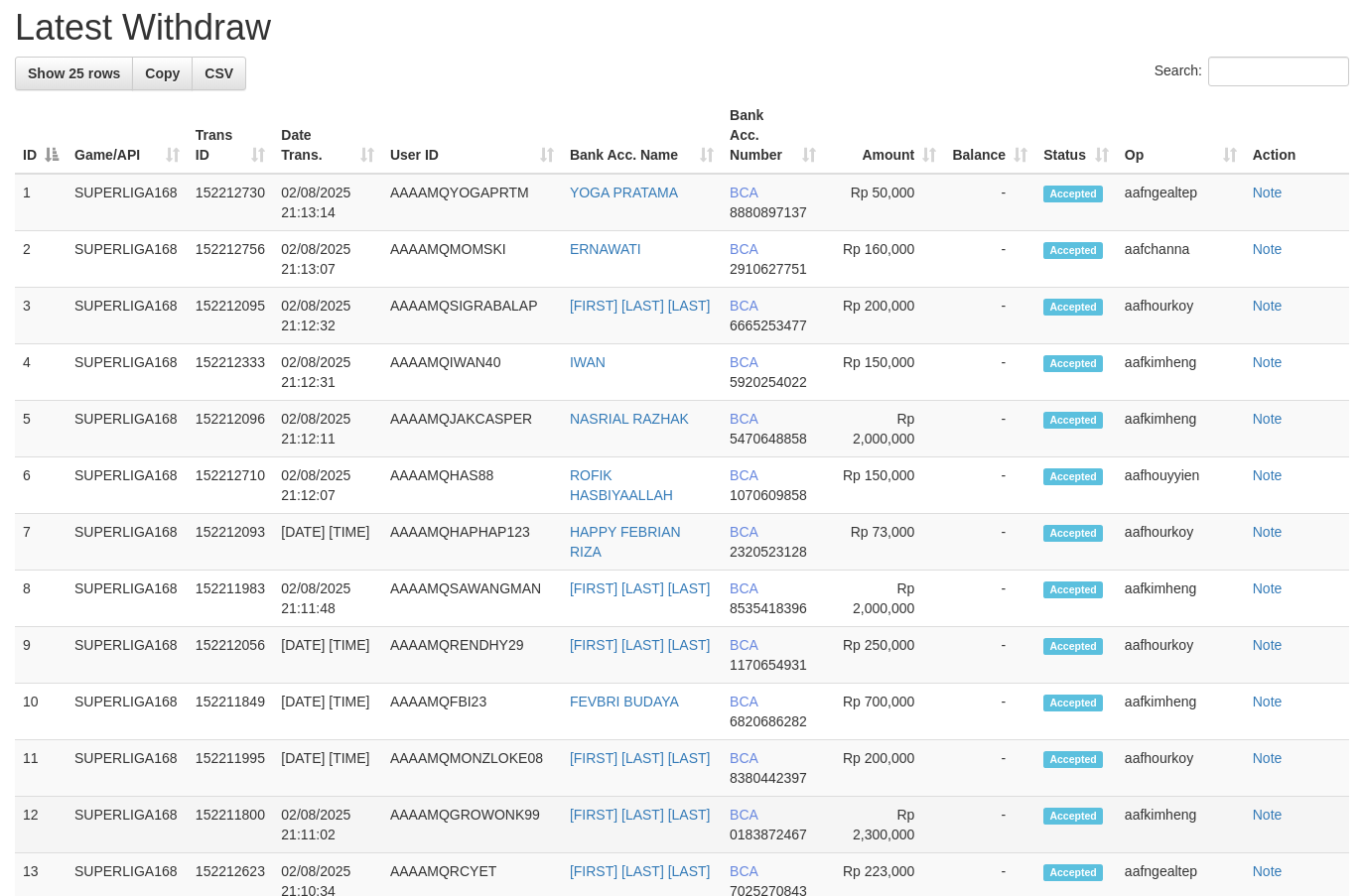 scroll, scrollTop: 995, scrollLeft: 0, axis: vertical 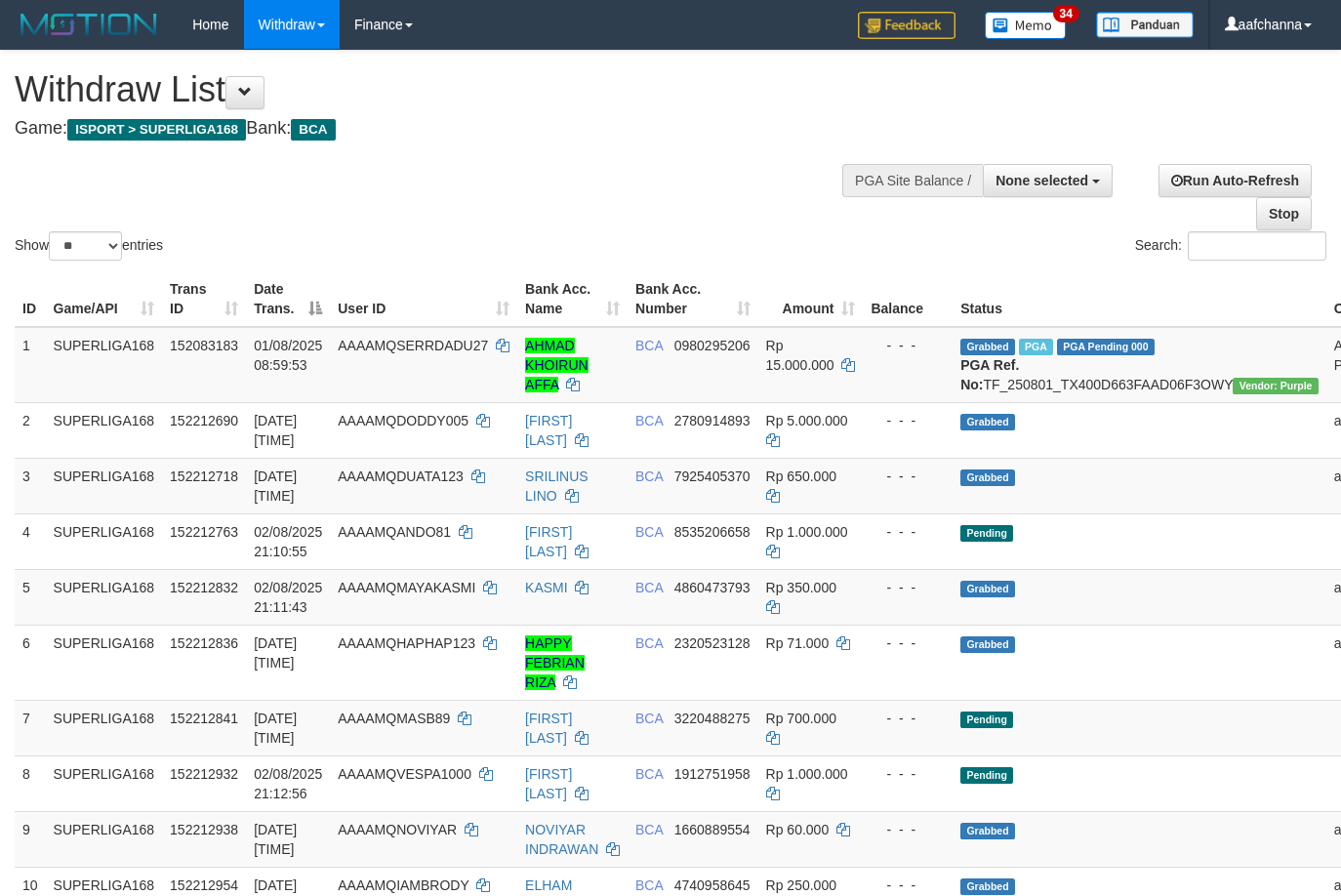 select 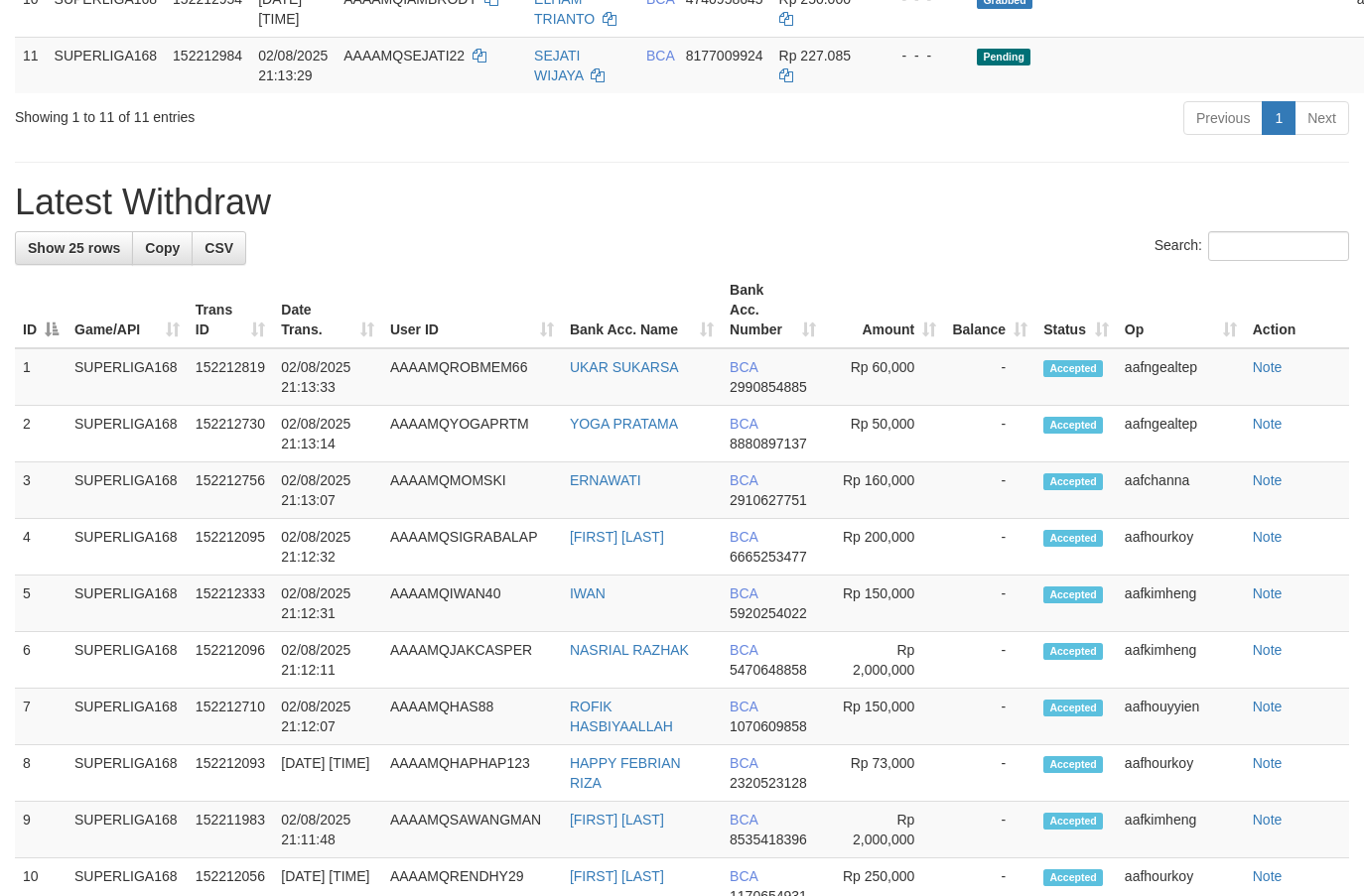 scroll, scrollTop: 846, scrollLeft: 0, axis: vertical 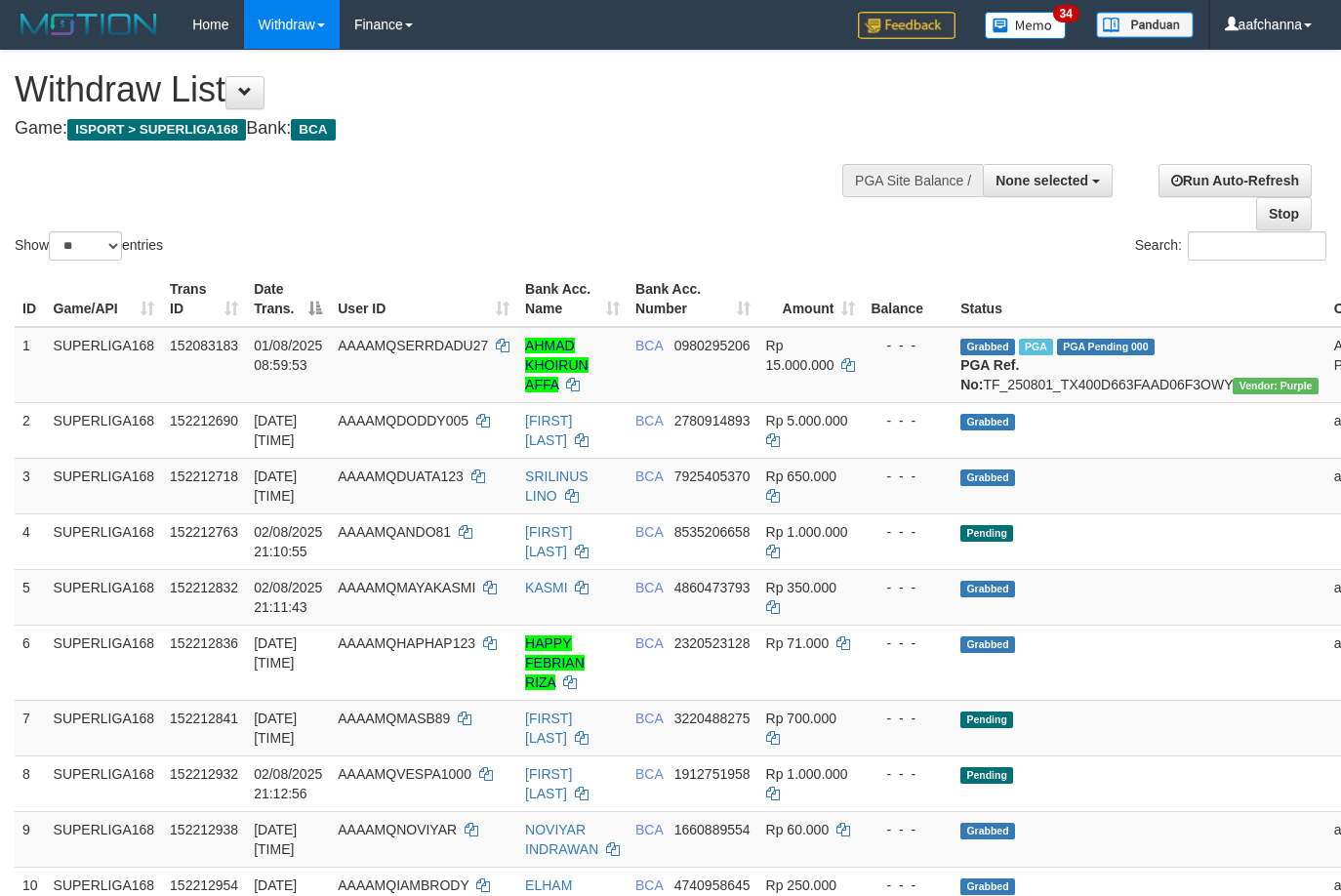 select 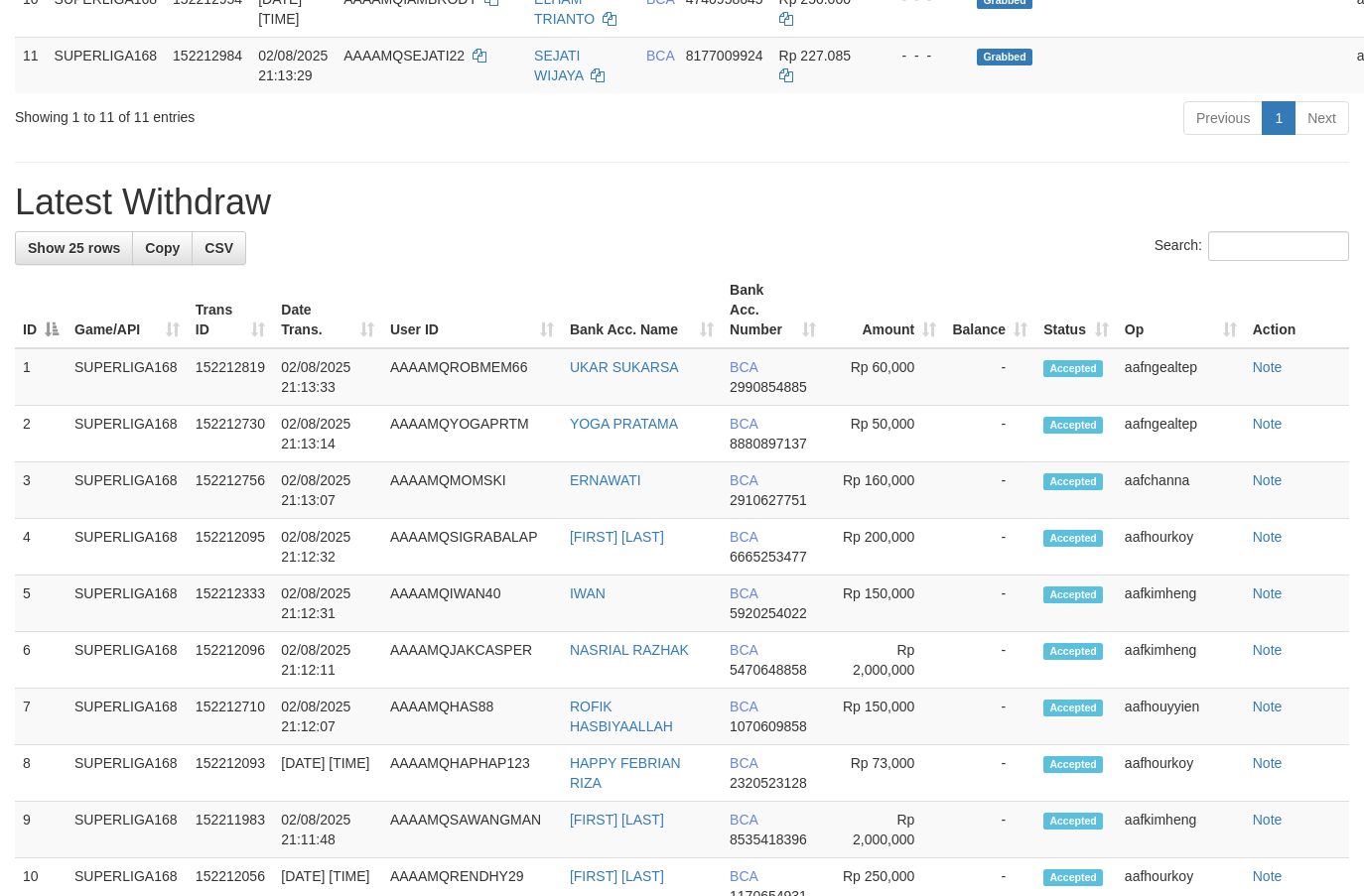 scroll, scrollTop: 846, scrollLeft: 0, axis: vertical 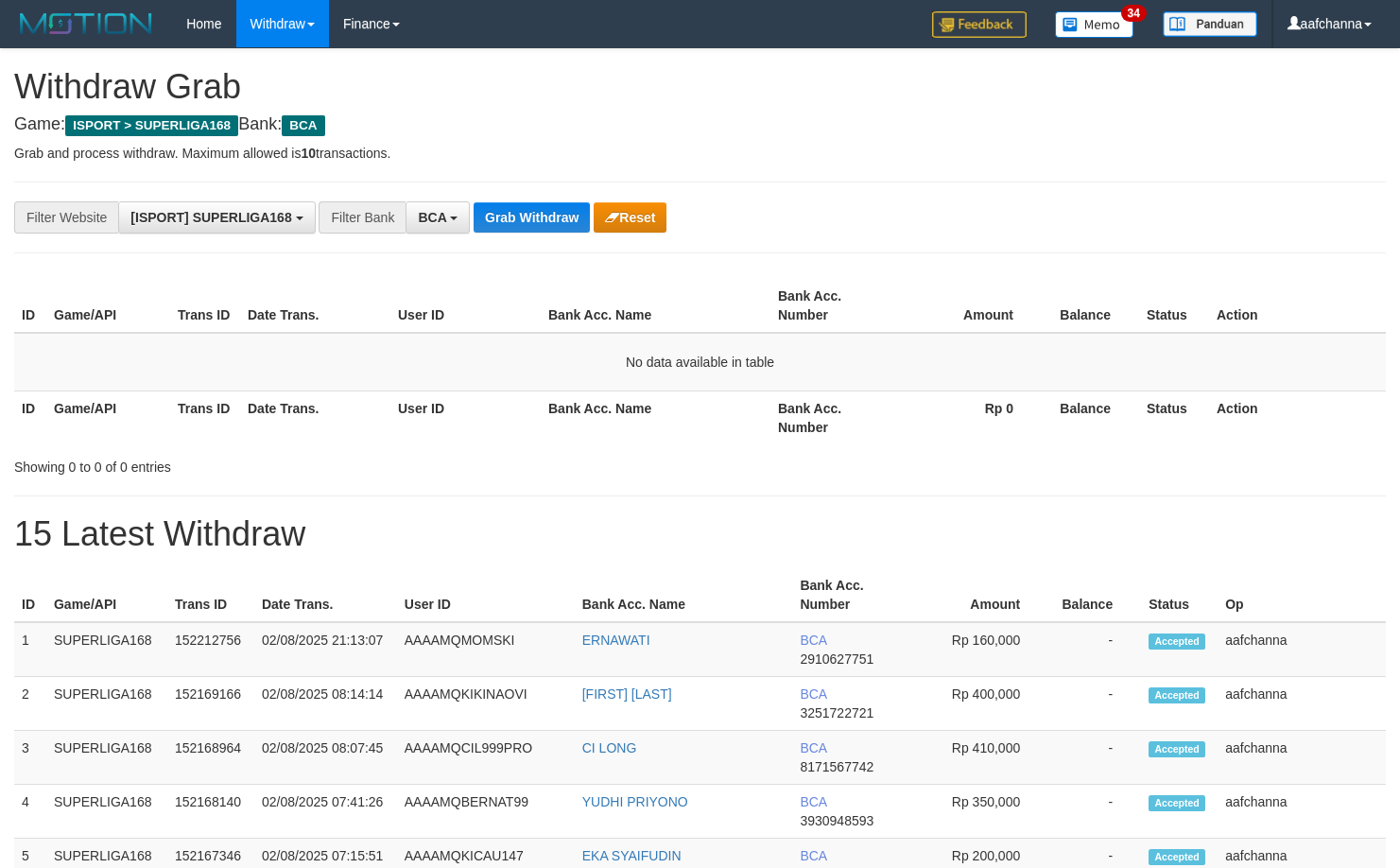 click on "**********" at bounding box center [700, 1043] 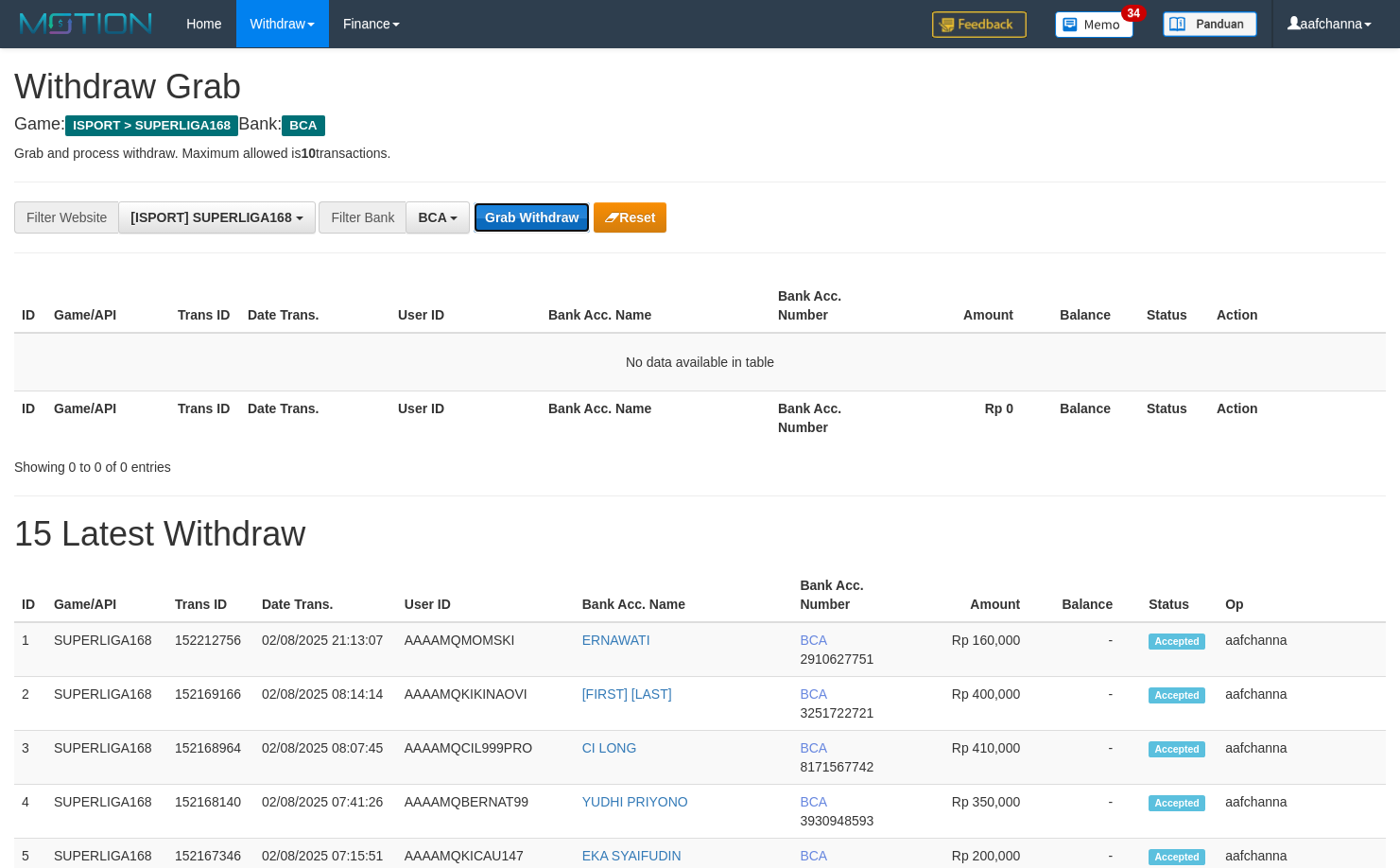 click on "Grab Withdraw" at bounding box center (531, 217) 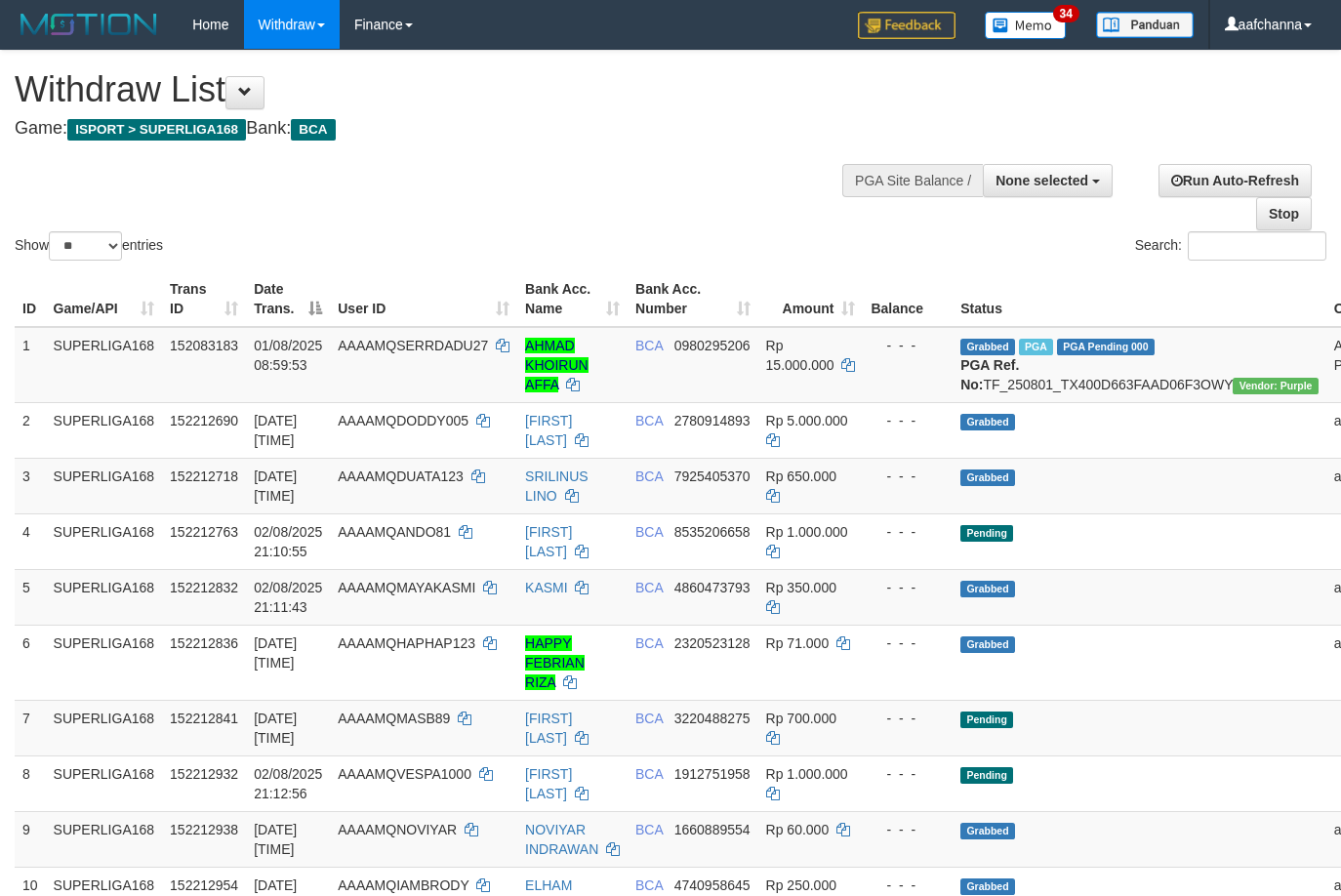 select 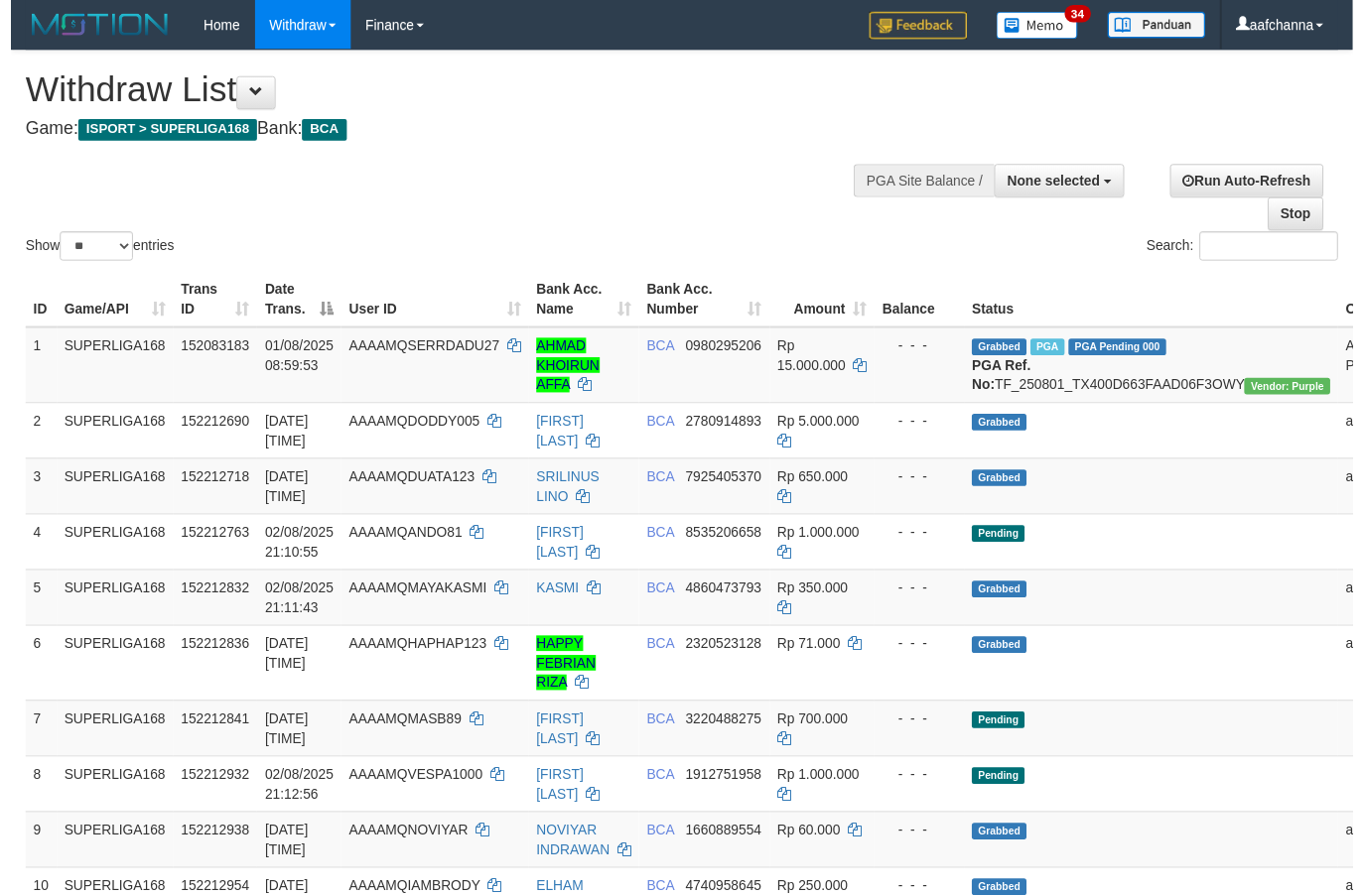 scroll, scrollTop: 901, scrollLeft: 0, axis: vertical 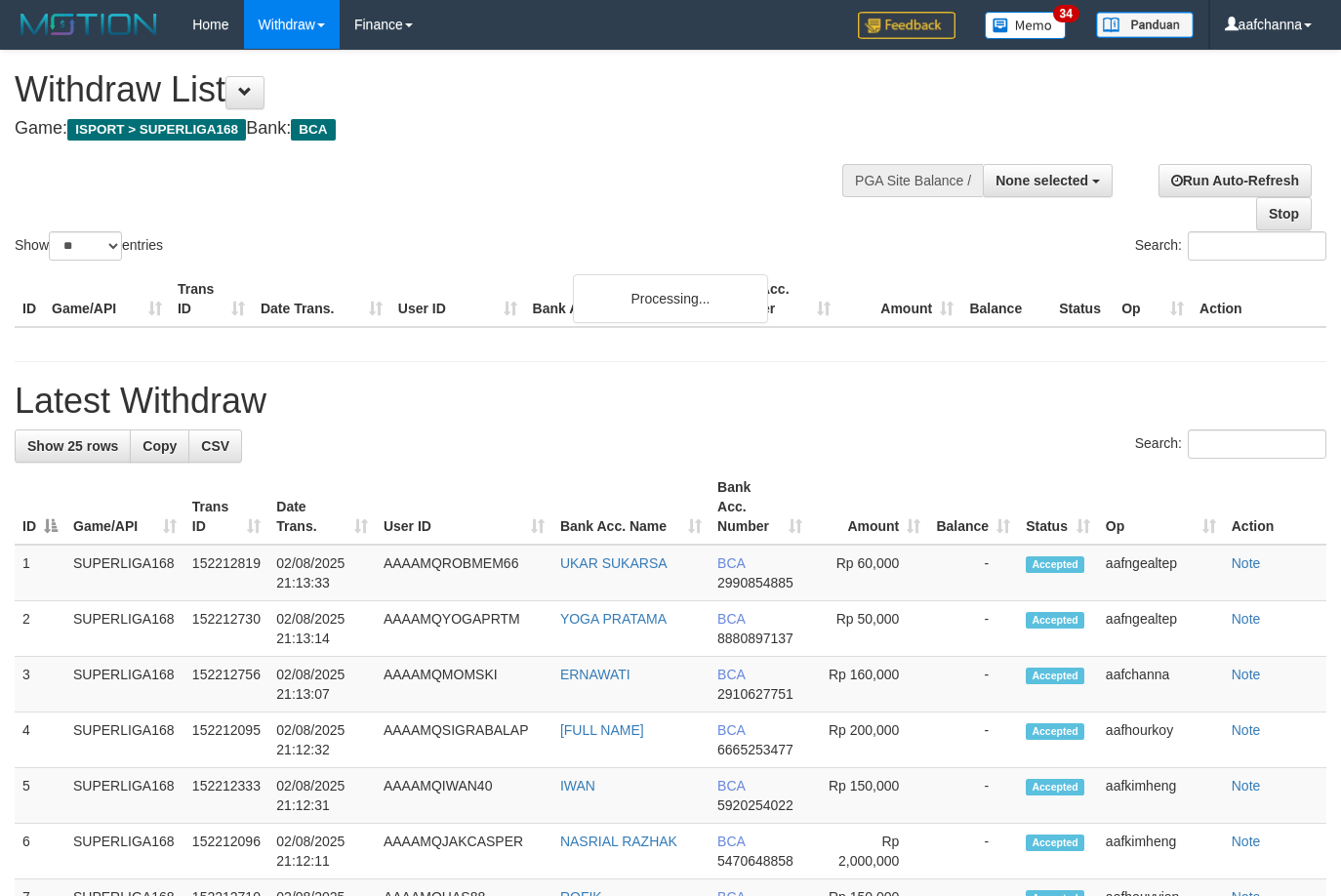 select 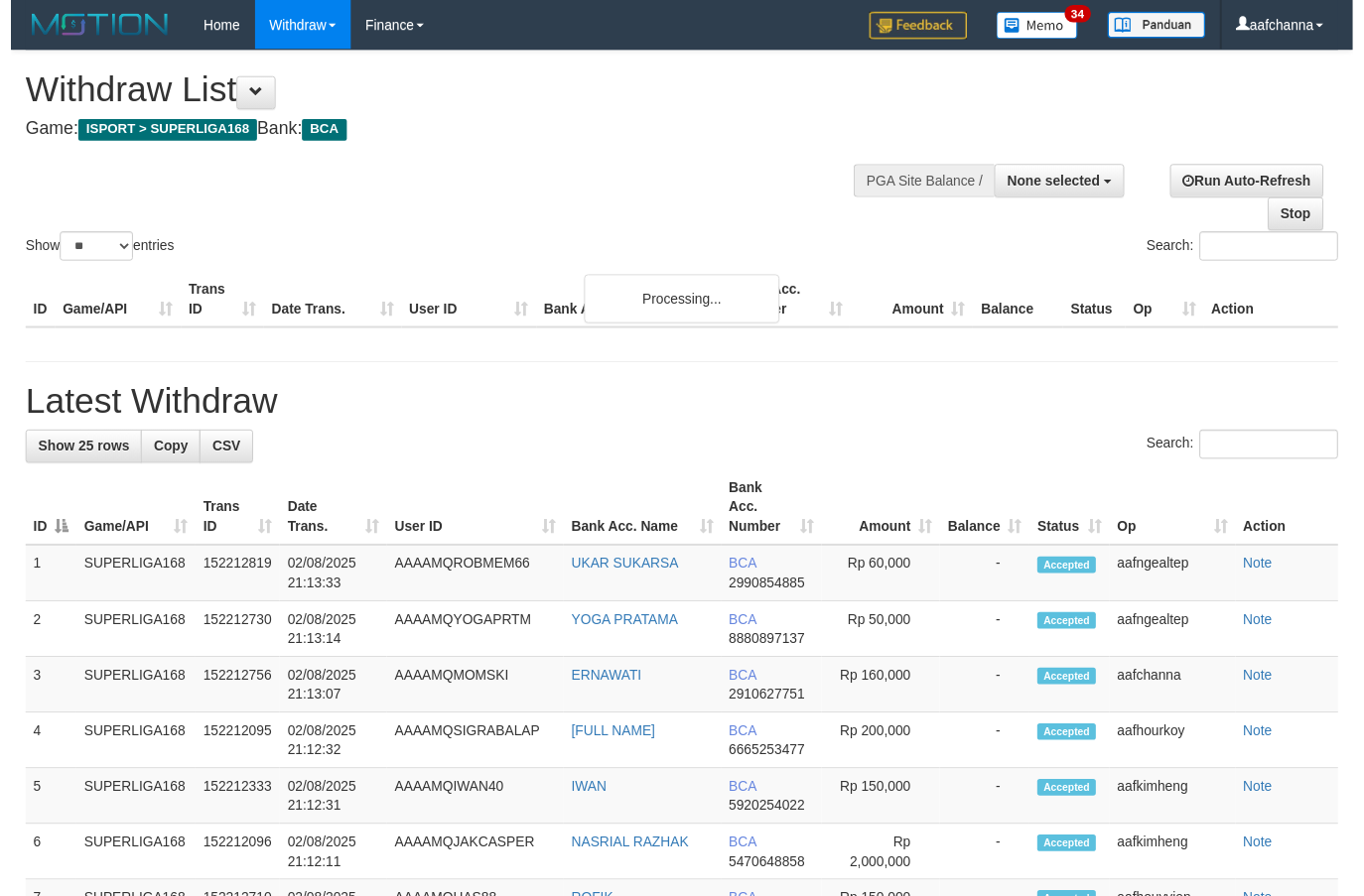 scroll, scrollTop: 901, scrollLeft: 0, axis: vertical 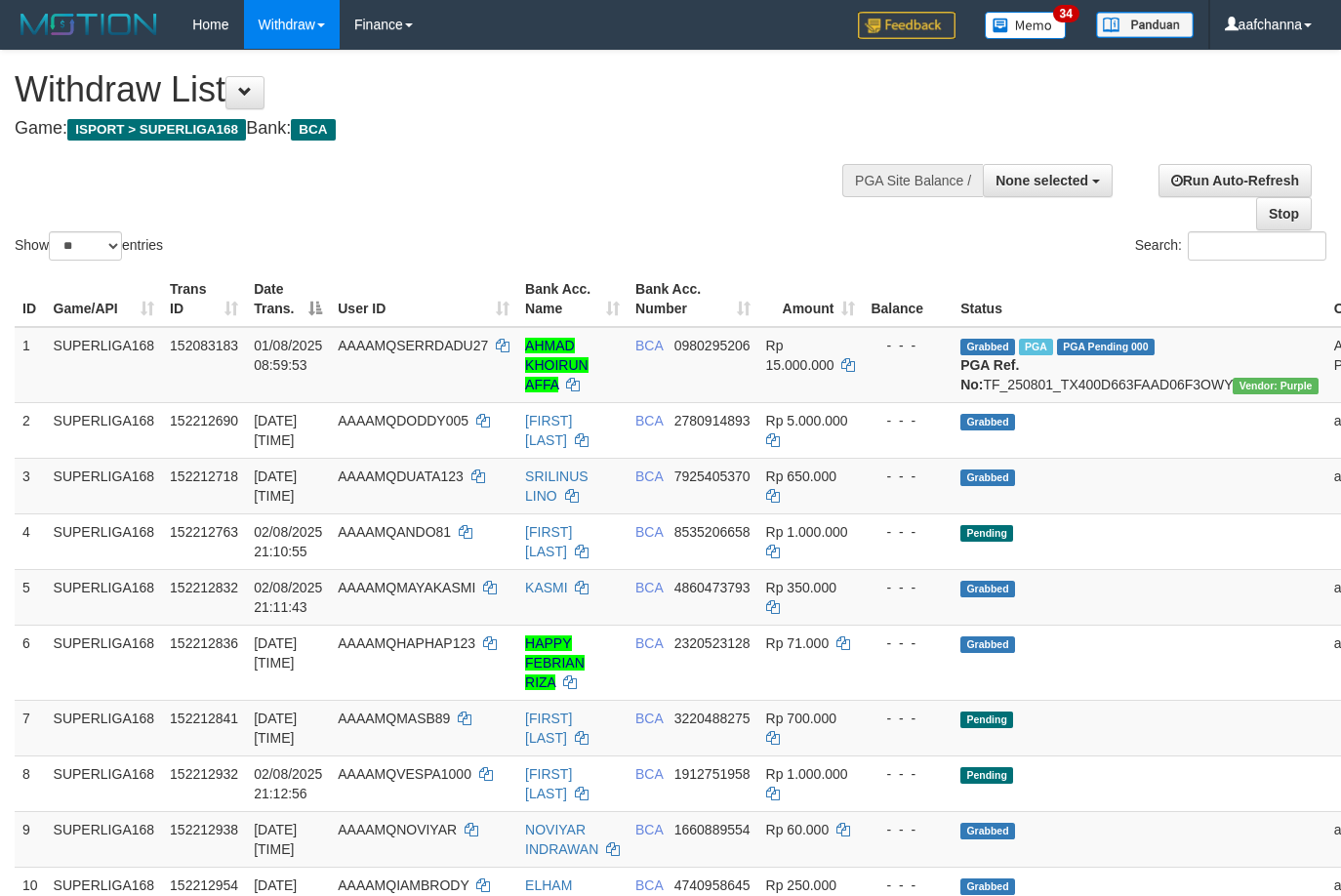 select 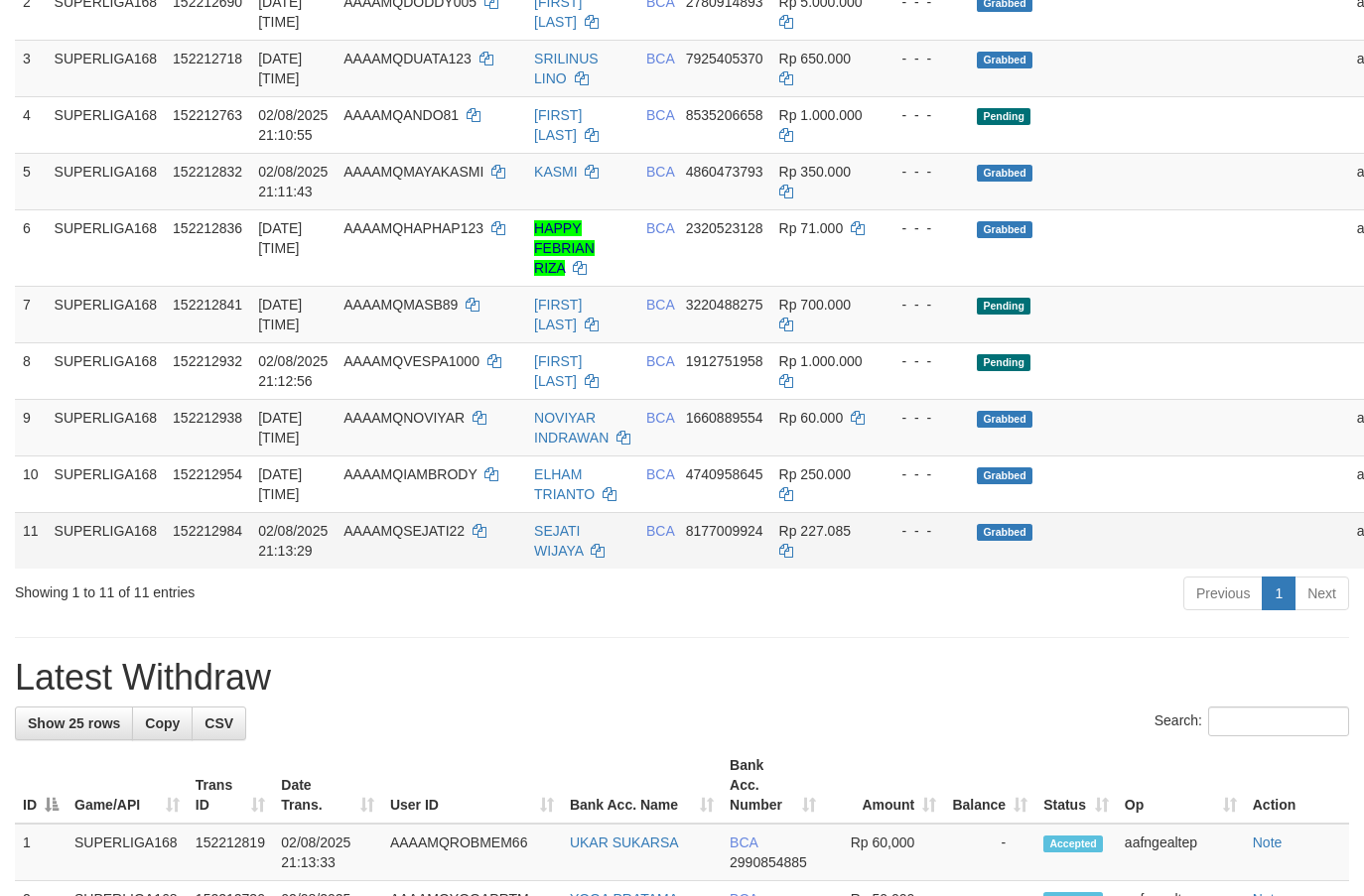 scroll, scrollTop: 227, scrollLeft: 0, axis: vertical 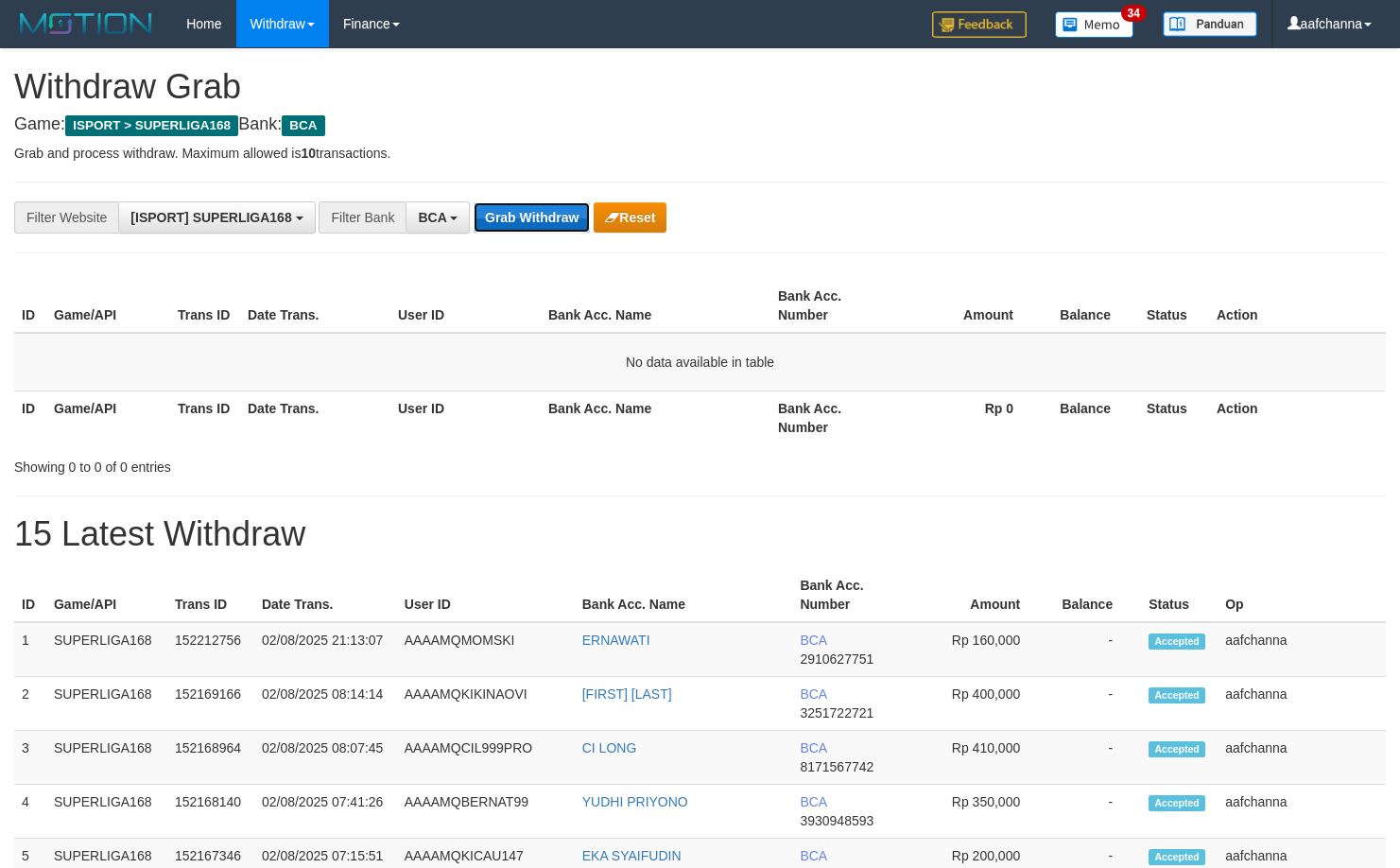 click on "Grab Withdraw" at bounding box center [531, 217] 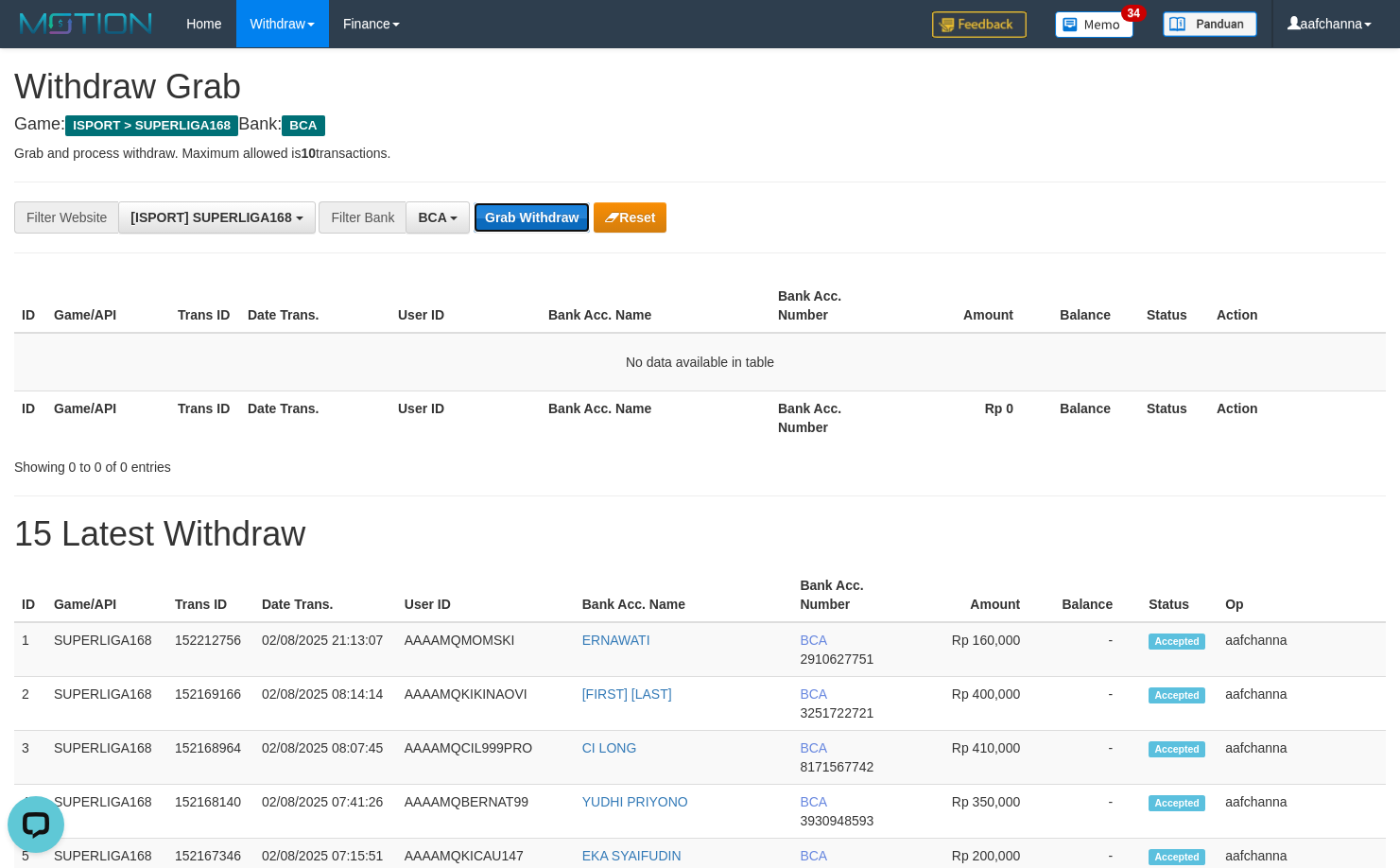 scroll, scrollTop: 0, scrollLeft: 0, axis: both 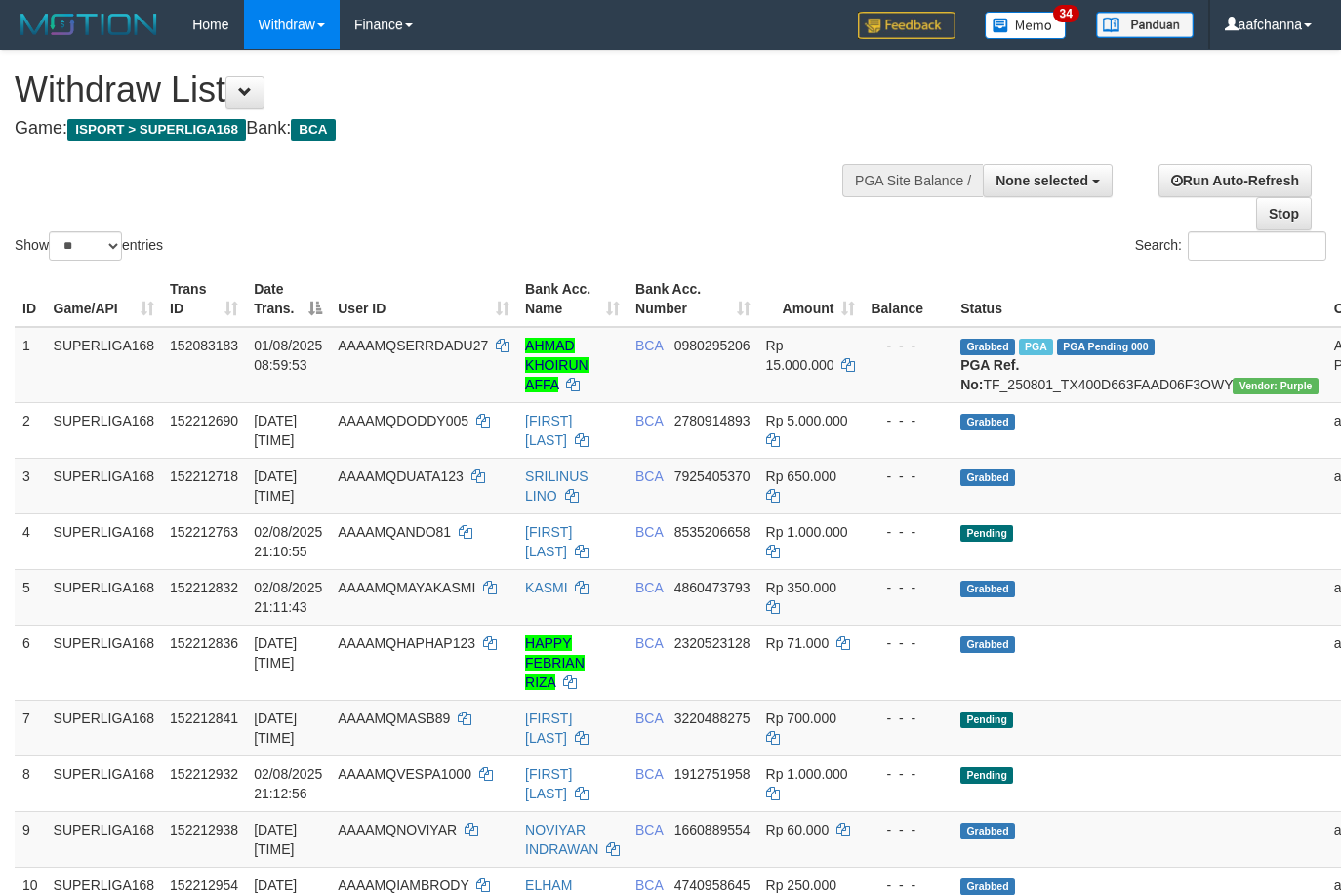 select 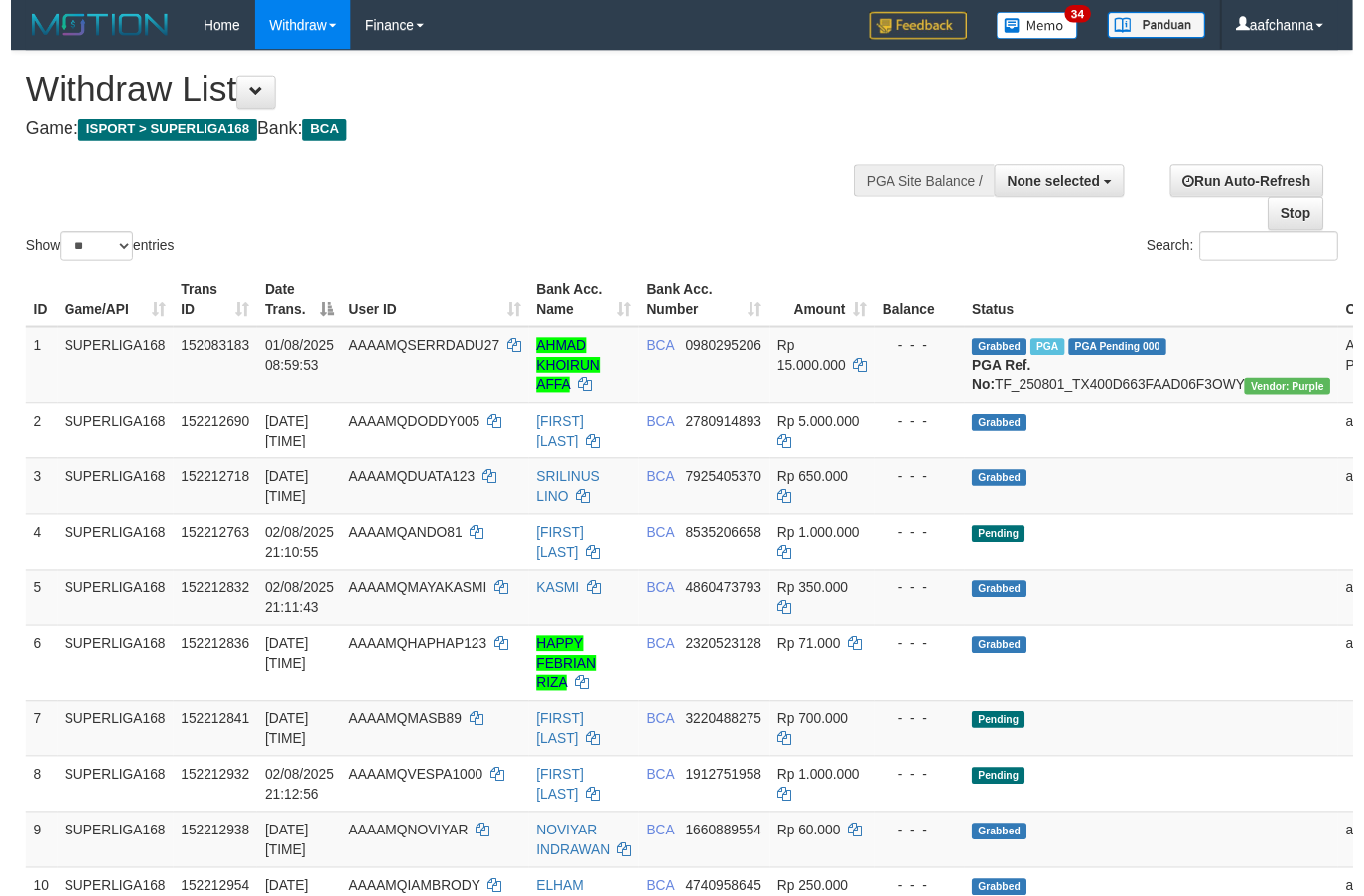 scroll, scrollTop: 227, scrollLeft: 0, axis: vertical 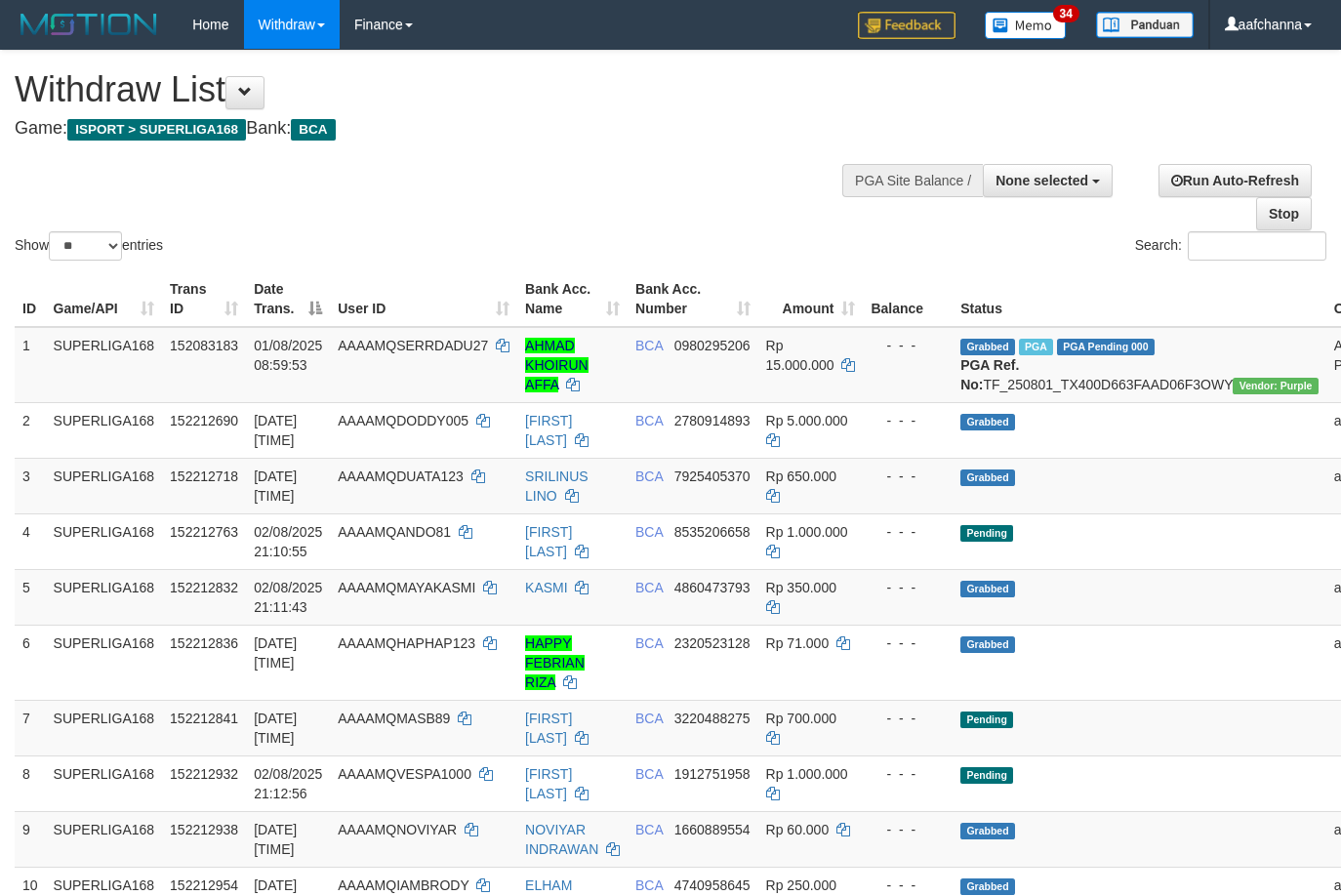 select 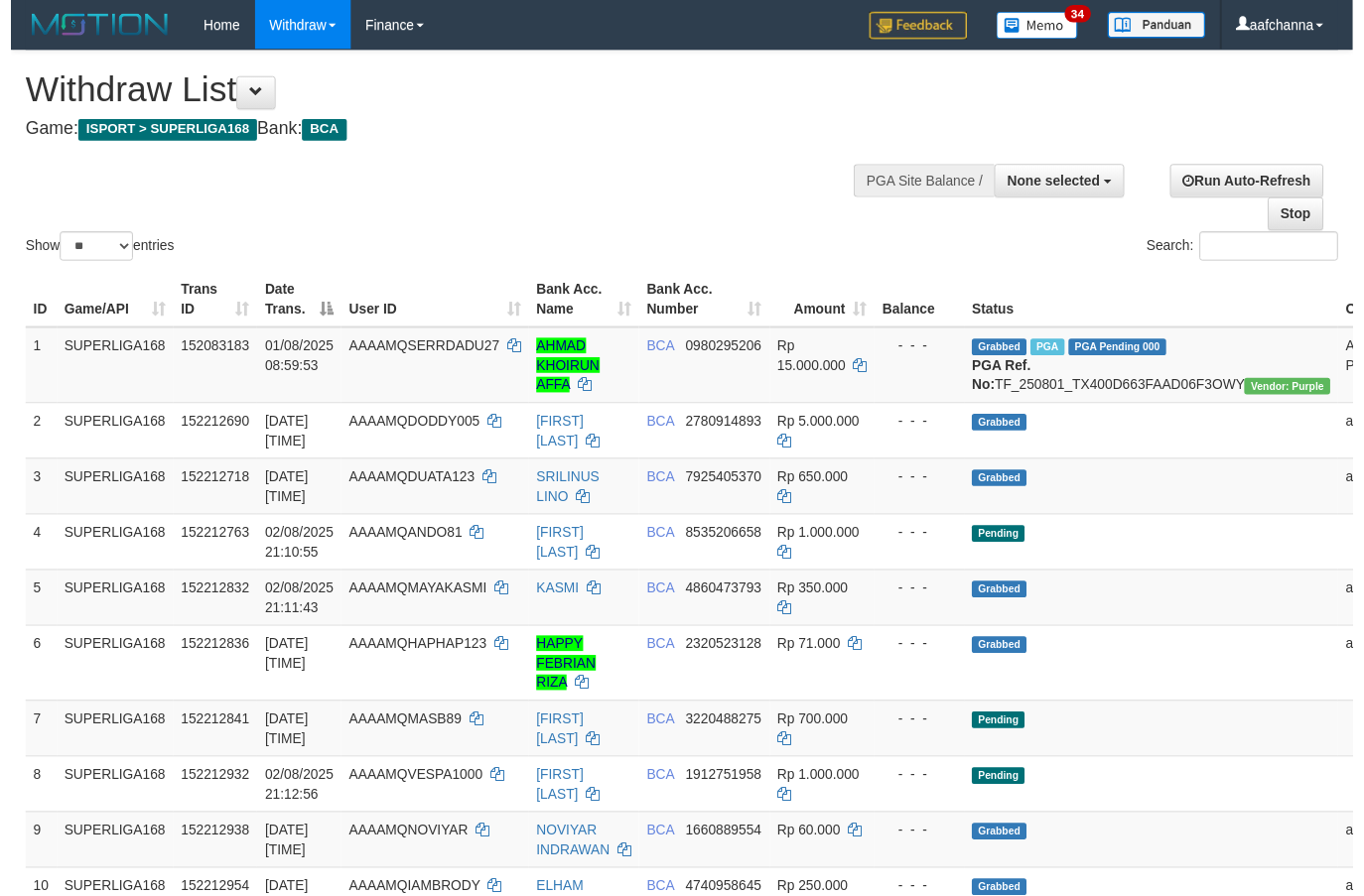 scroll, scrollTop: 227, scrollLeft: 0, axis: vertical 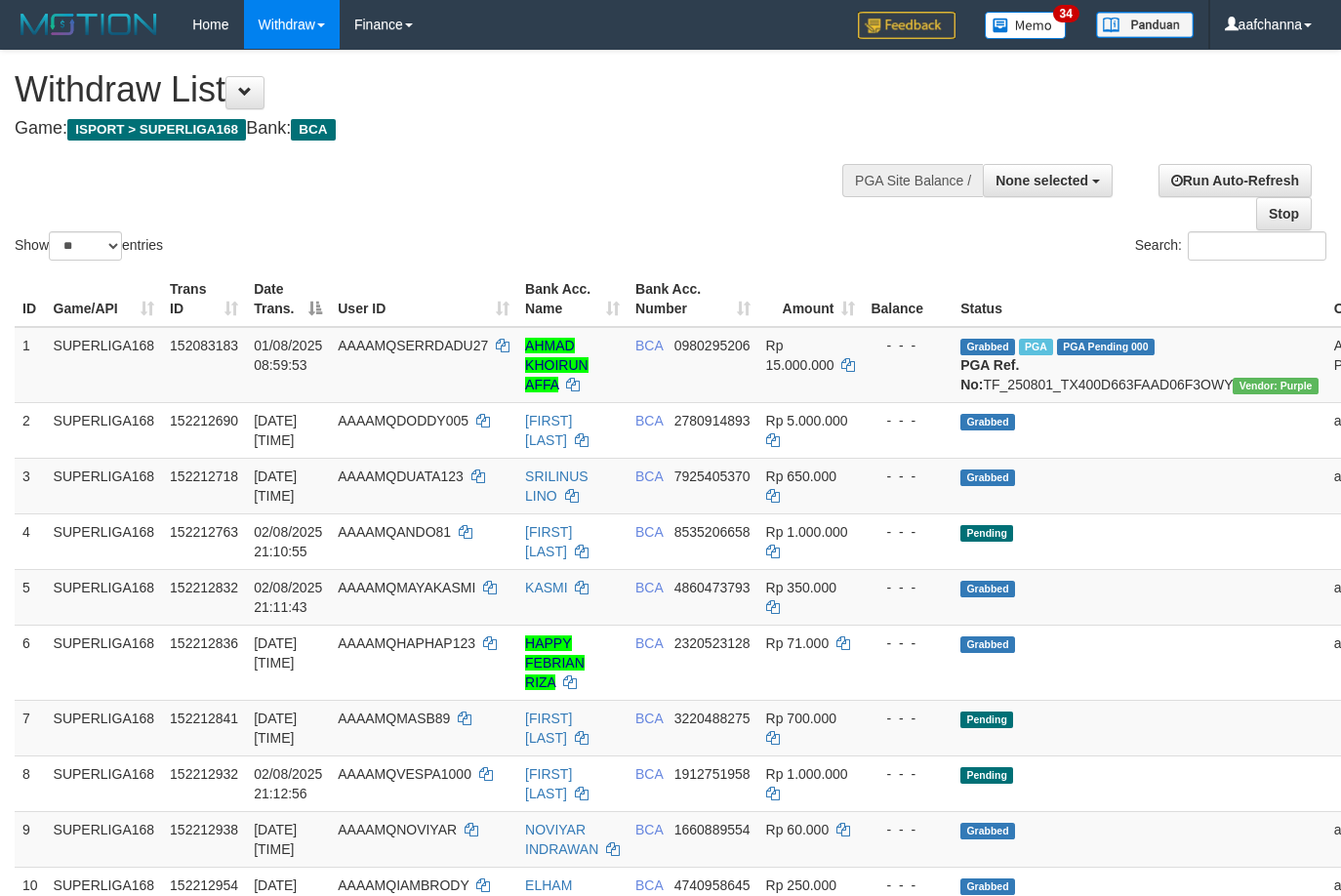 select 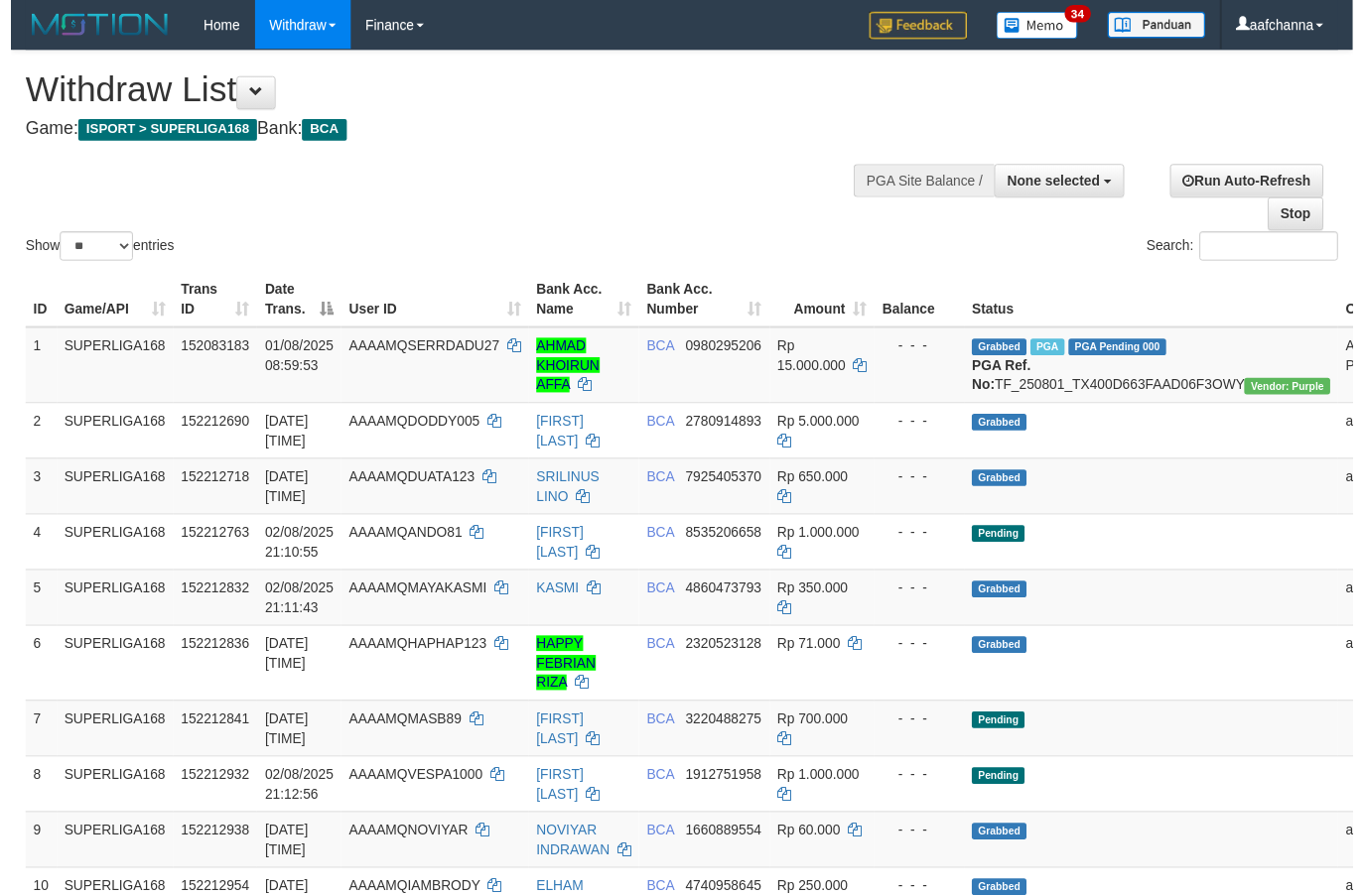 scroll, scrollTop: 227, scrollLeft: 0, axis: vertical 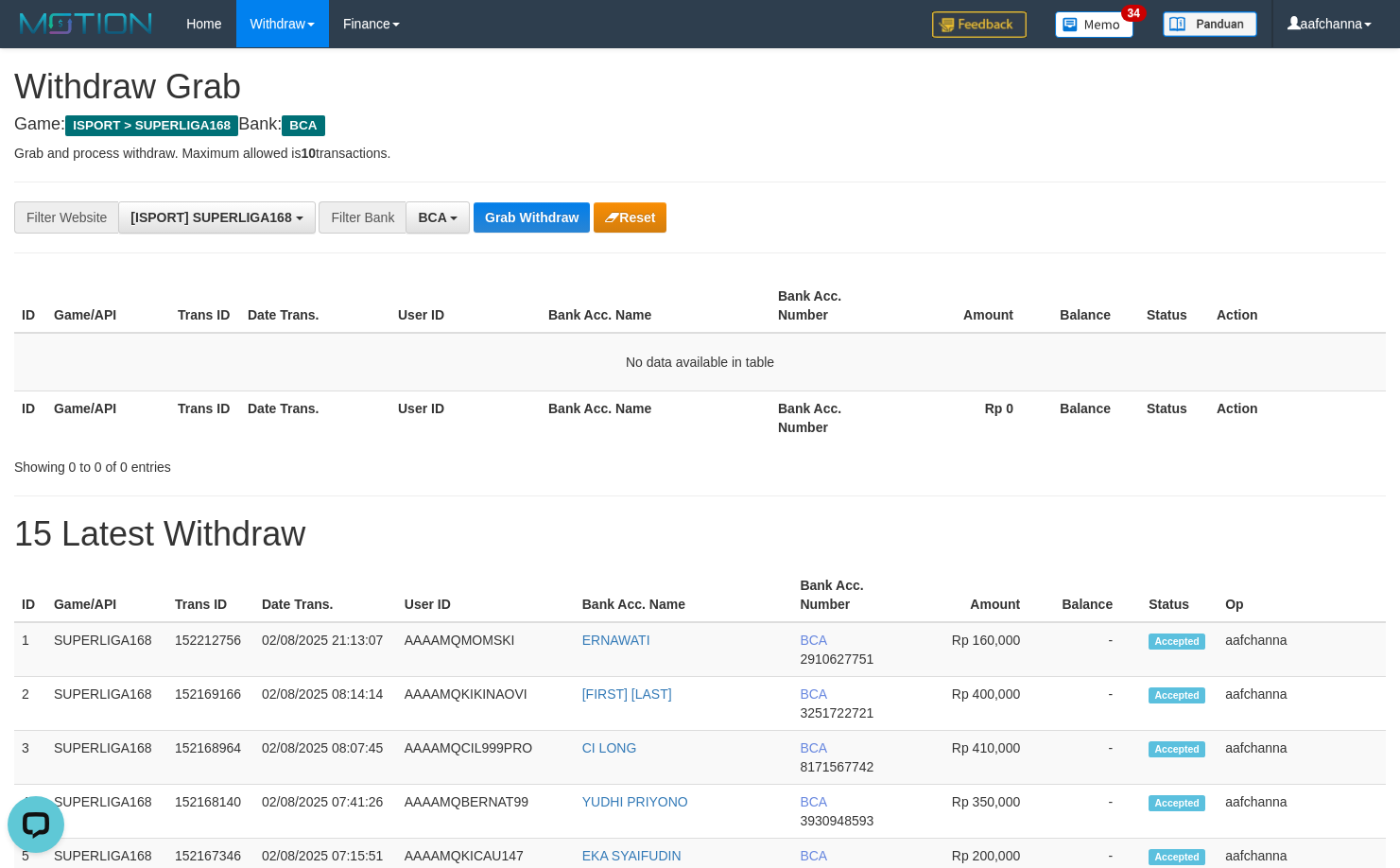 click on "**********" at bounding box center [700, 217] 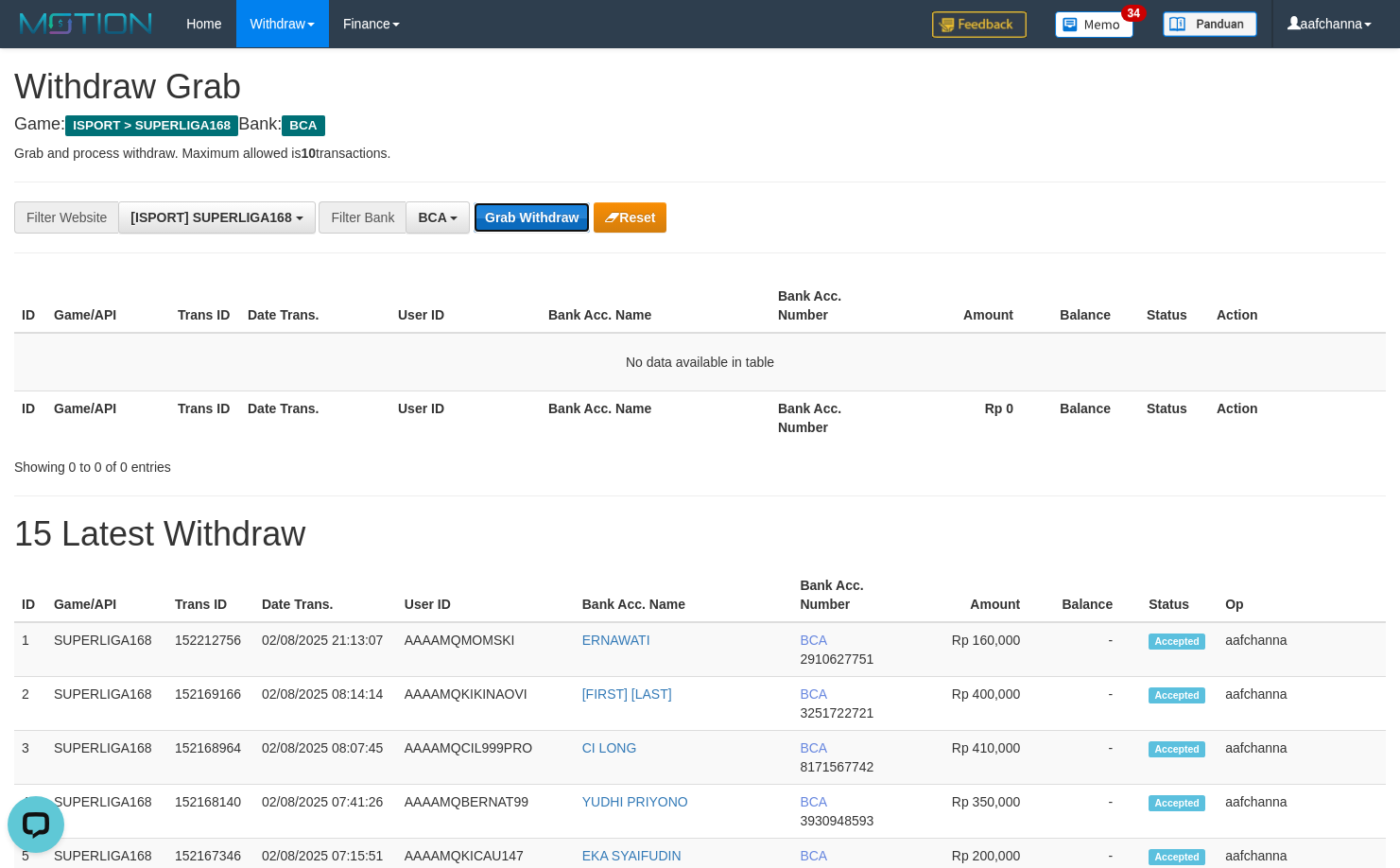 click on "Grab Withdraw" at bounding box center (531, 217) 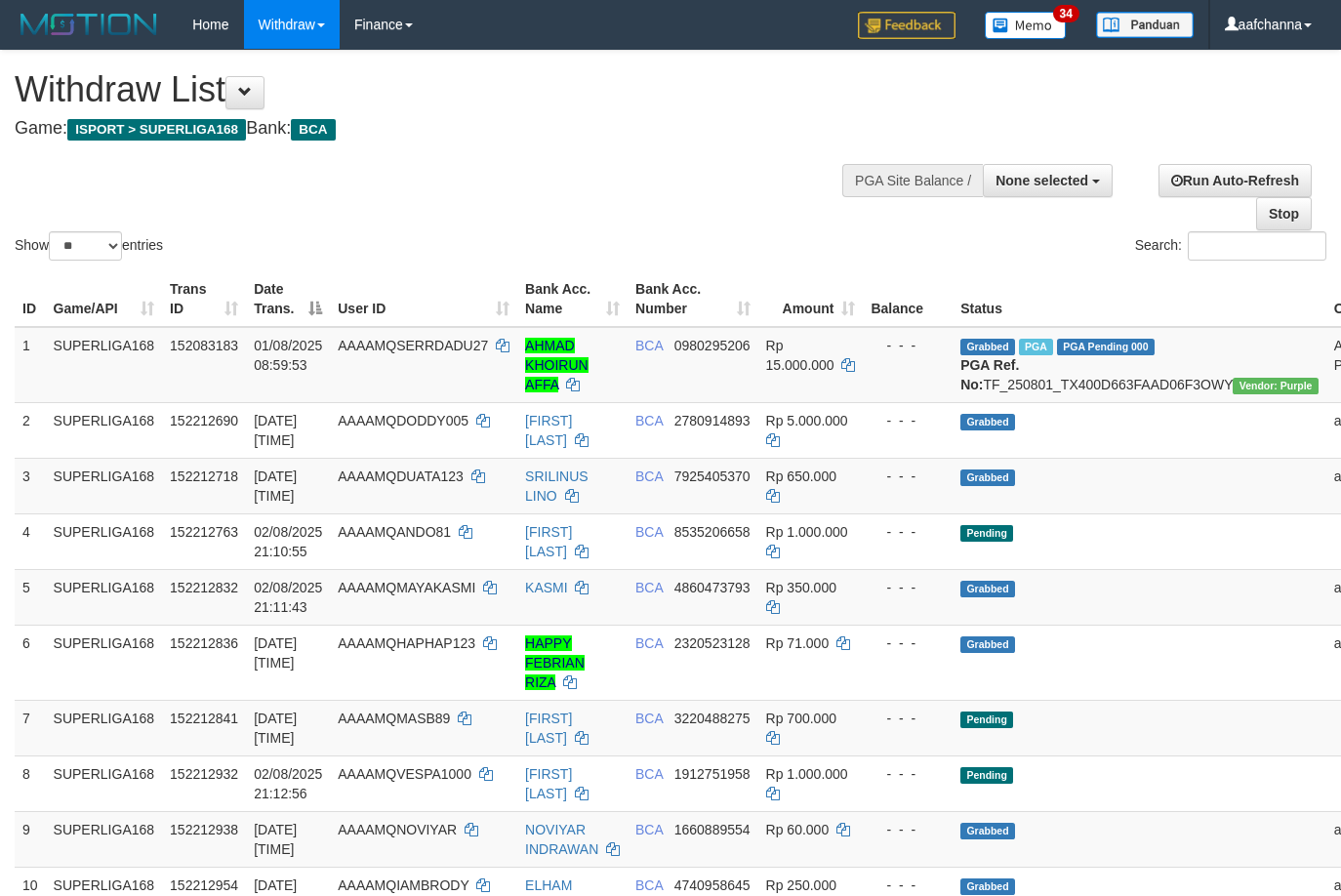 select 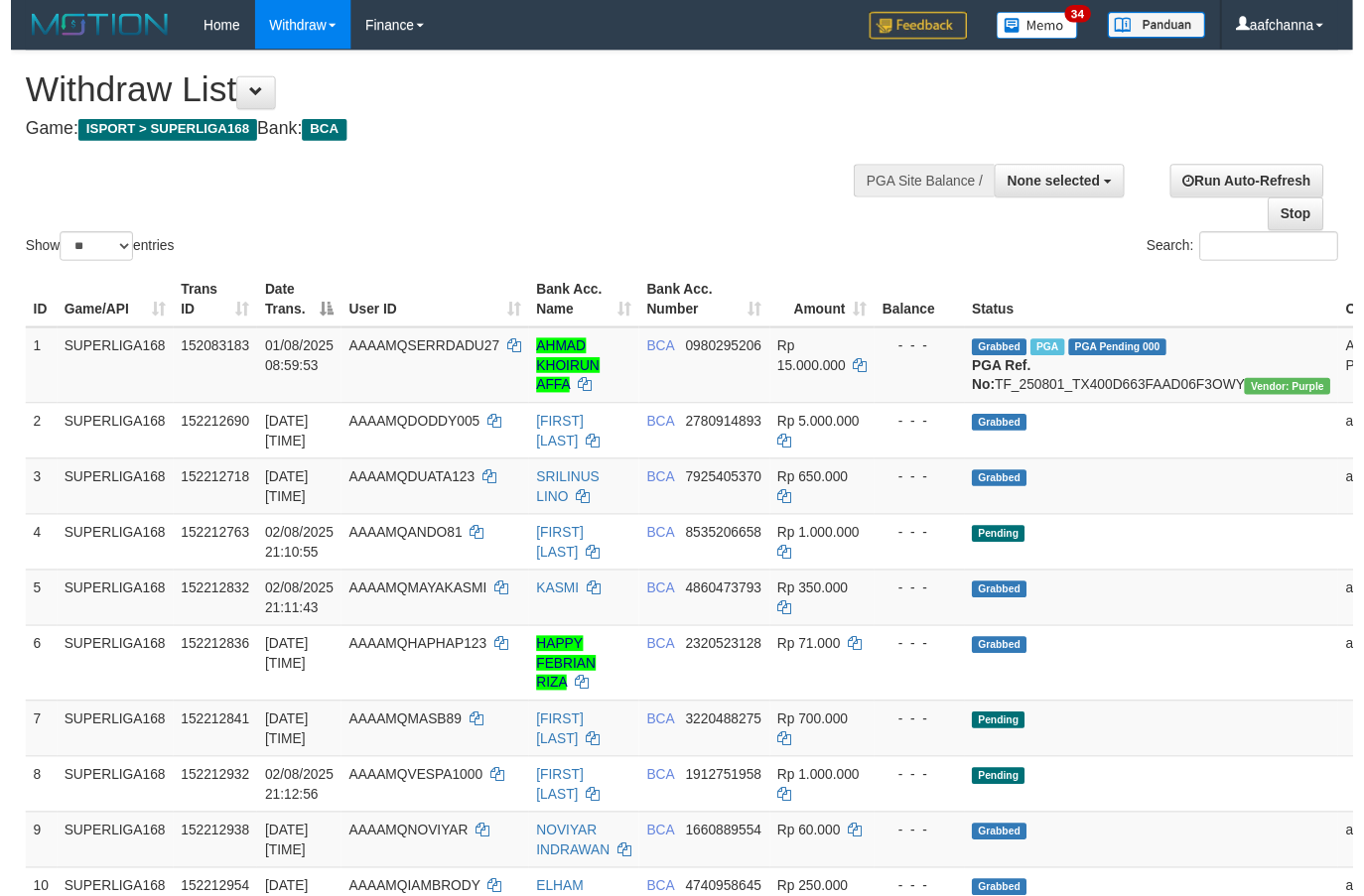 scroll, scrollTop: 227, scrollLeft: 0, axis: vertical 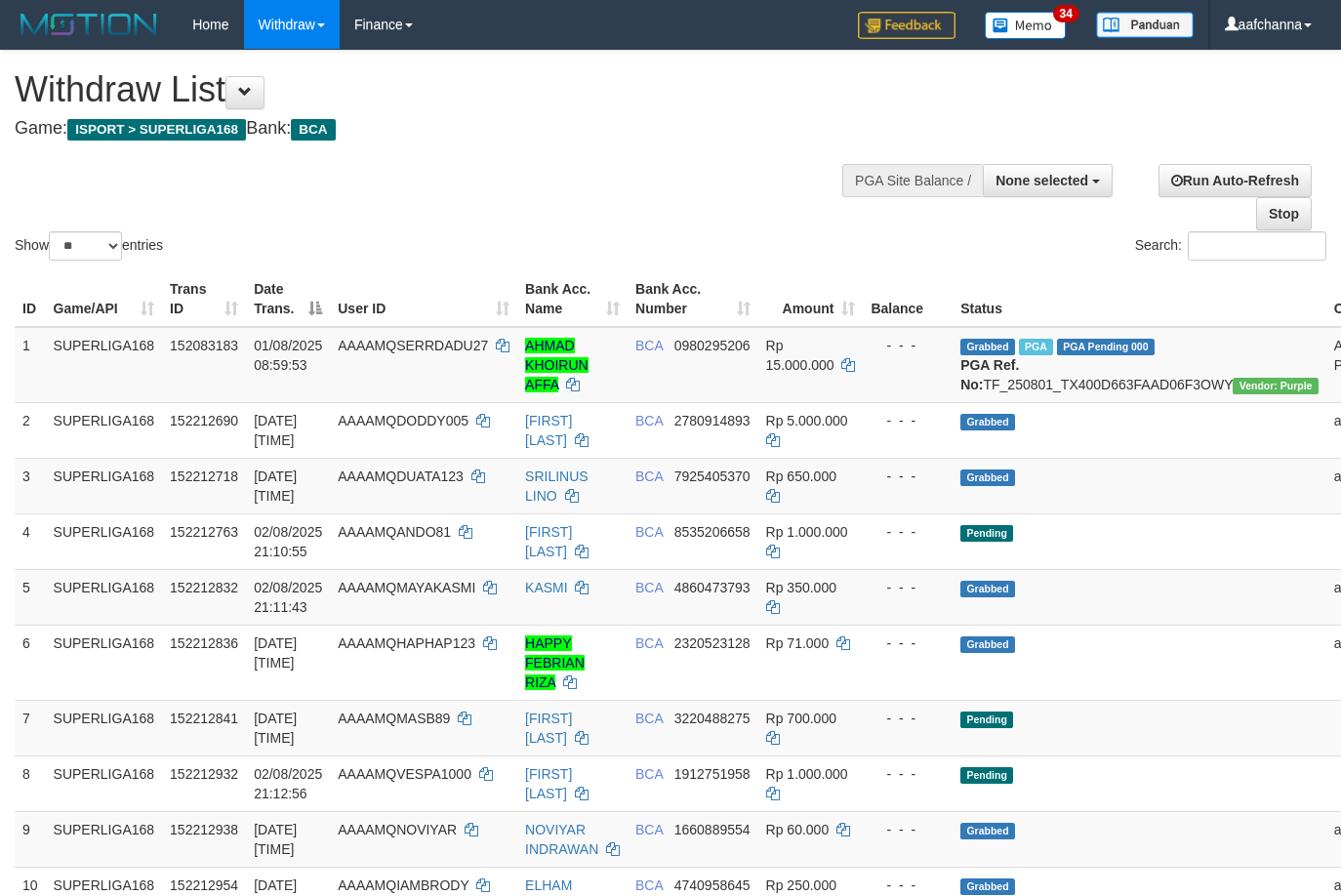 select 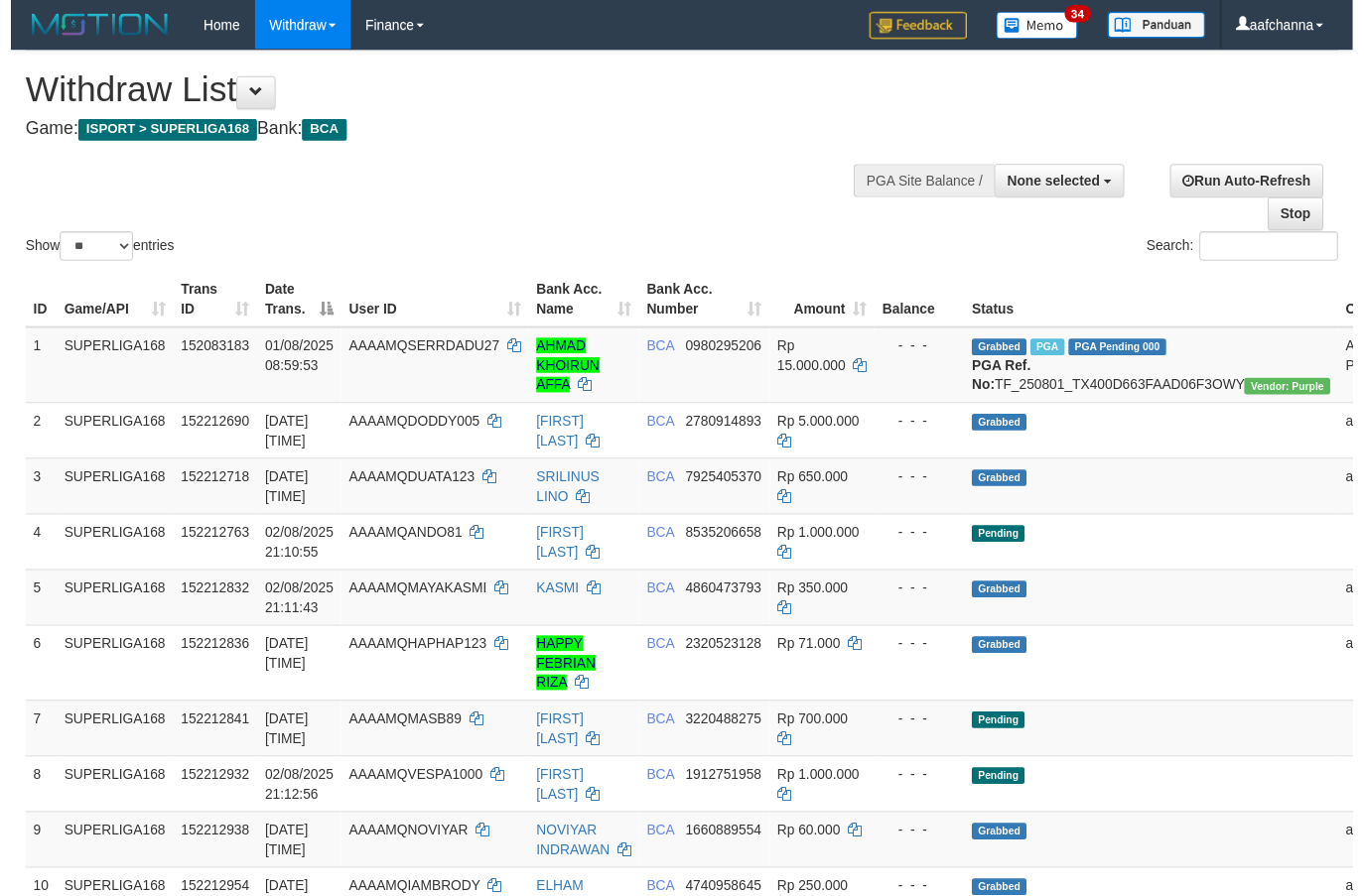 scroll, scrollTop: 227, scrollLeft: 0, axis: vertical 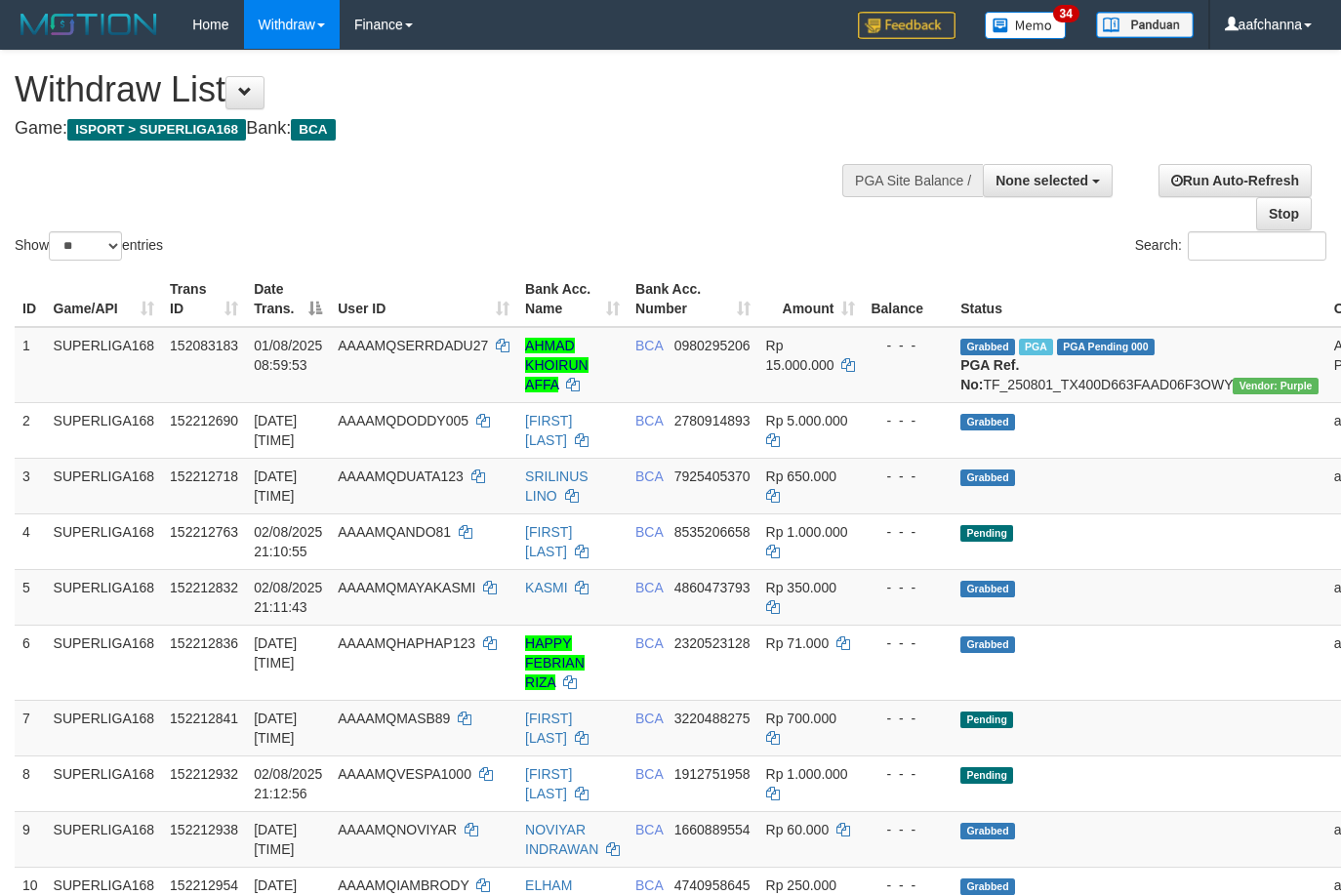 select 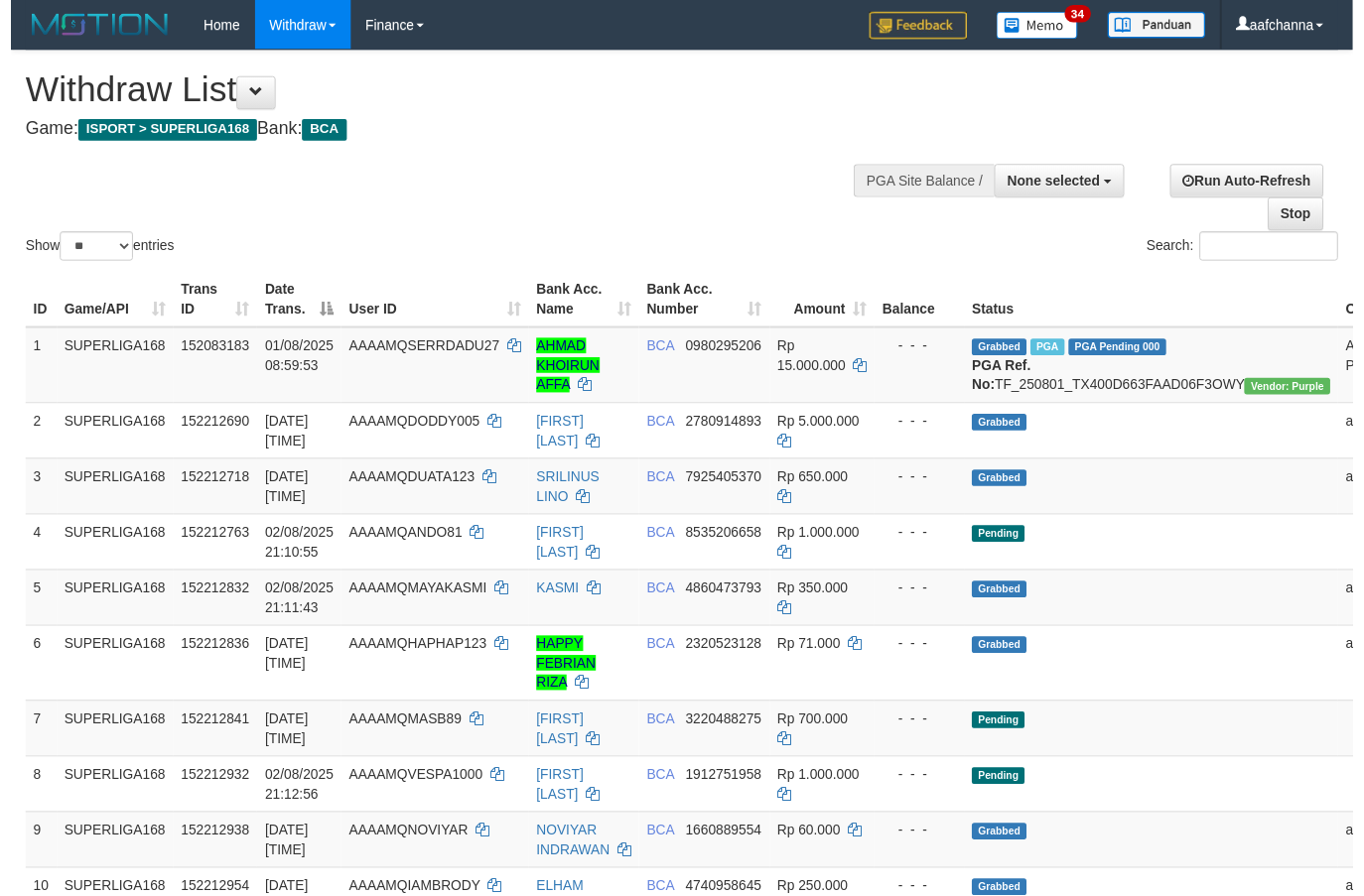 scroll, scrollTop: 227, scrollLeft: 0, axis: vertical 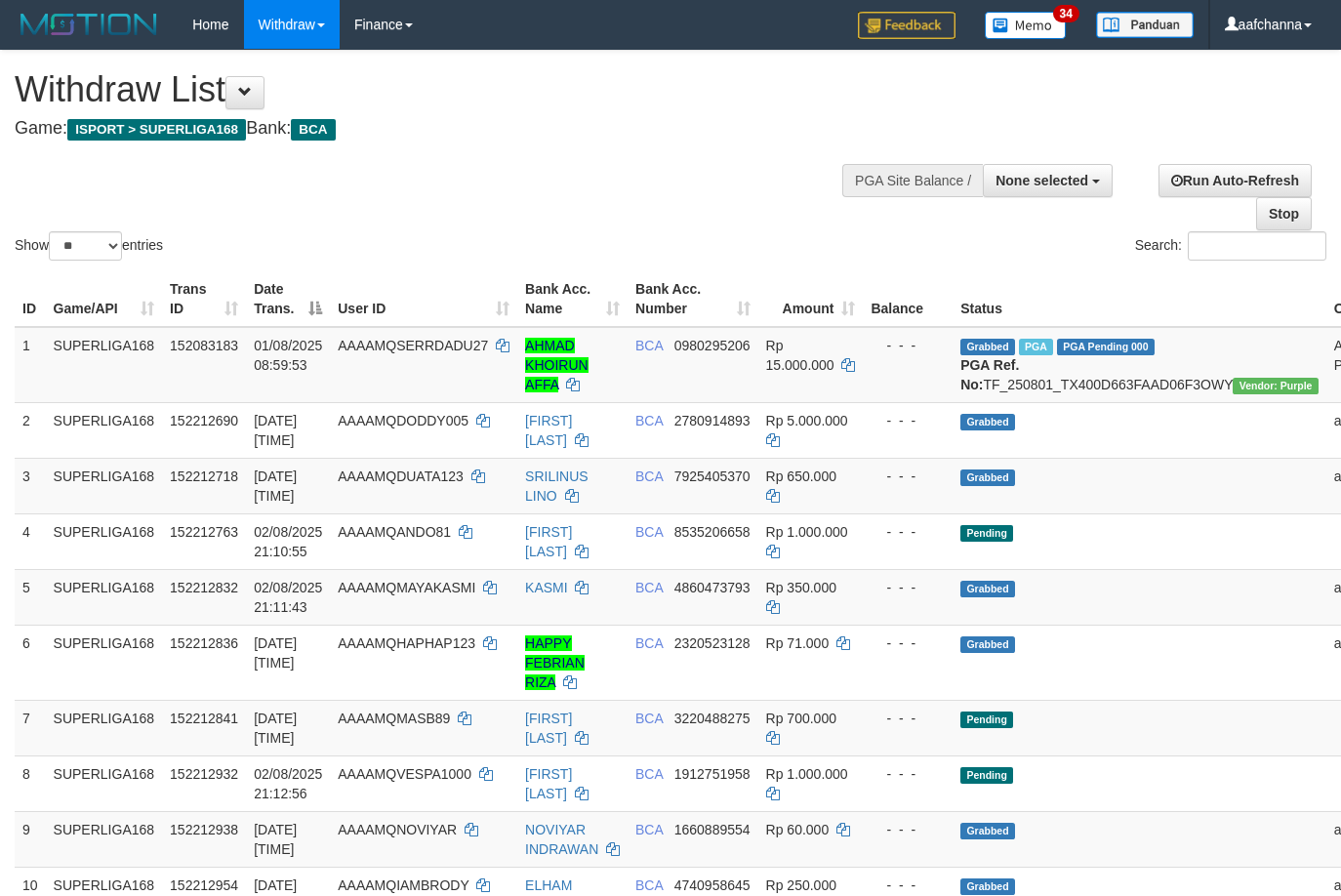 select 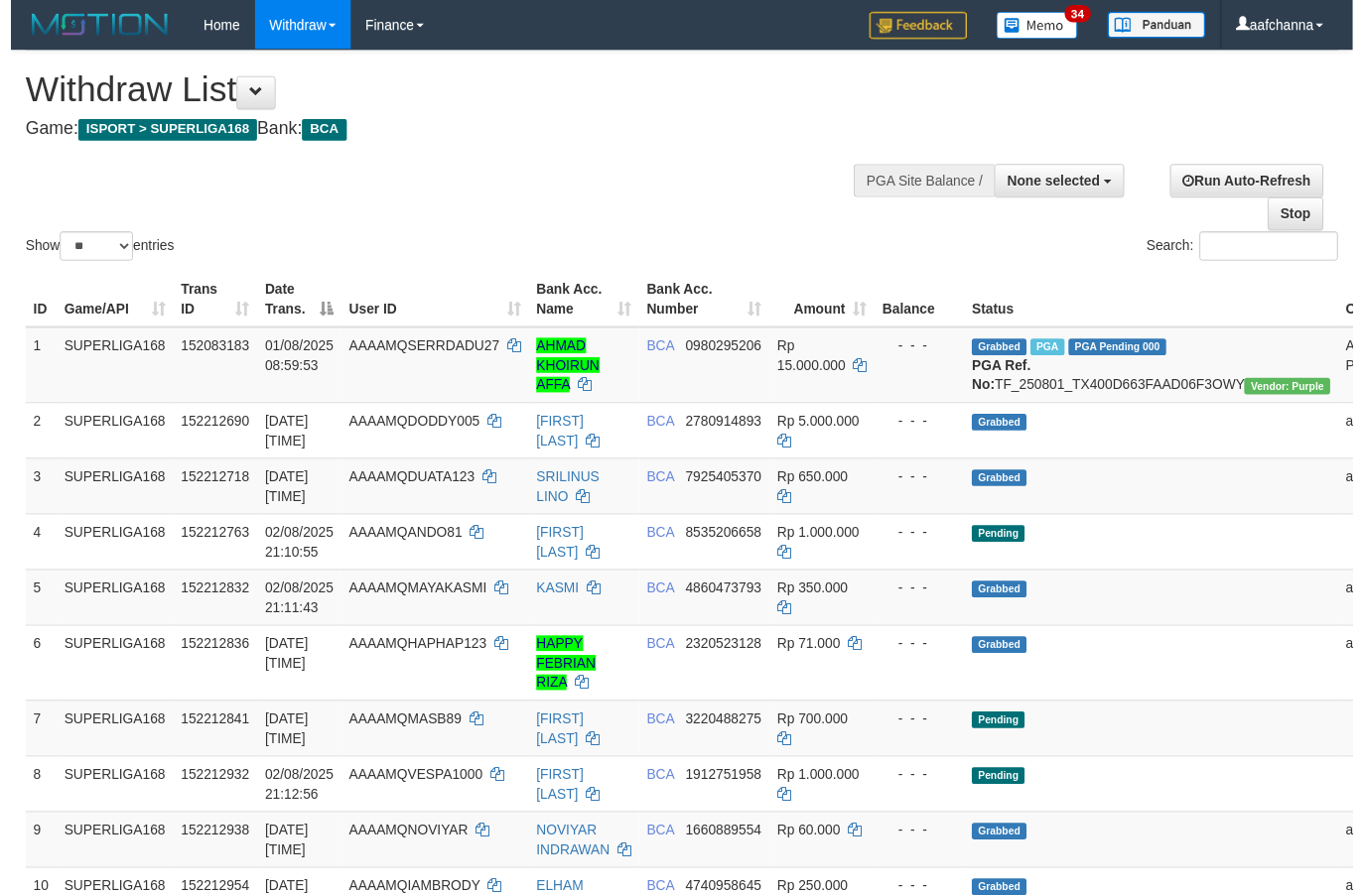 scroll, scrollTop: 0, scrollLeft: 0, axis: both 